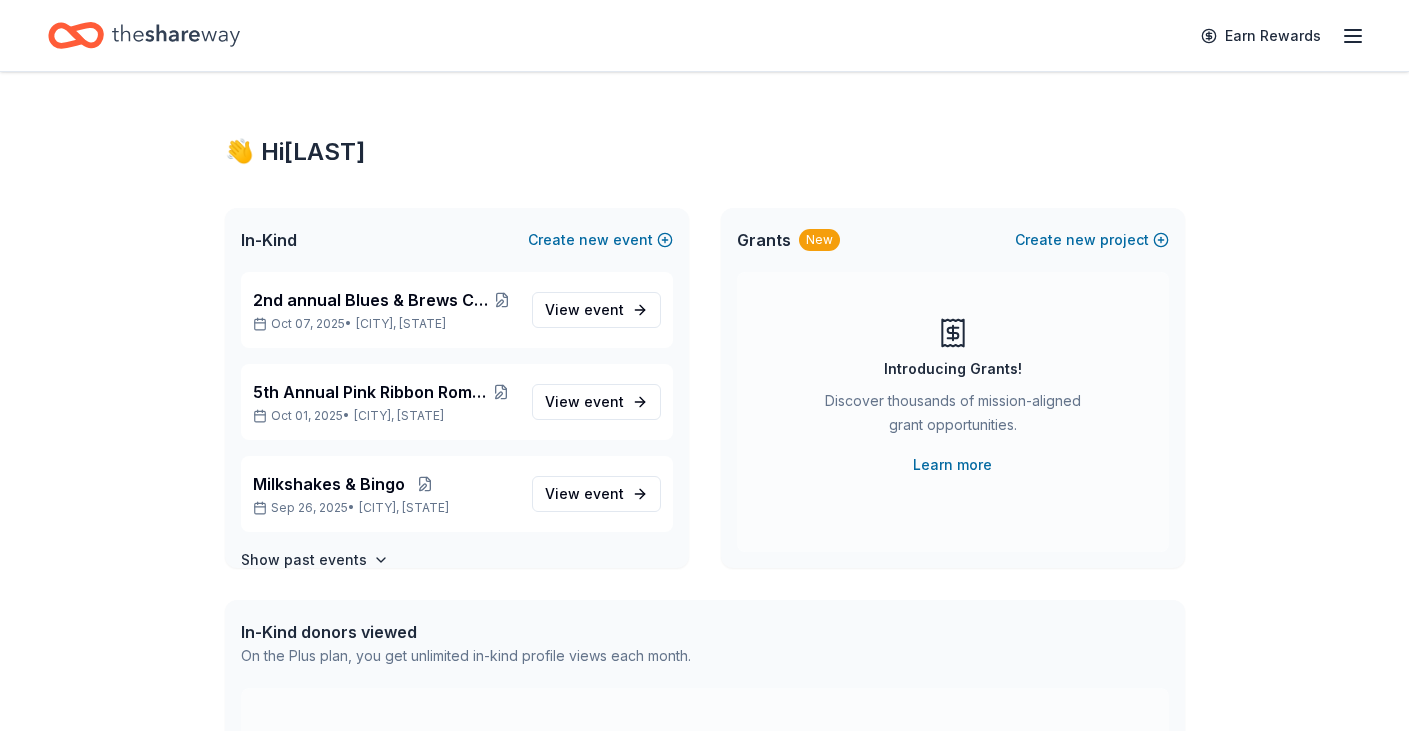 scroll, scrollTop: 0, scrollLeft: 0, axis: both 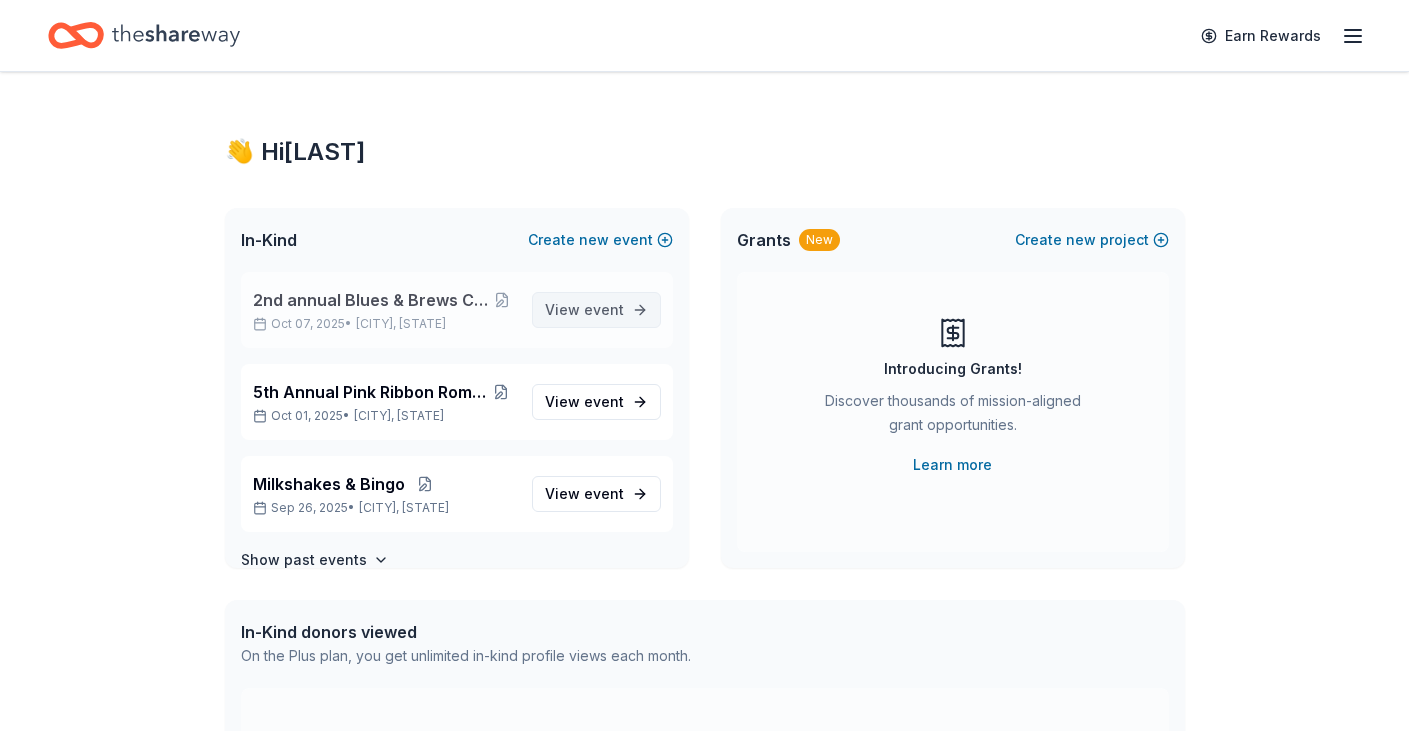 click on "event" at bounding box center [604, 309] 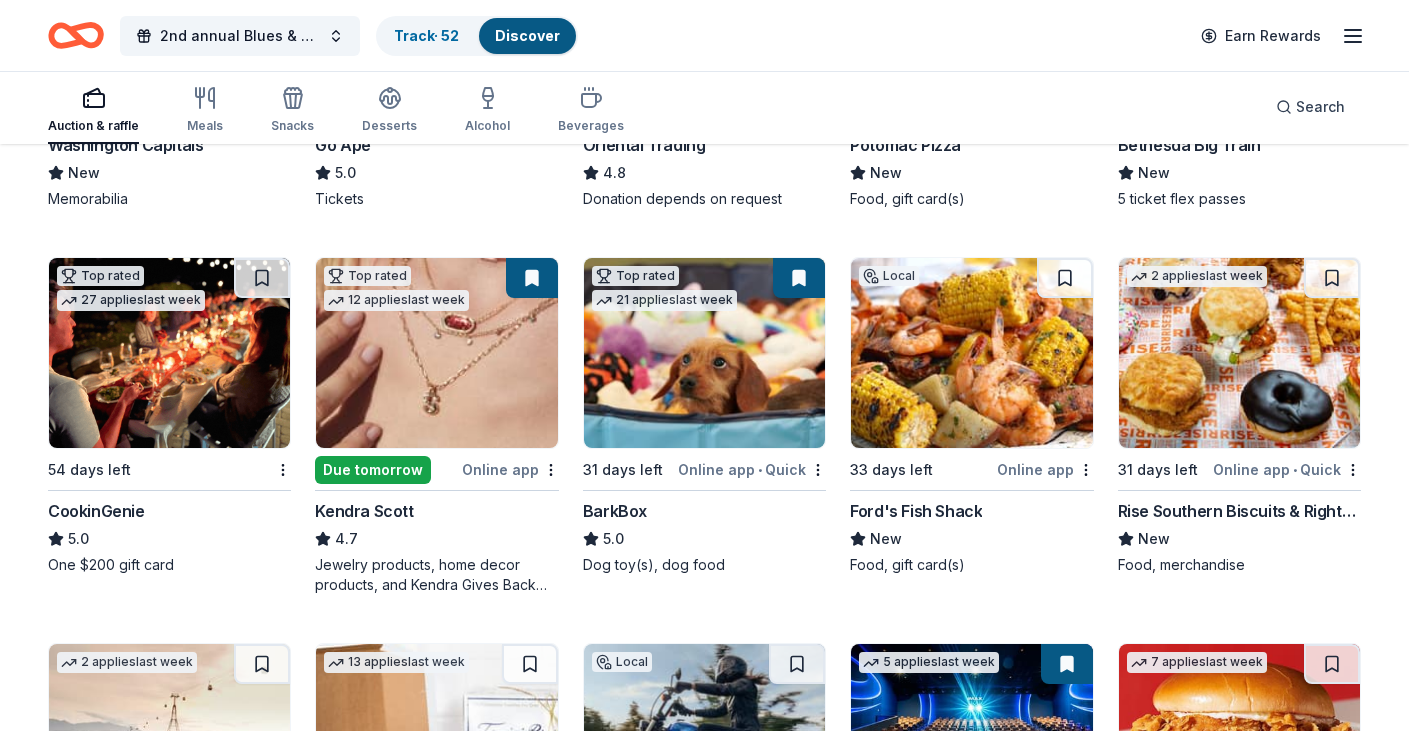 scroll, scrollTop: 481, scrollLeft: 0, axis: vertical 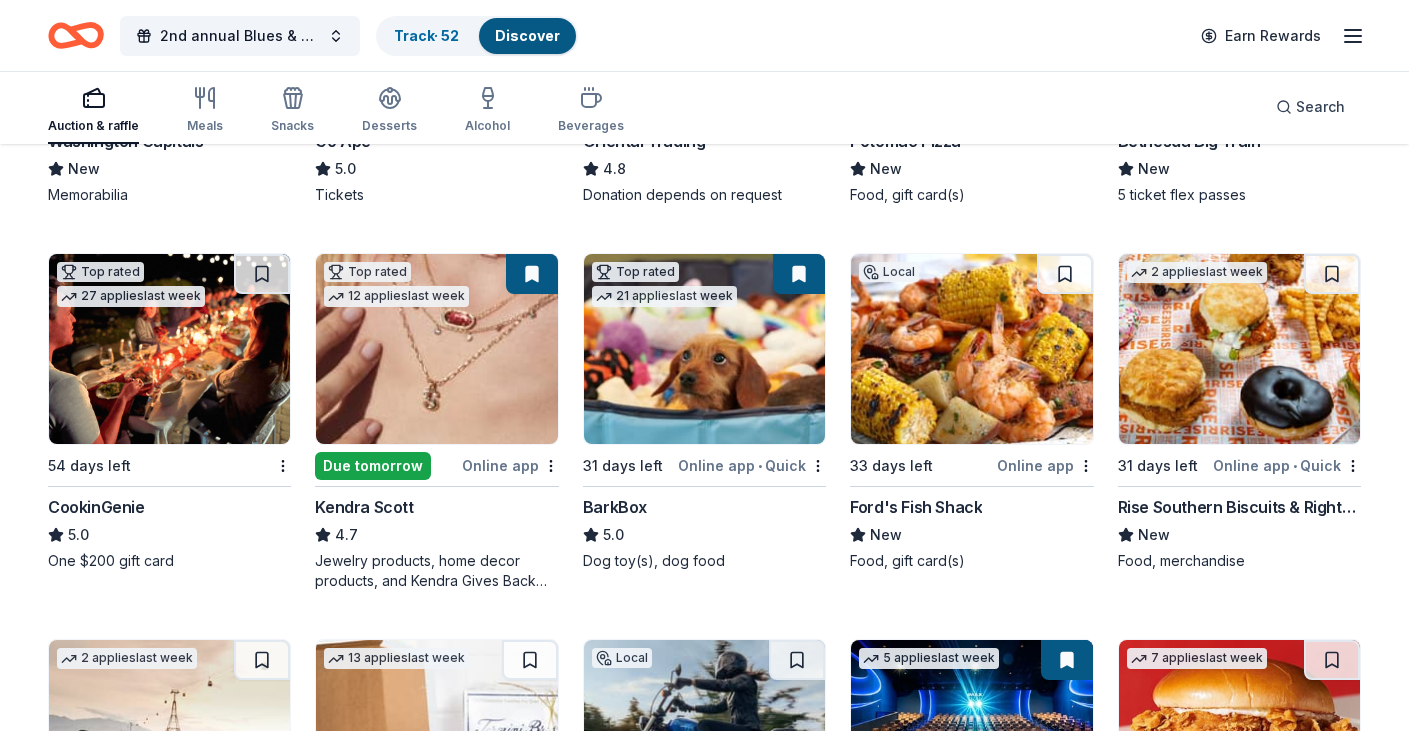 click on "Due tomorrow" at bounding box center [373, 466] 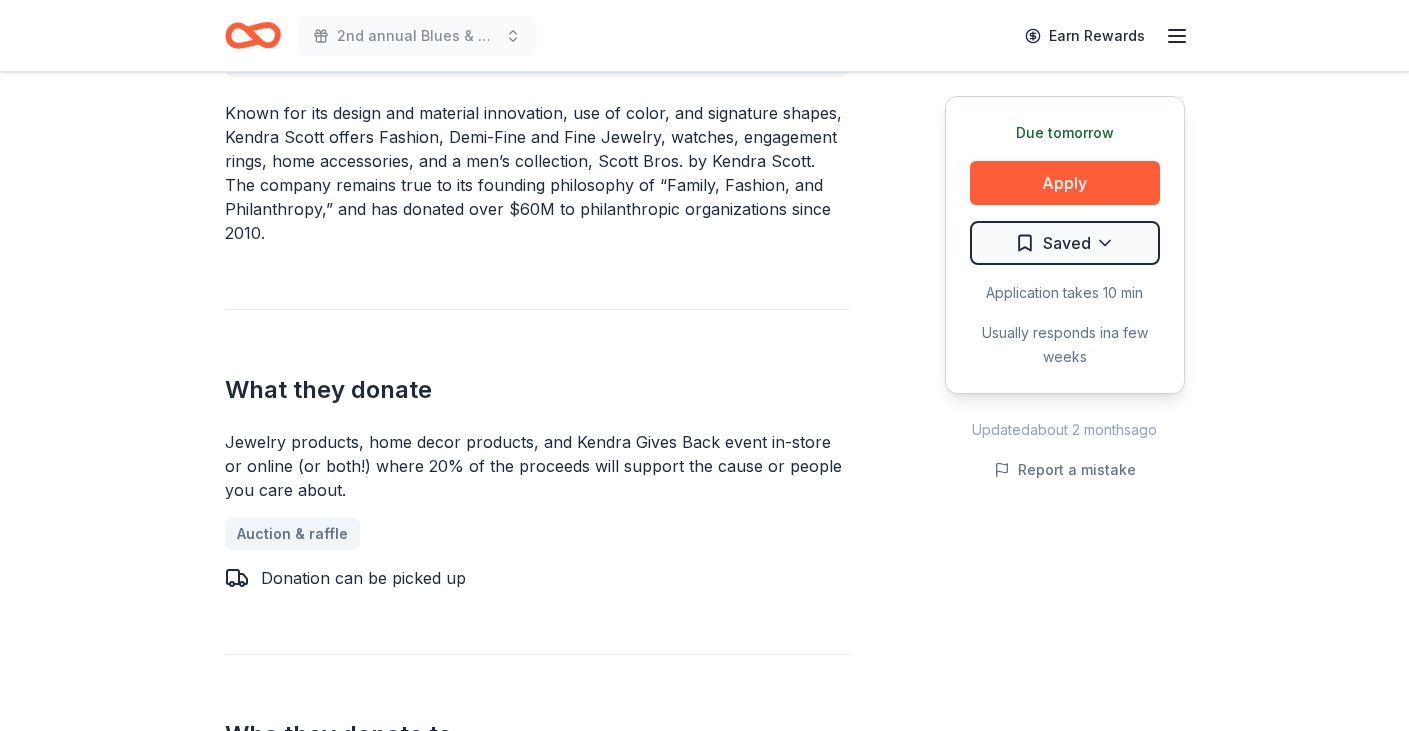 scroll, scrollTop: 664, scrollLeft: 0, axis: vertical 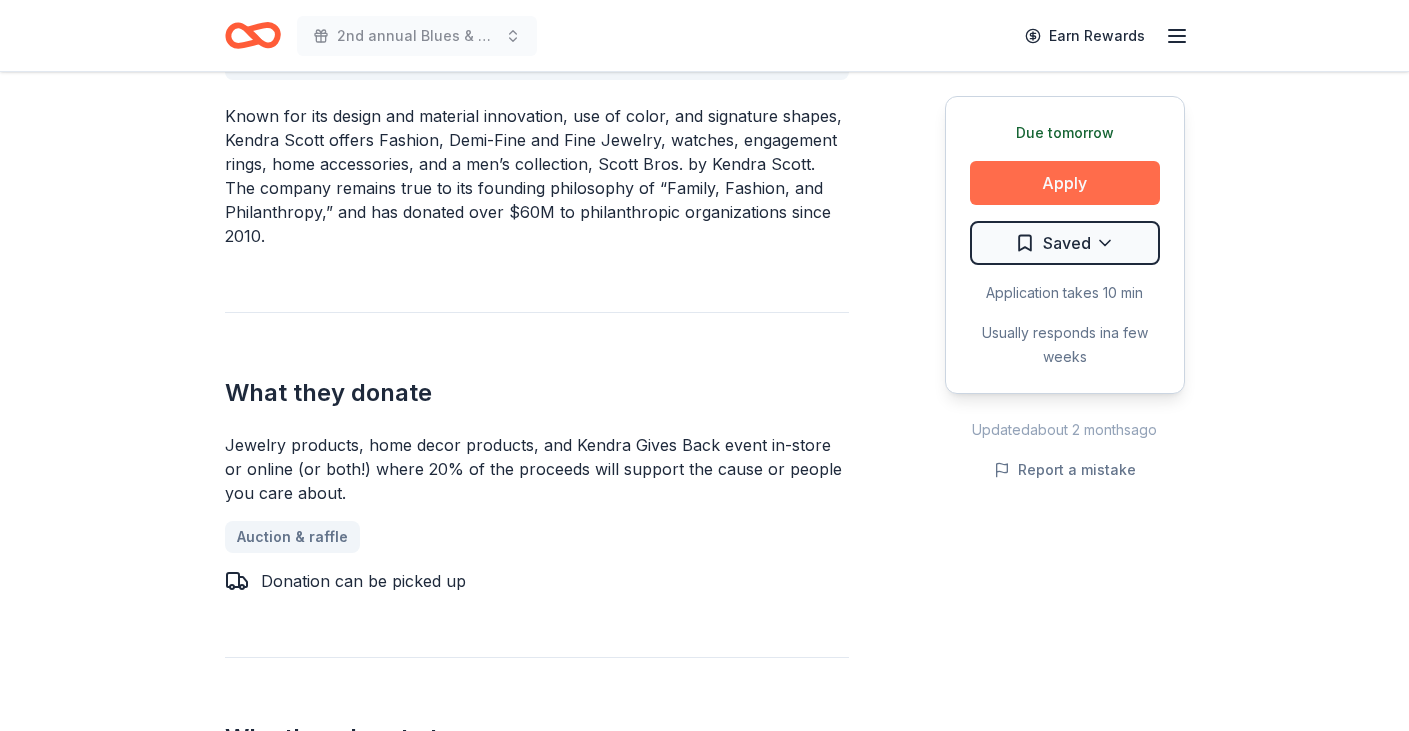 click on "Apply" at bounding box center [1065, 183] 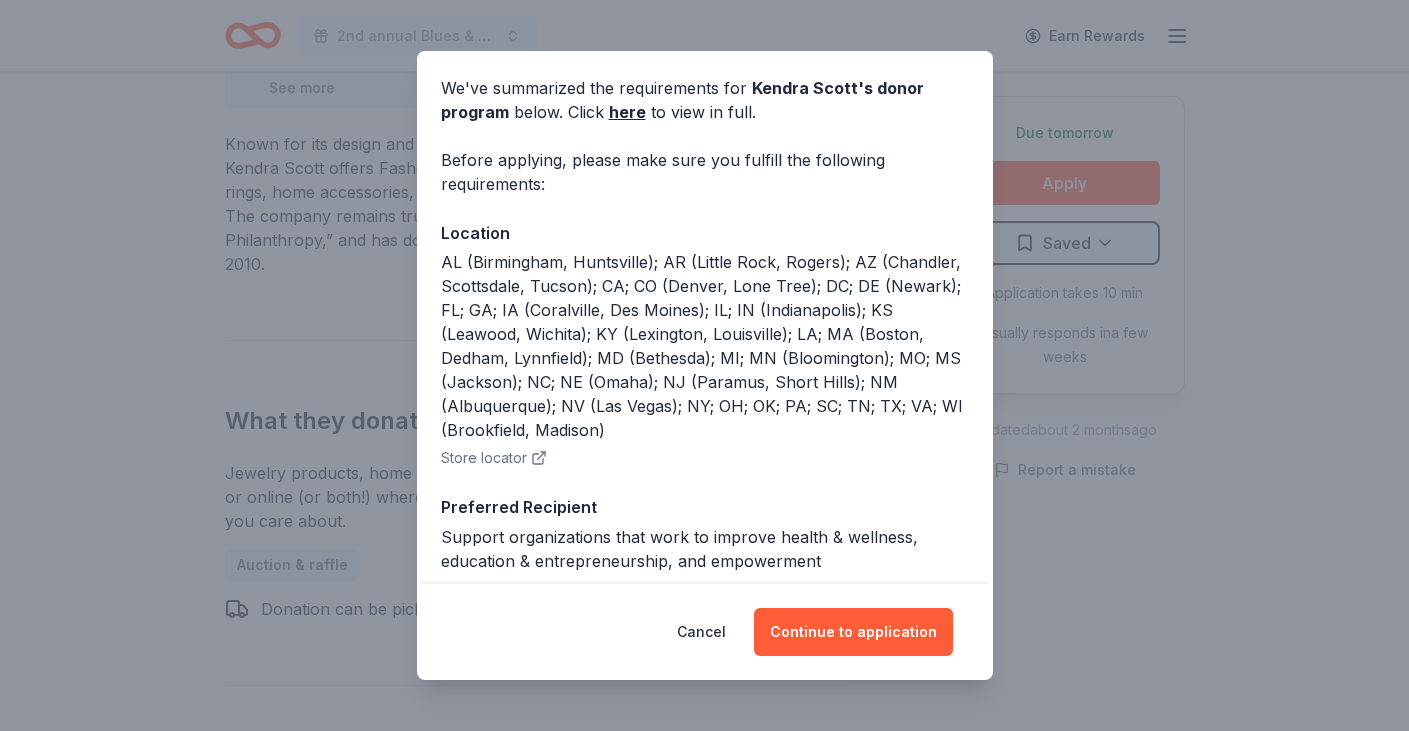 scroll, scrollTop: 76, scrollLeft: 0, axis: vertical 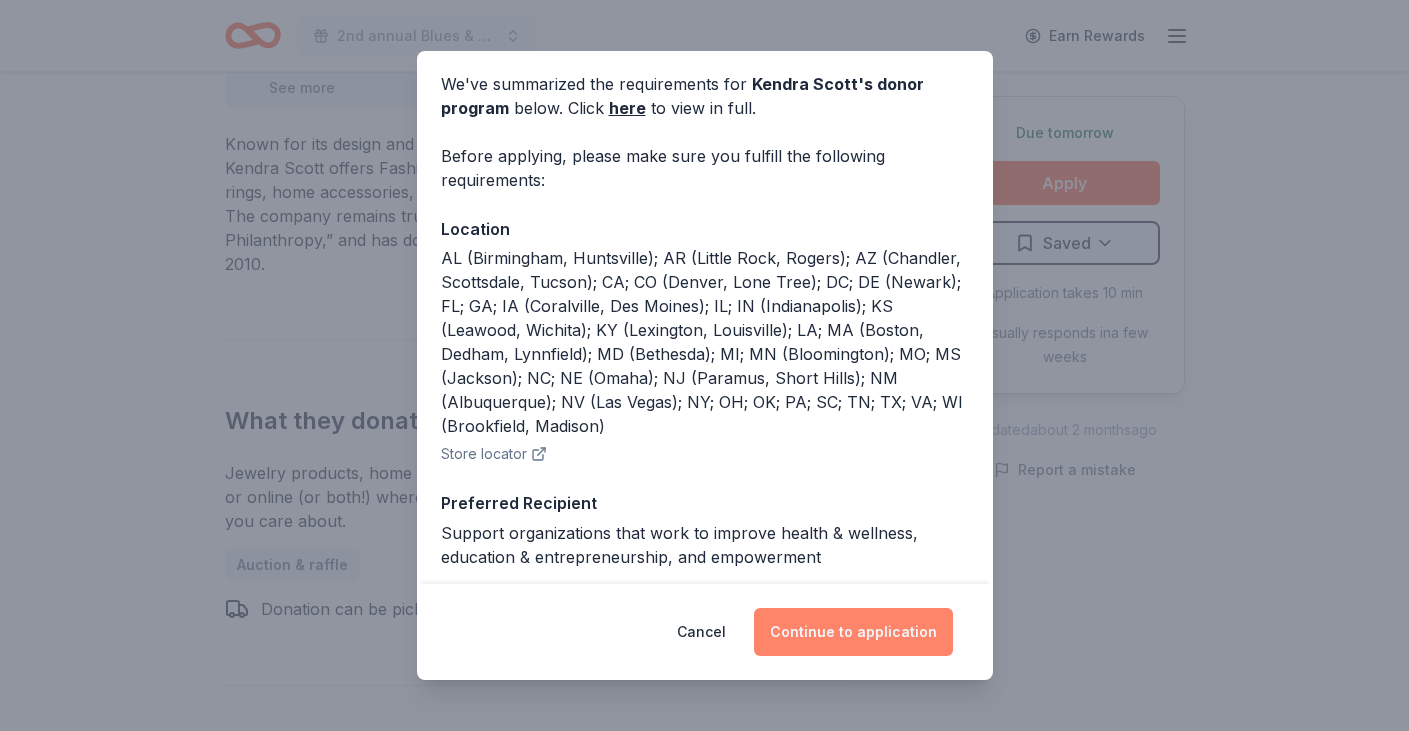 click on "Continue to application" at bounding box center [853, 632] 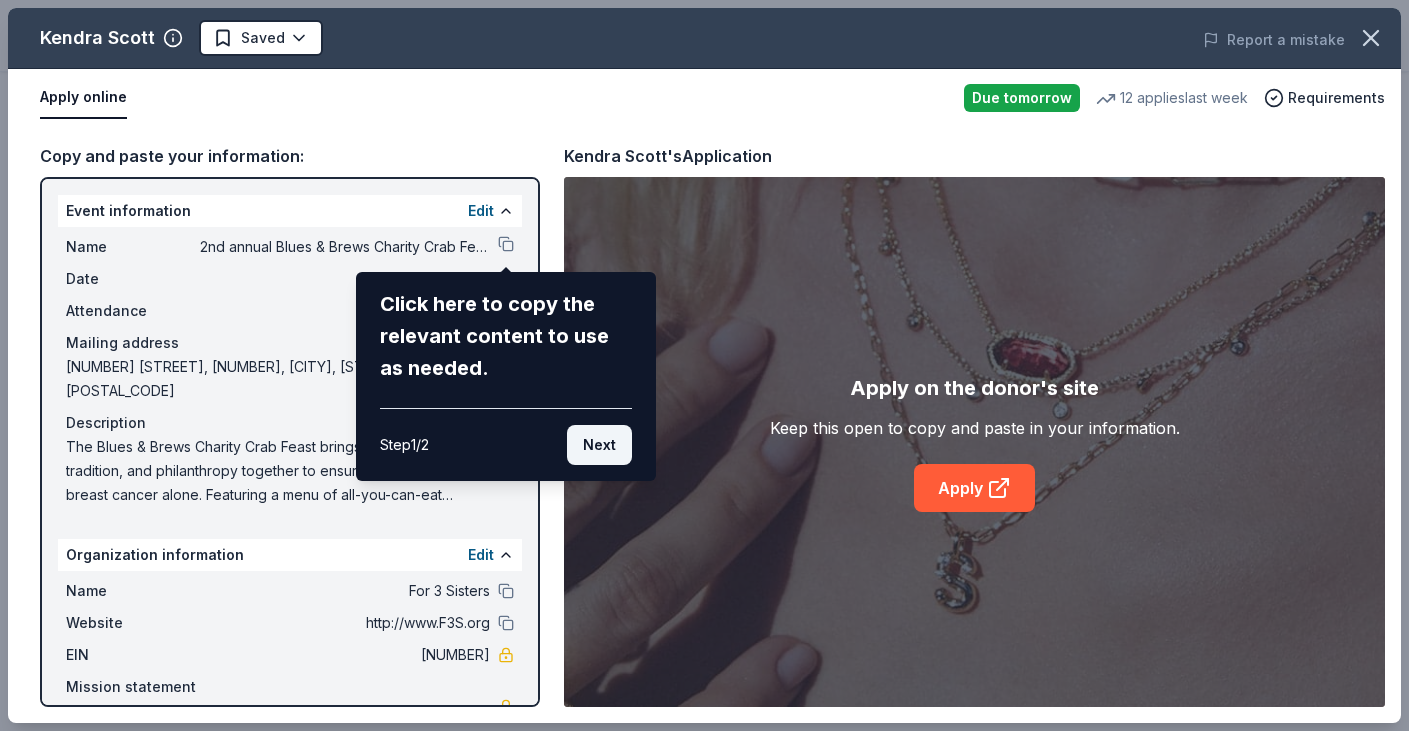 click on "Next" at bounding box center (599, 445) 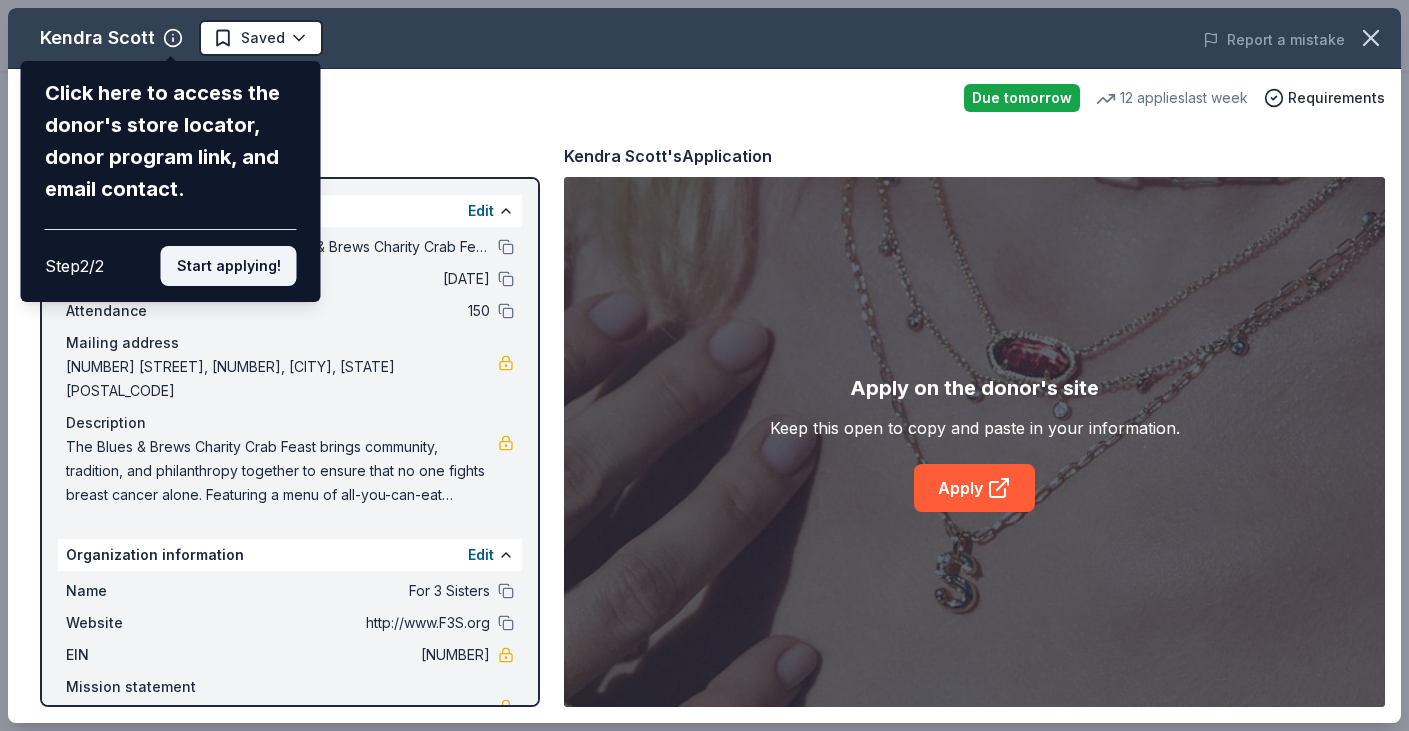 click on "Start applying!" at bounding box center (229, 266) 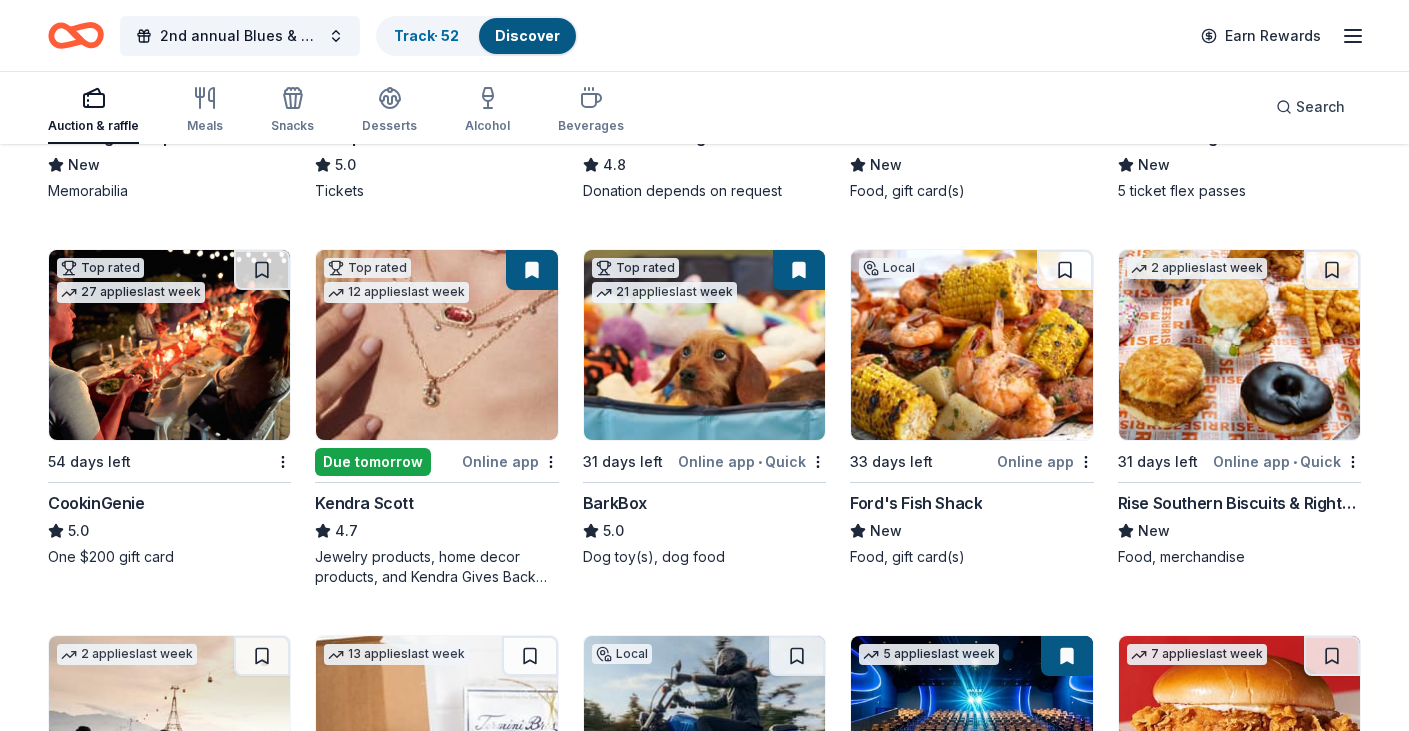 scroll, scrollTop: 488, scrollLeft: 0, axis: vertical 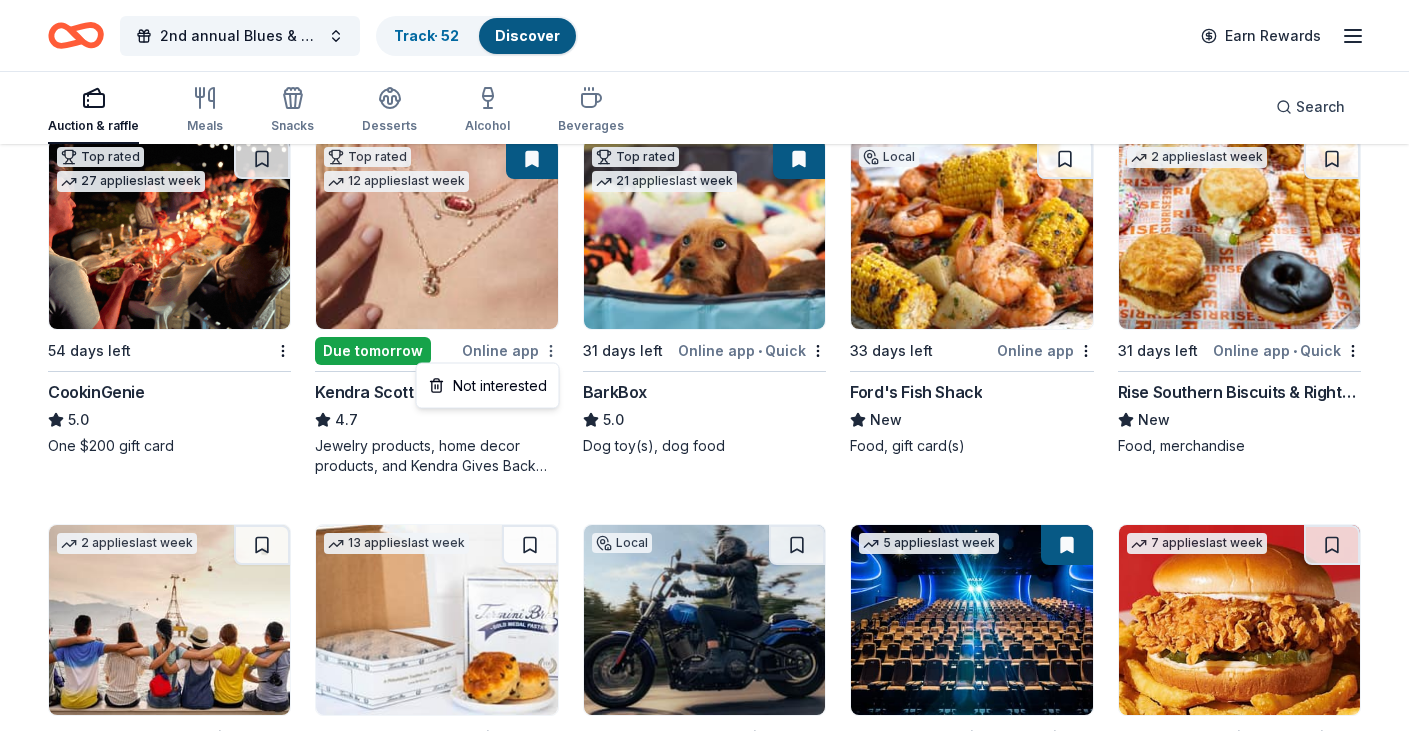 click on "2nd annual Blues & Brews Charity Crab Feast Track  · 52 Discover Earn Rewards Auction & raffle Meals Snacks Desserts Alcohol Beverages Search 237 results  in  Olney, MD Application deadlines 42  this month 193  in September 2  in October 16  passed 1   apply  last week Local 19 days left Online app Washington Capitals New Memorabilia 1   apply  last week 33 days left Online app Go Ape 5.0 Tickets Top rated 18   applies  last week 33 days left Online app Oriental Trading 4.8 Donation depends on request Local 31 days left Online app Potomac Pizza New Food, gift card(s) Local 31 days left Online app • Quick Bethesda Big Train New 5 ticket flex passes Top rated 27   applies  last week 54 days left CookinGenie 5.0 One $200 gift card Top rated 12   applies  last week Due tomorrow Online app Kendra Scott 4.7 Jewelry products, home decor products, and Kendra Gives Back event in-store or online (or both!) where 20% of the proceeds will support the cause or people you care about. Top rated 21   applies  last week 2" at bounding box center [704, -231] 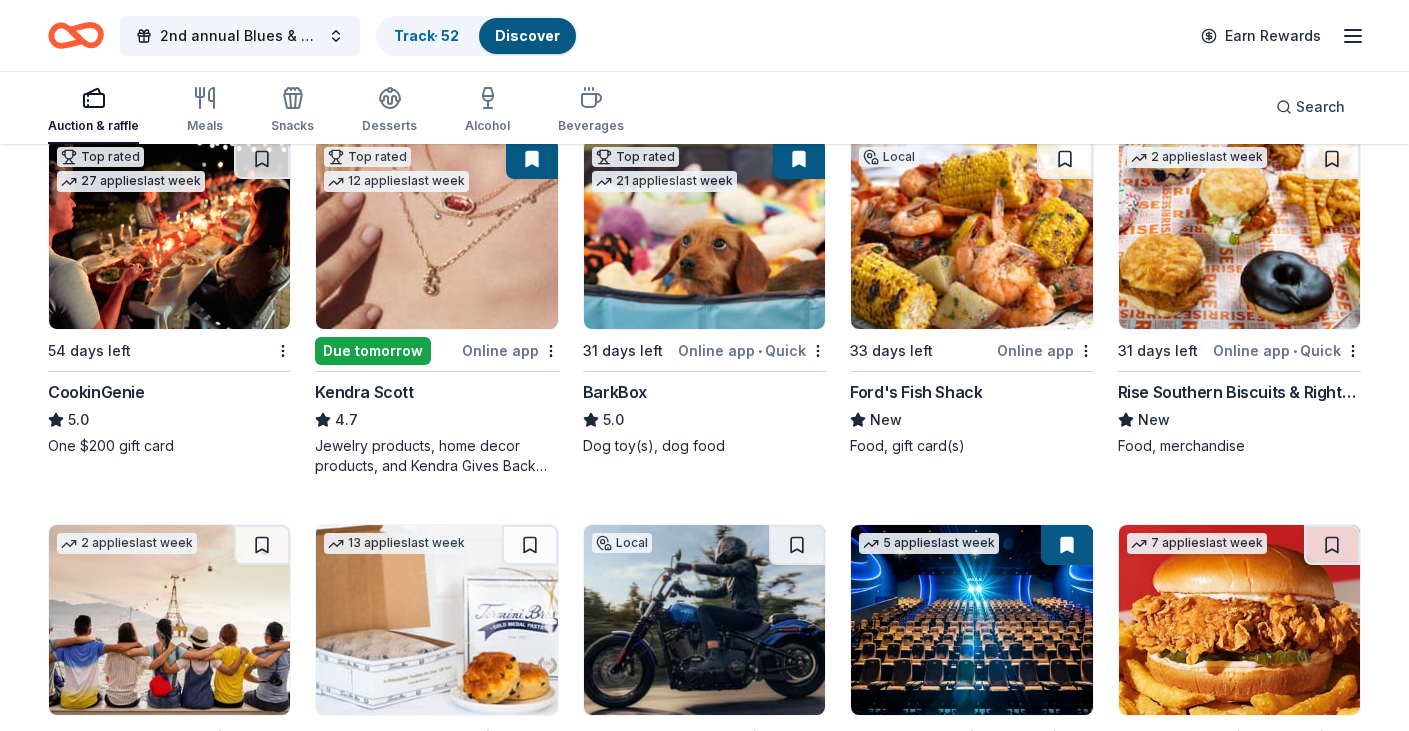 click at bounding box center (532, 159) 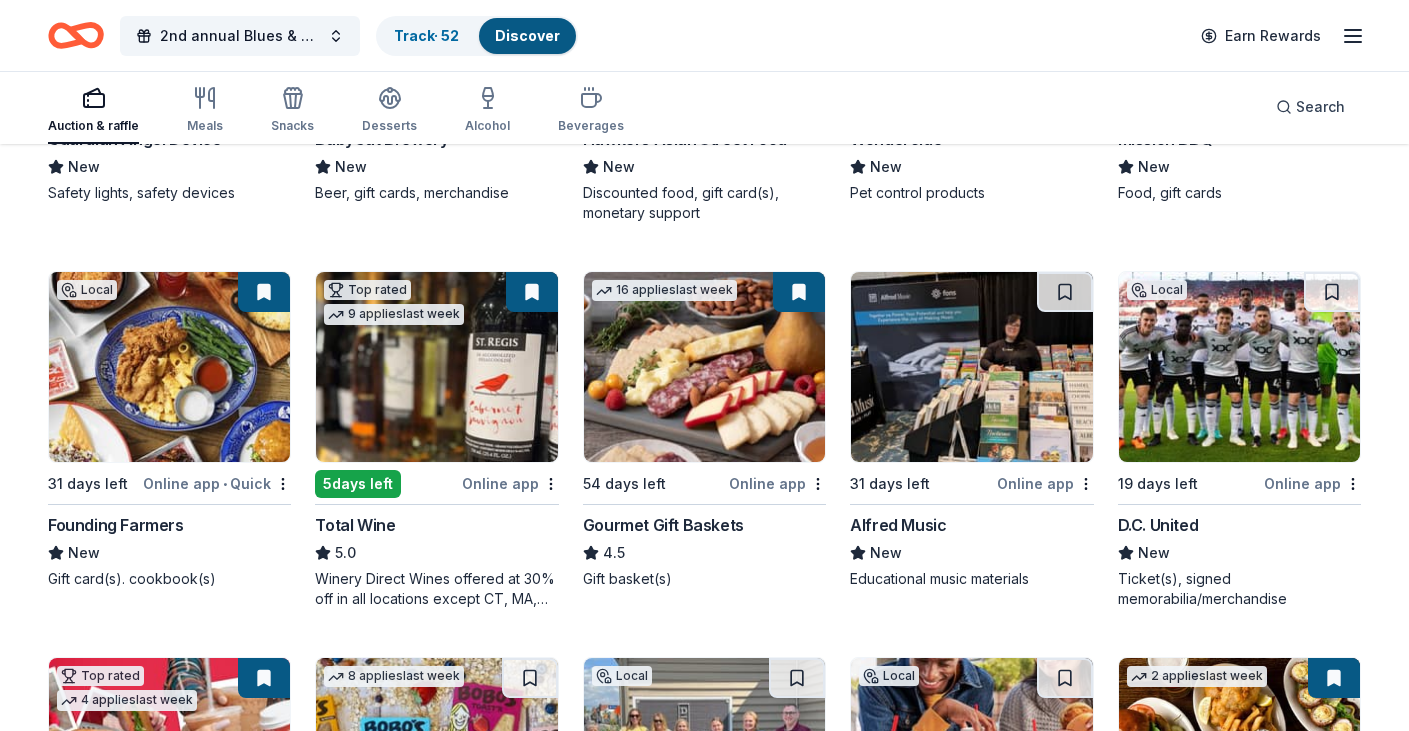 scroll, scrollTop: 1655, scrollLeft: 0, axis: vertical 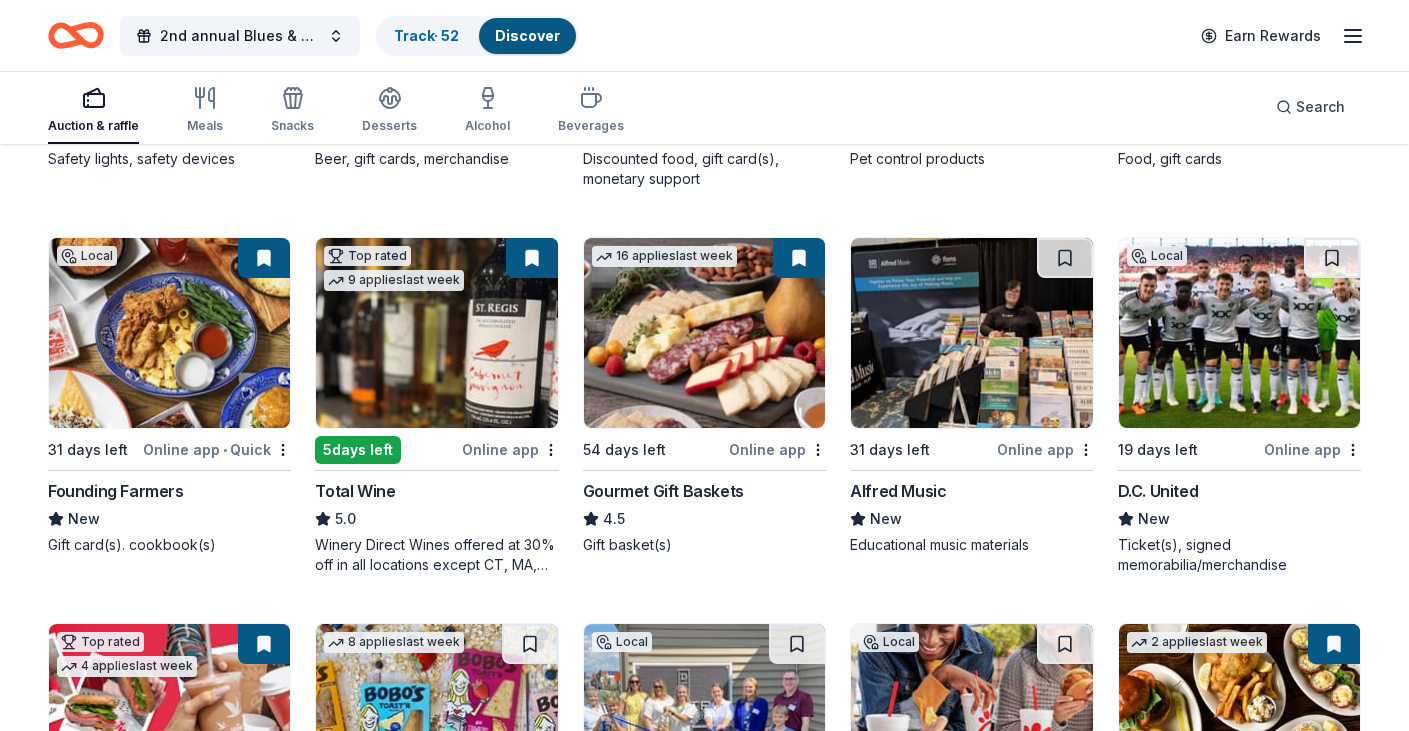 click at bounding box center (436, 333) 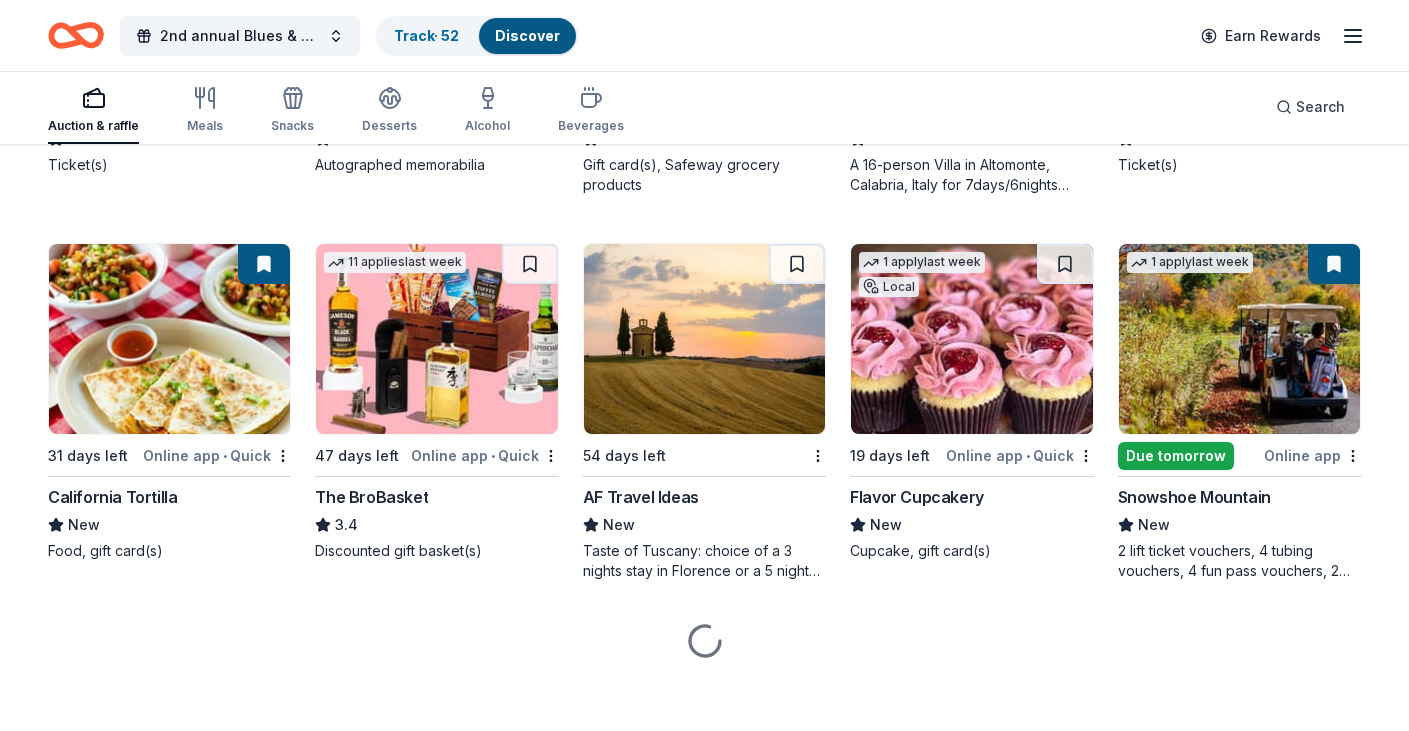 scroll, scrollTop: 3580, scrollLeft: 0, axis: vertical 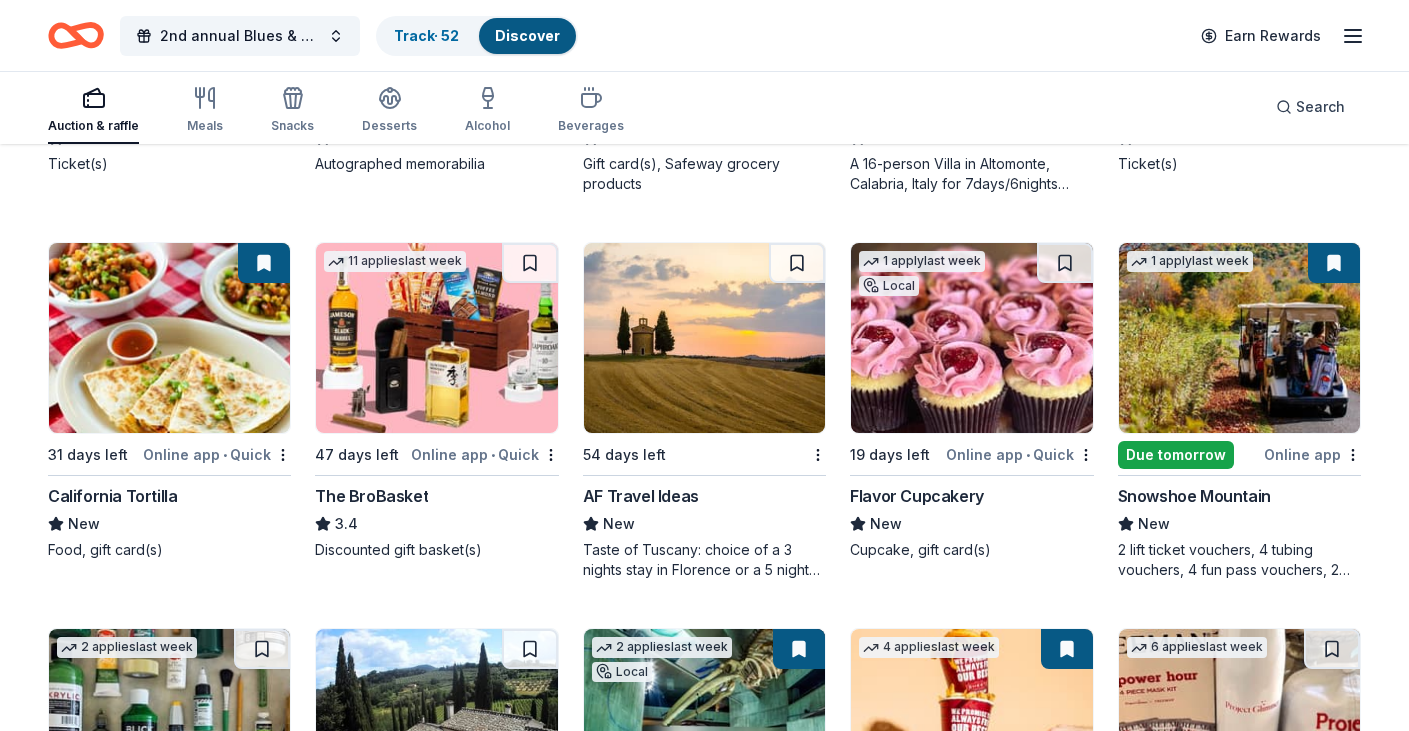 click at bounding box center (1239, 338) 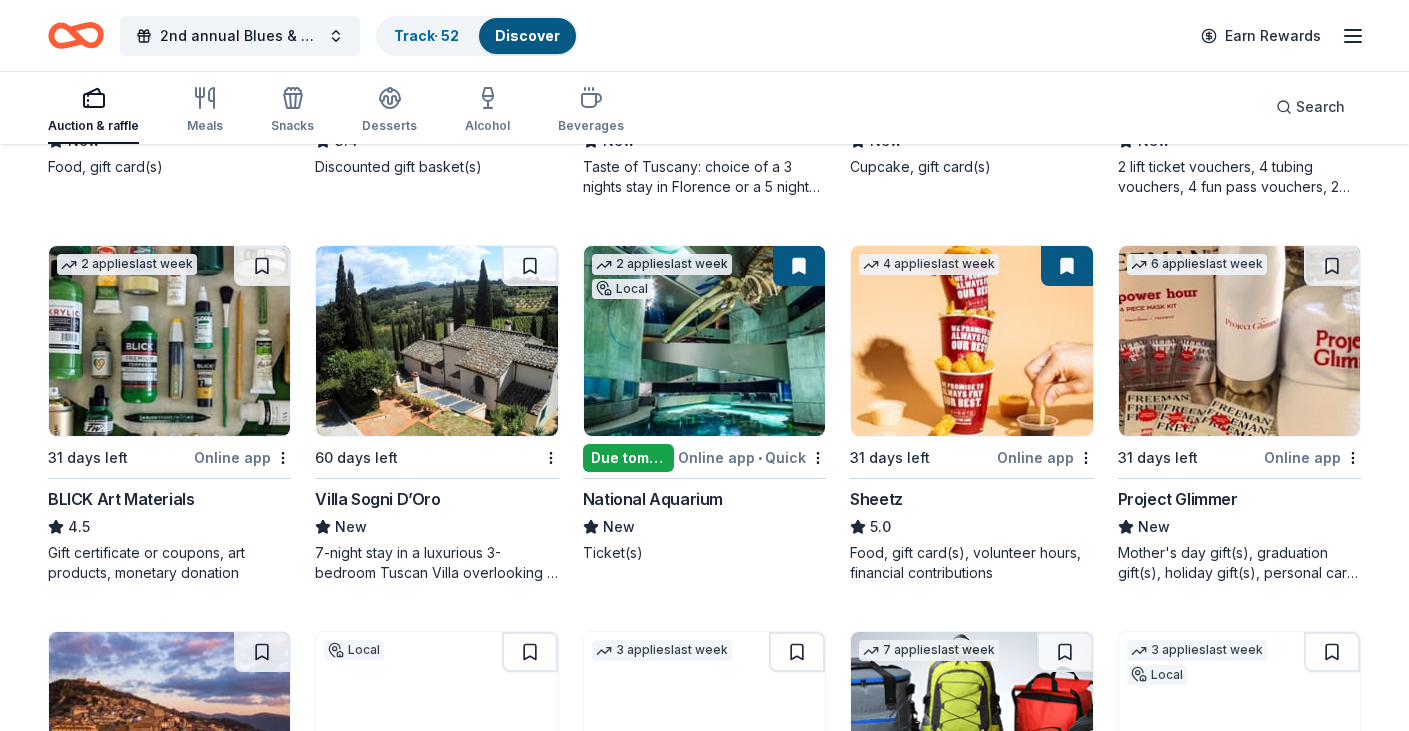 scroll, scrollTop: 3966, scrollLeft: 0, axis: vertical 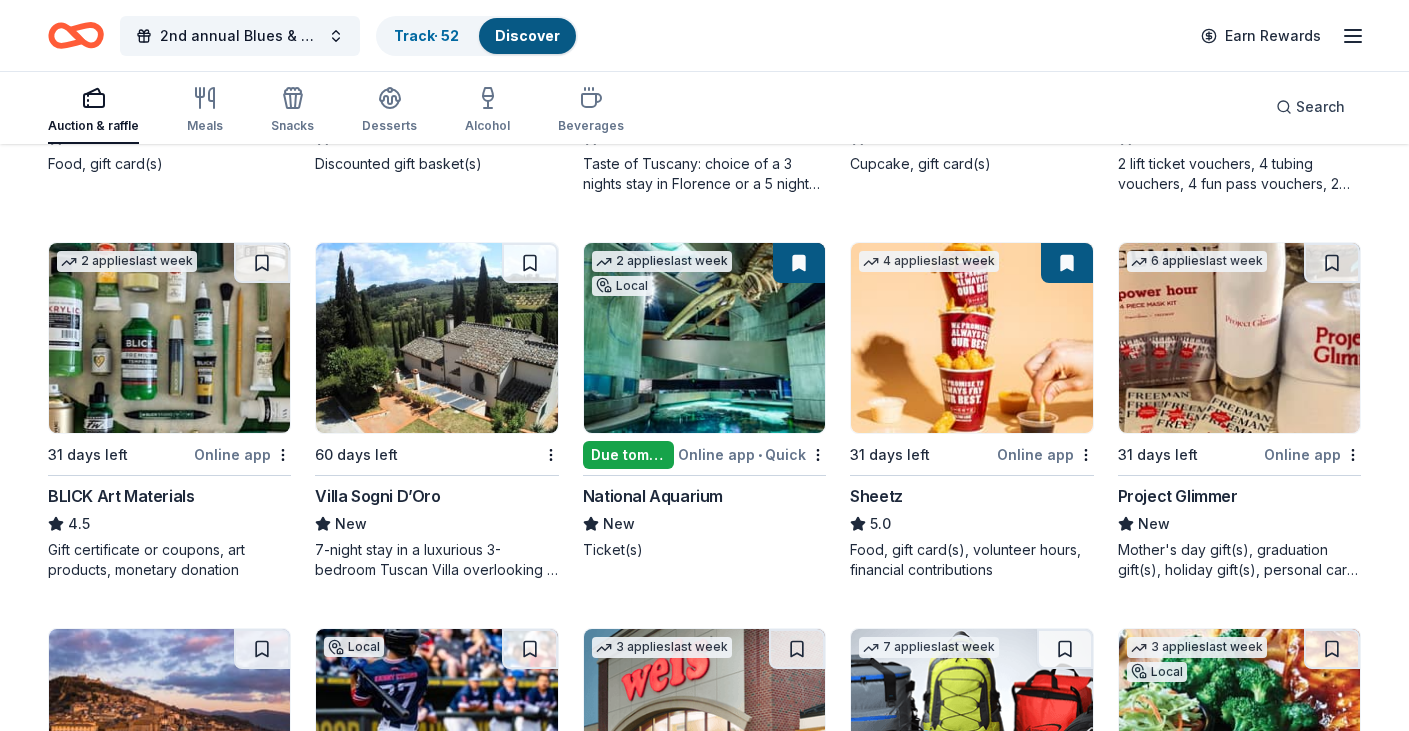click at bounding box center (704, 338) 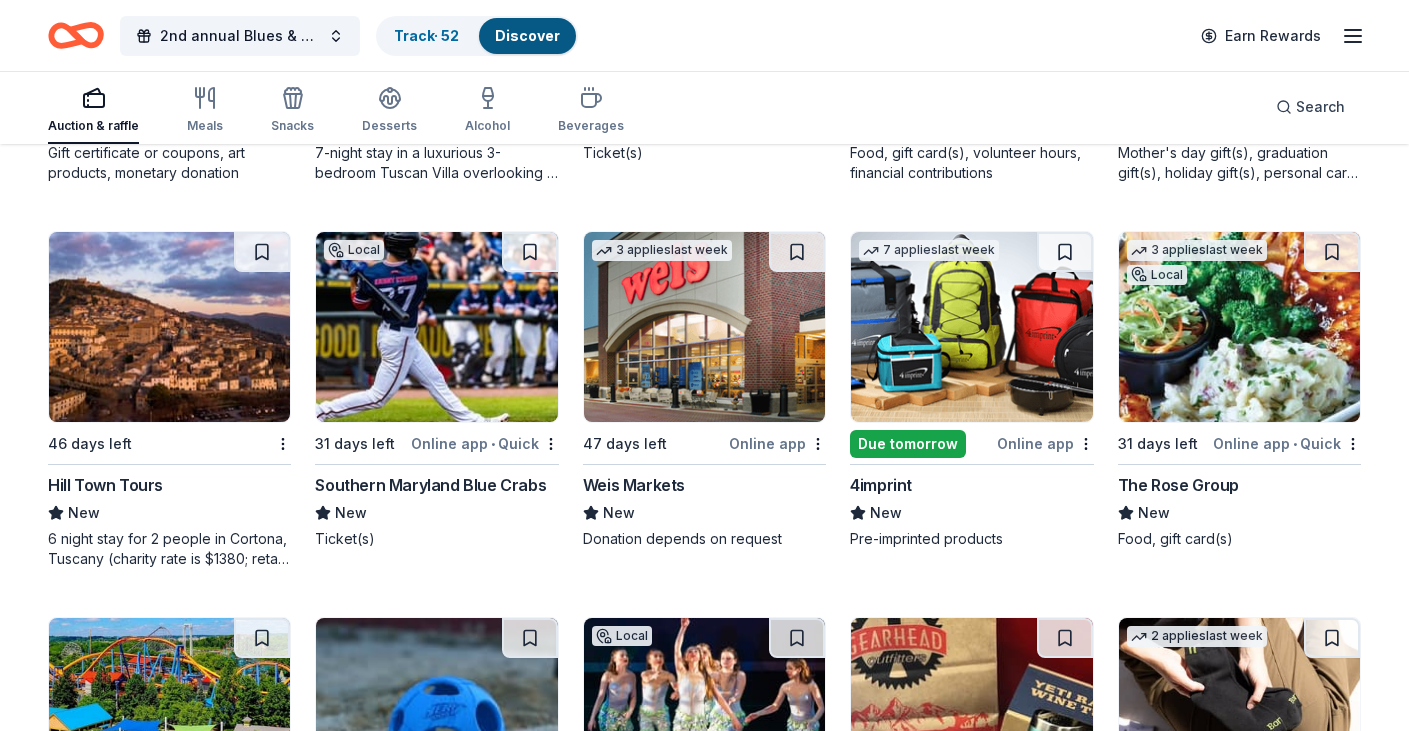 scroll, scrollTop: 4361, scrollLeft: 0, axis: vertical 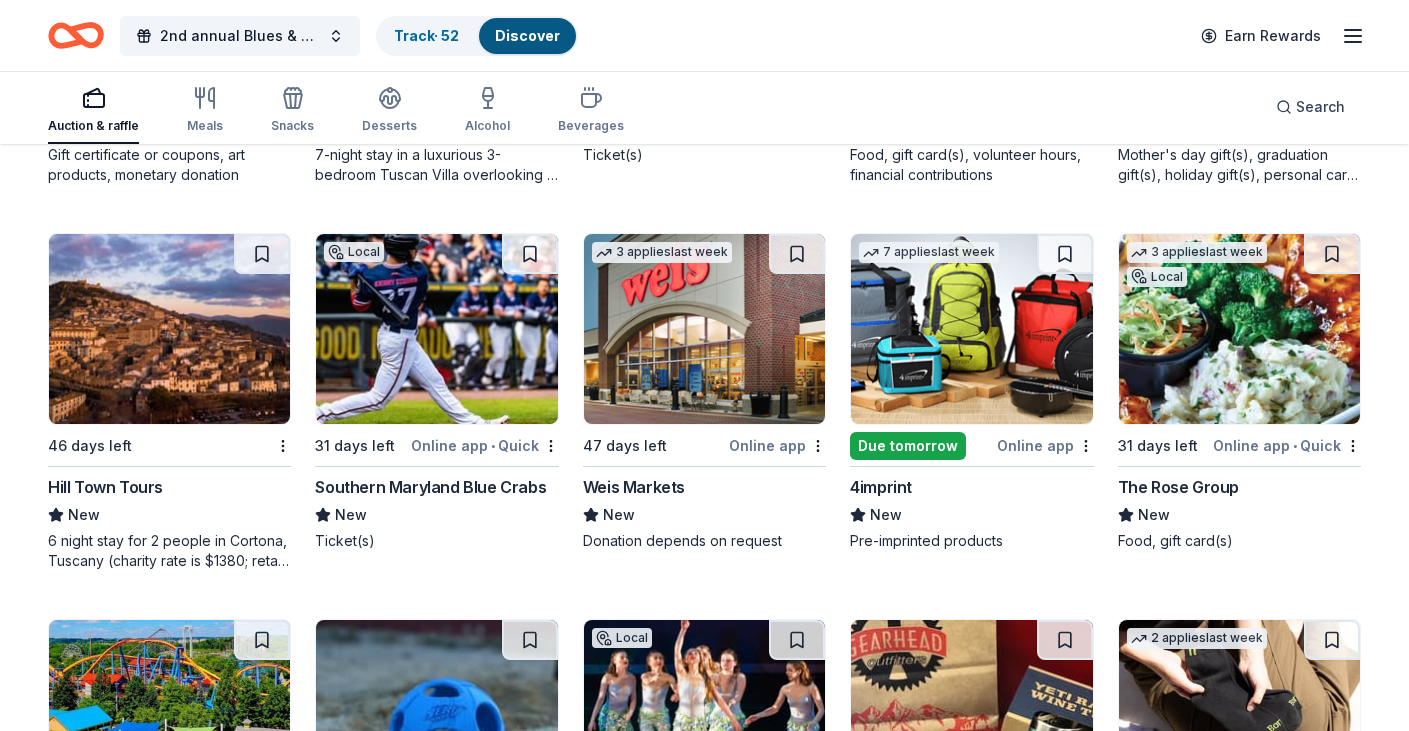 click at bounding box center [971, 329] 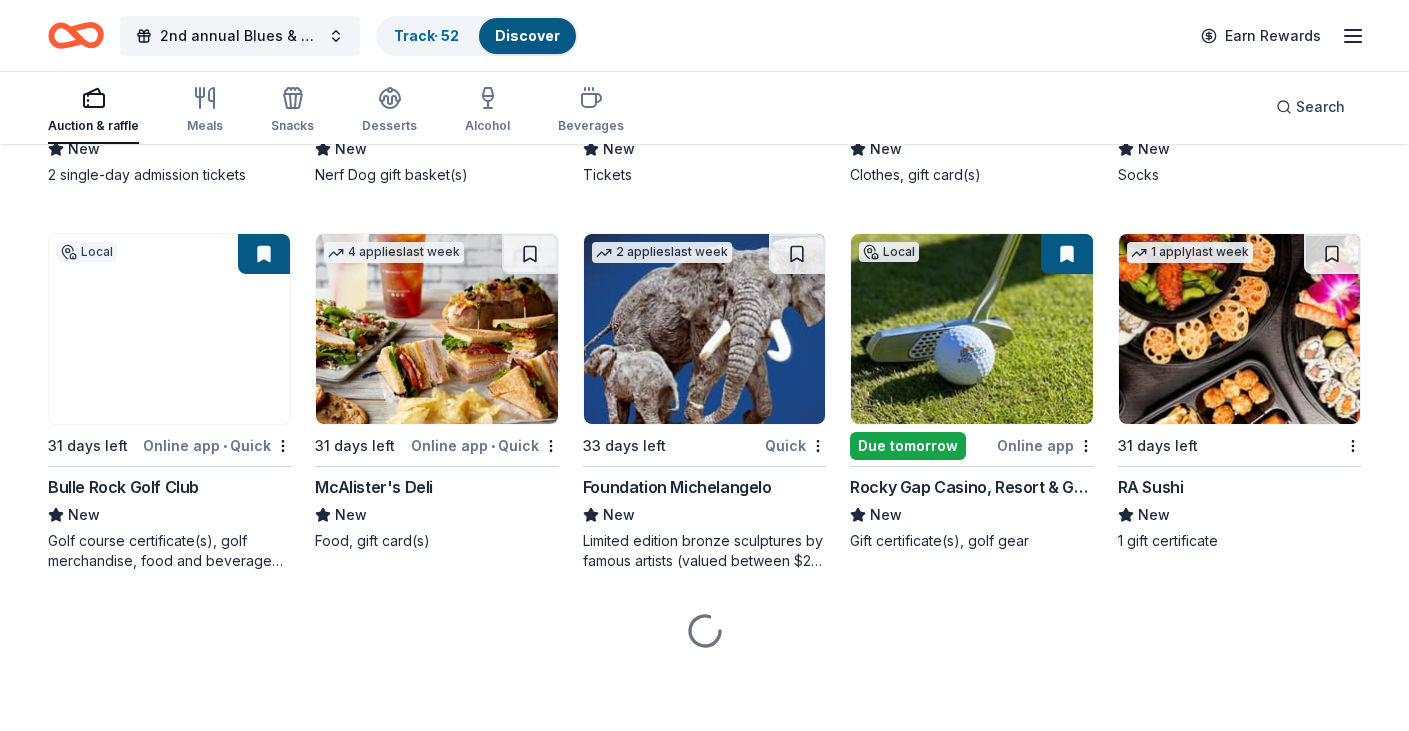 scroll, scrollTop: 5113, scrollLeft: 0, axis: vertical 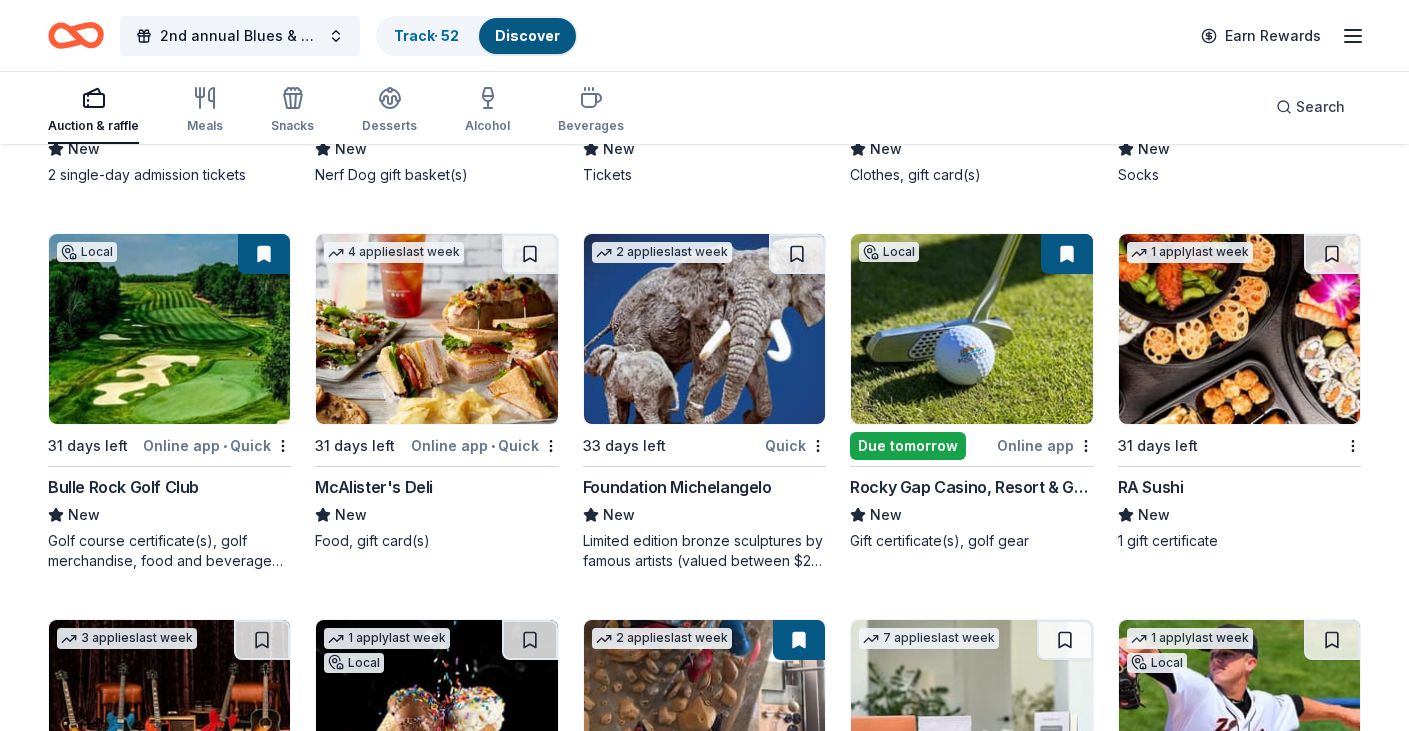 click at bounding box center [971, 329] 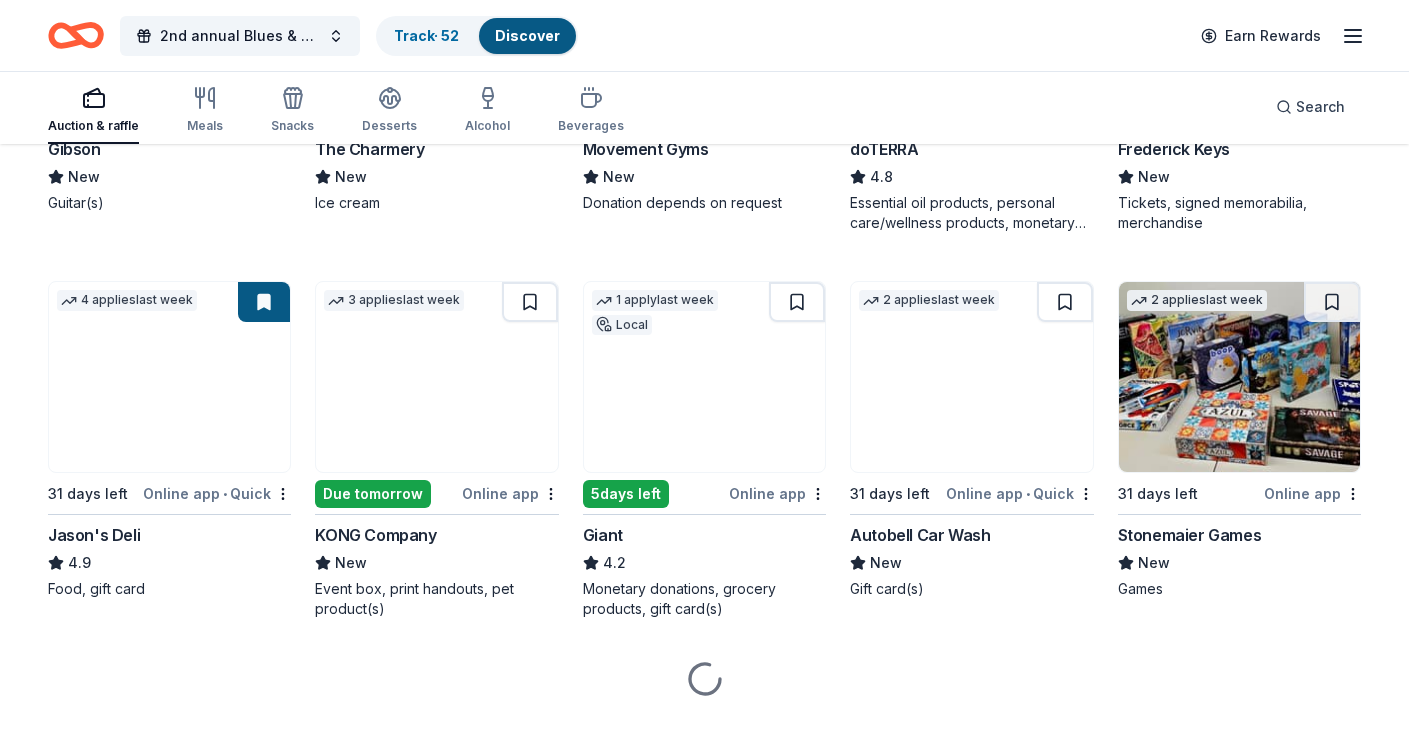 scroll, scrollTop: 5853, scrollLeft: 0, axis: vertical 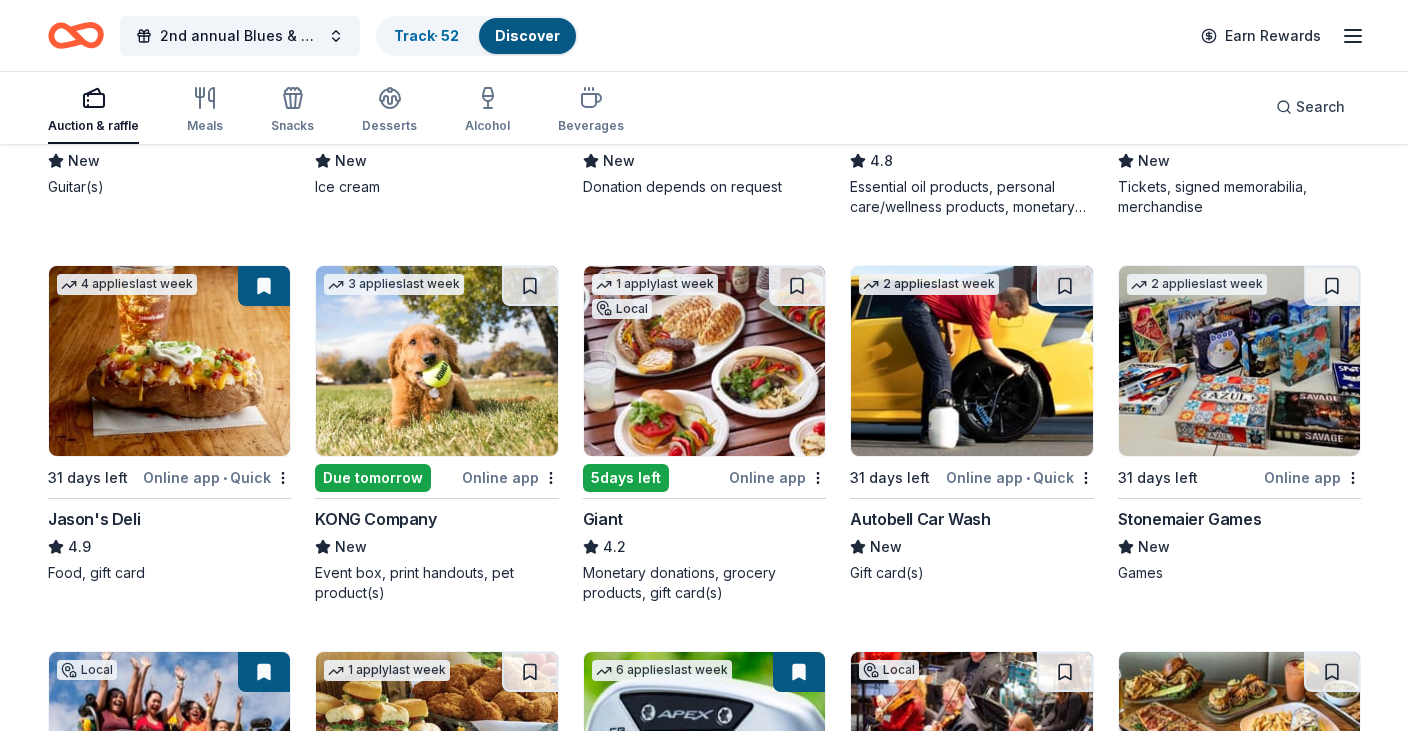 click at bounding box center (436, 361) 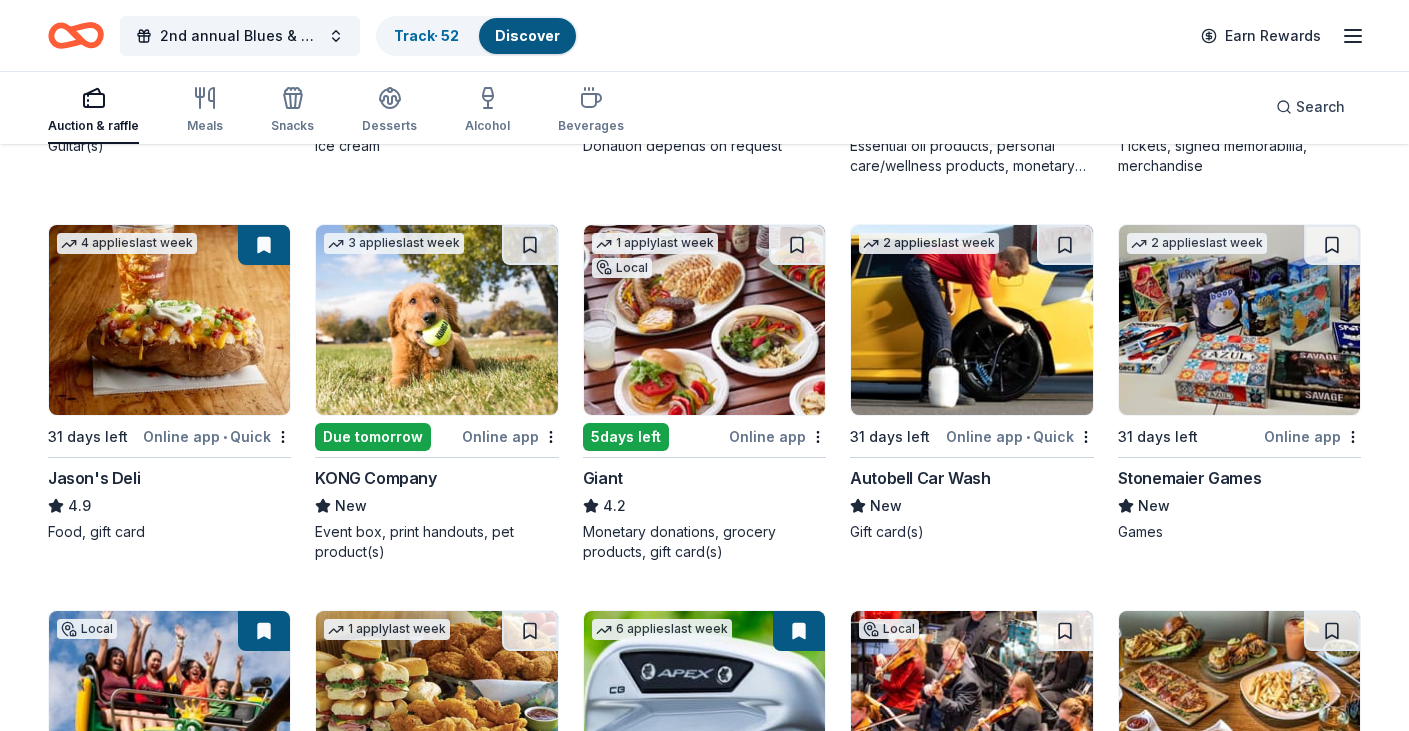 scroll, scrollTop: 5895, scrollLeft: 0, axis: vertical 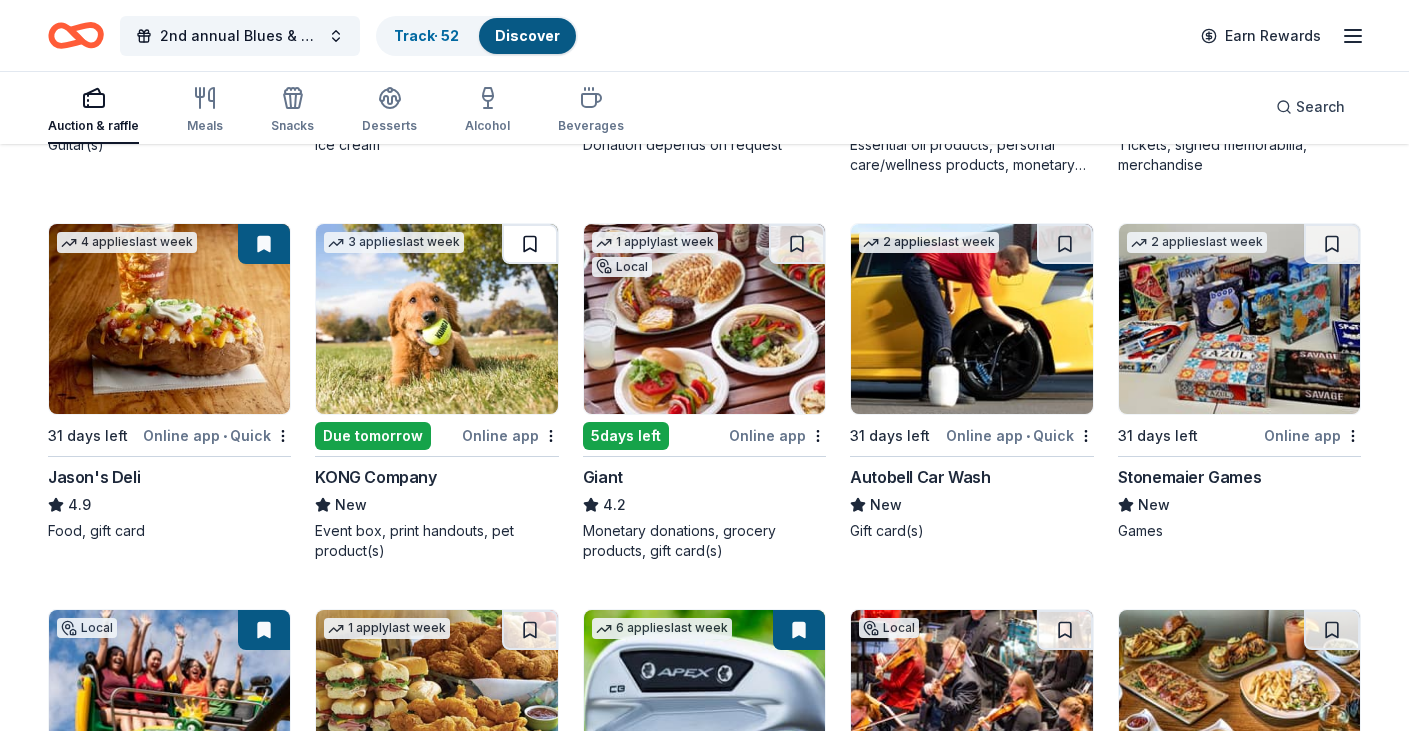 click at bounding box center (530, 244) 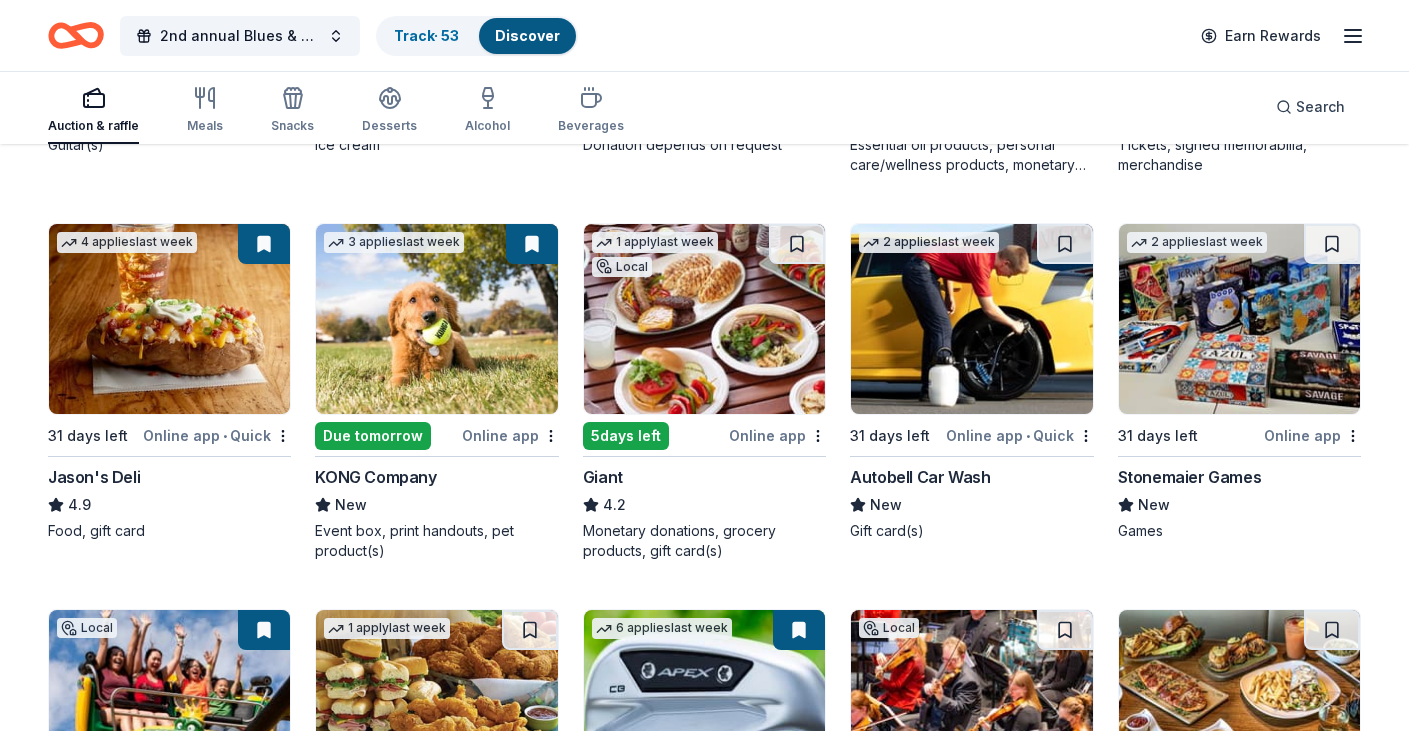 click at bounding box center (532, 244) 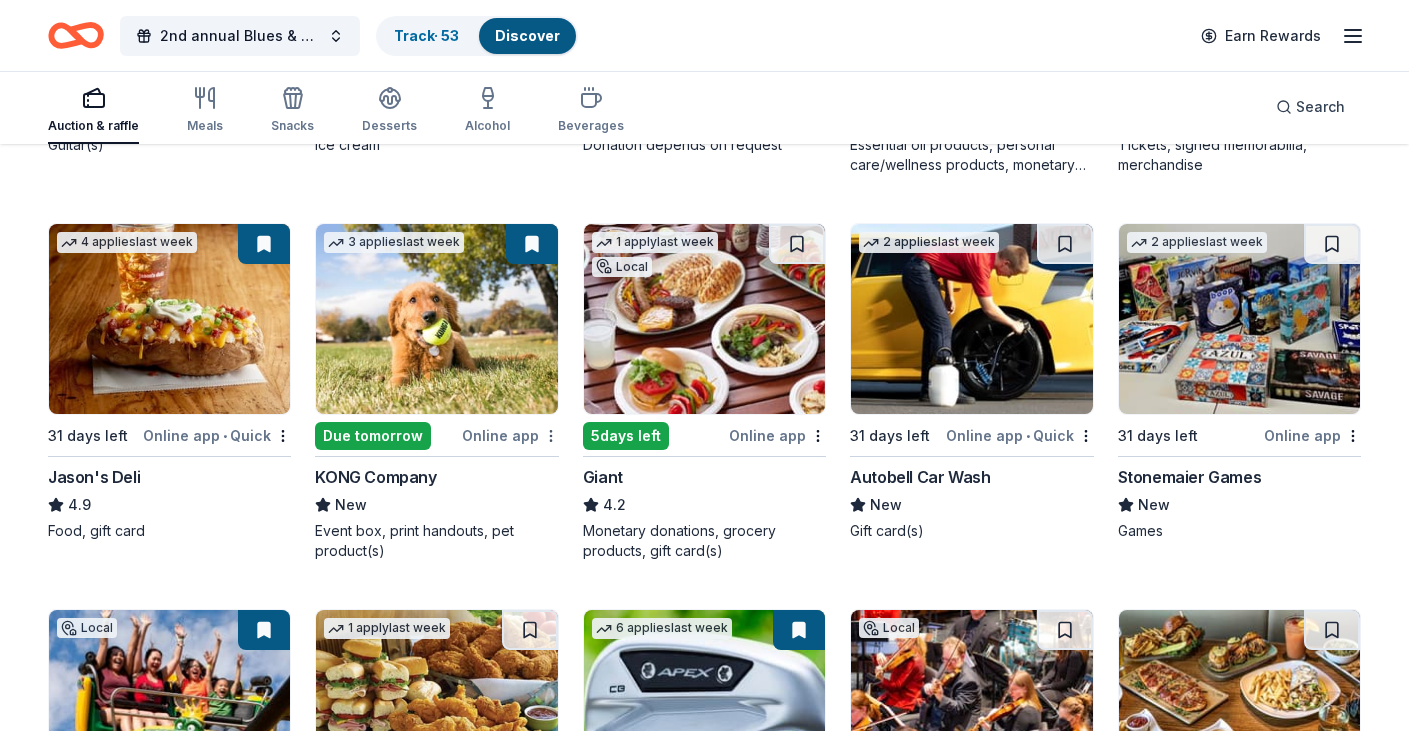 click on "2nd annual Blues & Brews Charity Crab Feast Track  · 53 Discover Earn Rewards Auction & raffle Meals Snacks Desserts Alcohol Beverages Search 237 results  in  Olney, MD Application deadlines 42  this month 193  in September 2  in October 16  passed 1   apply  last week Local 19 days left Online app Washington Capitals New Memorabilia 1   apply  last week 33 days left Online app Go Ape 5.0 Tickets Top rated 18   applies  last week 33 days left Online app Oriental Trading 4.8 Donation depends on request Local 31 days left Online app Potomac Pizza New Food, gift card(s) Local 31 days left Online app • Quick Bethesda Big Train New 5 ticket flex passes Top rated 27   applies  last week 54 days left CookinGenie 5.0 One $200 gift card Top rated 12   applies  last week Due tomorrow Online app Kendra Scott 4.7 Jewelry products, home decor products, and Kendra Gives Back event in-store or online (or both!) where 20% of the proceeds will support the cause or people you care about. Top rated 21   applies  last week 2" at bounding box center (704, -5530) 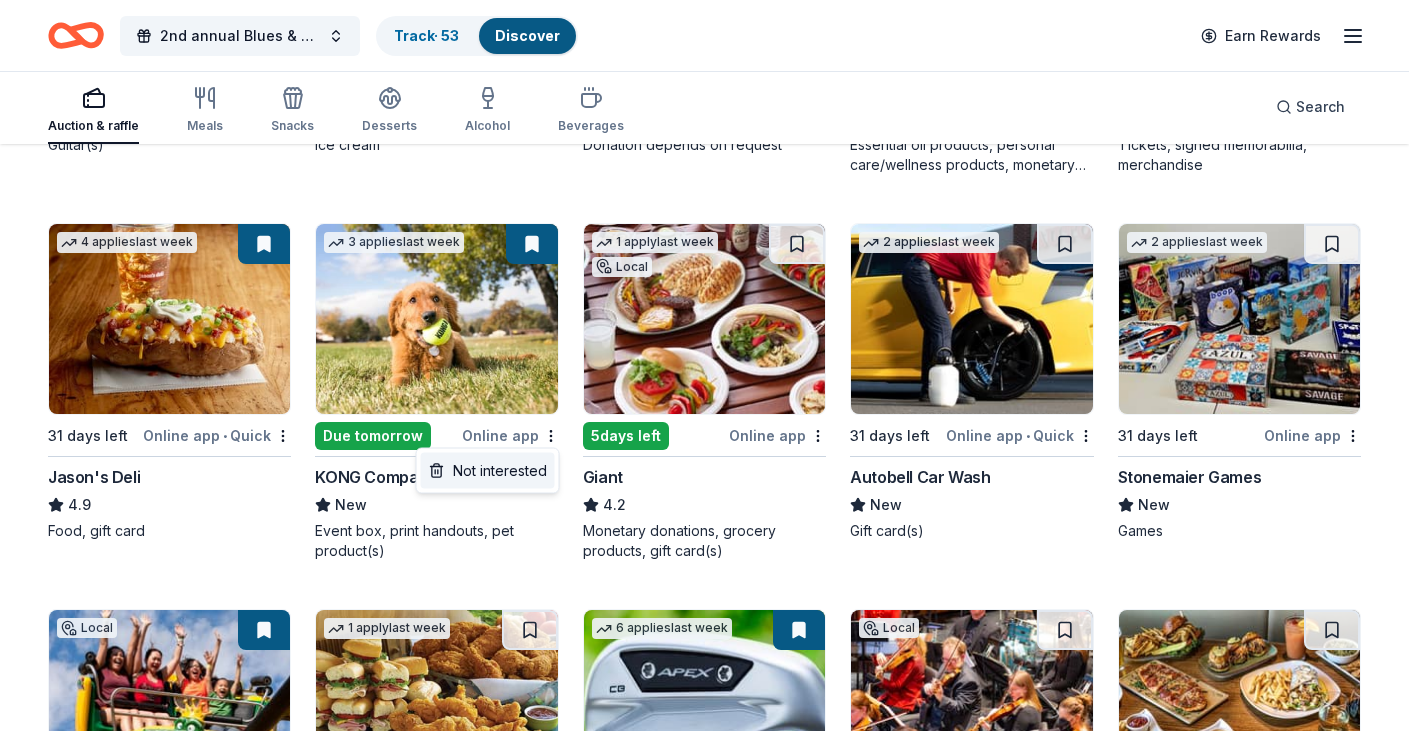 click on "Not interested" at bounding box center [488, 471] 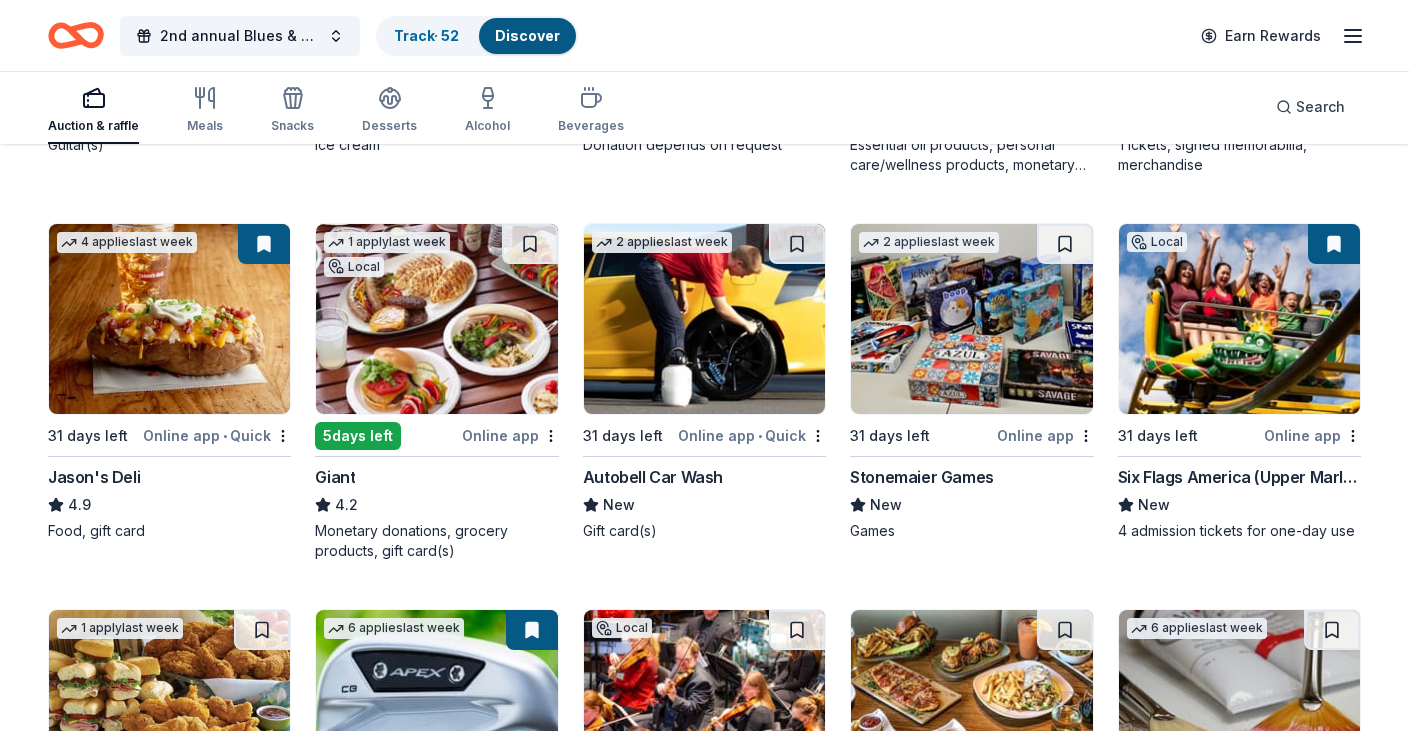 click at bounding box center (436, 319) 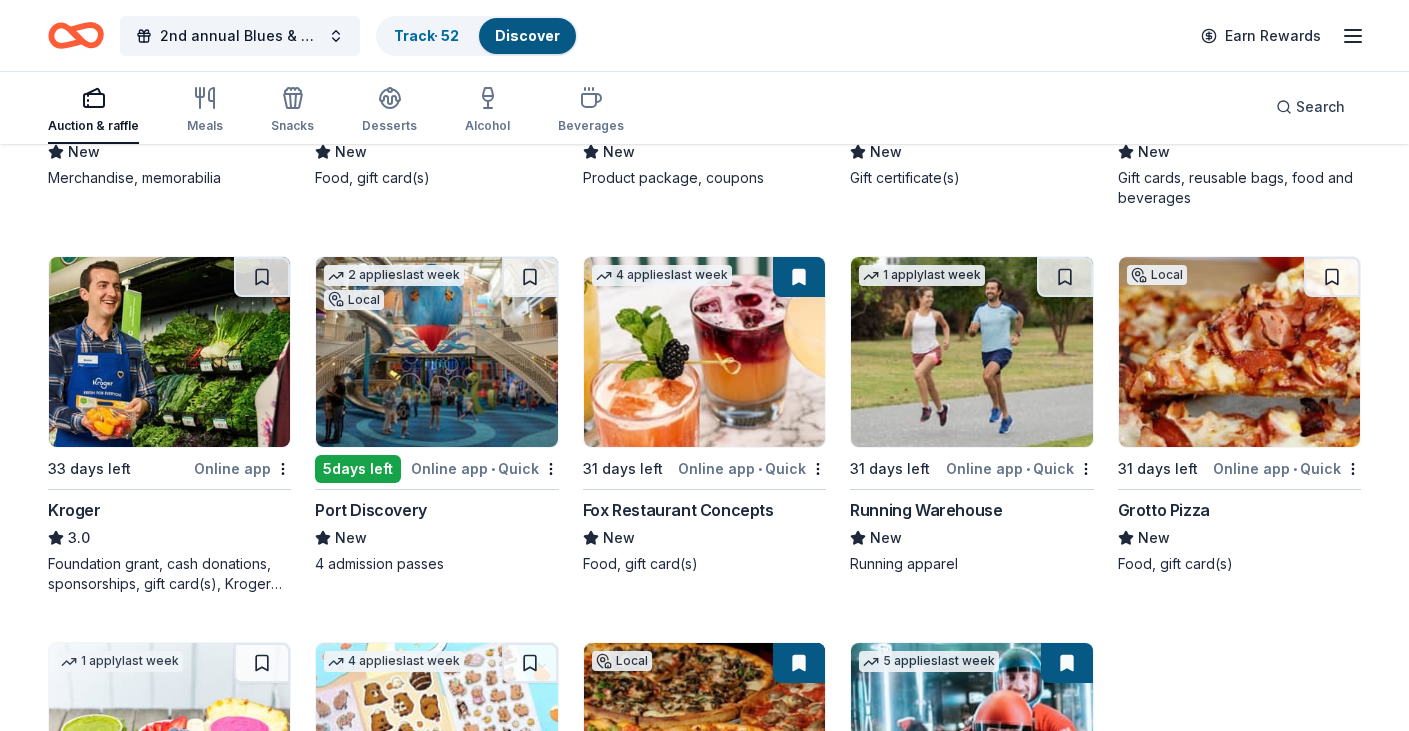 scroll, scrollTop: 7020, scrollLeft: 0, axis: vertical 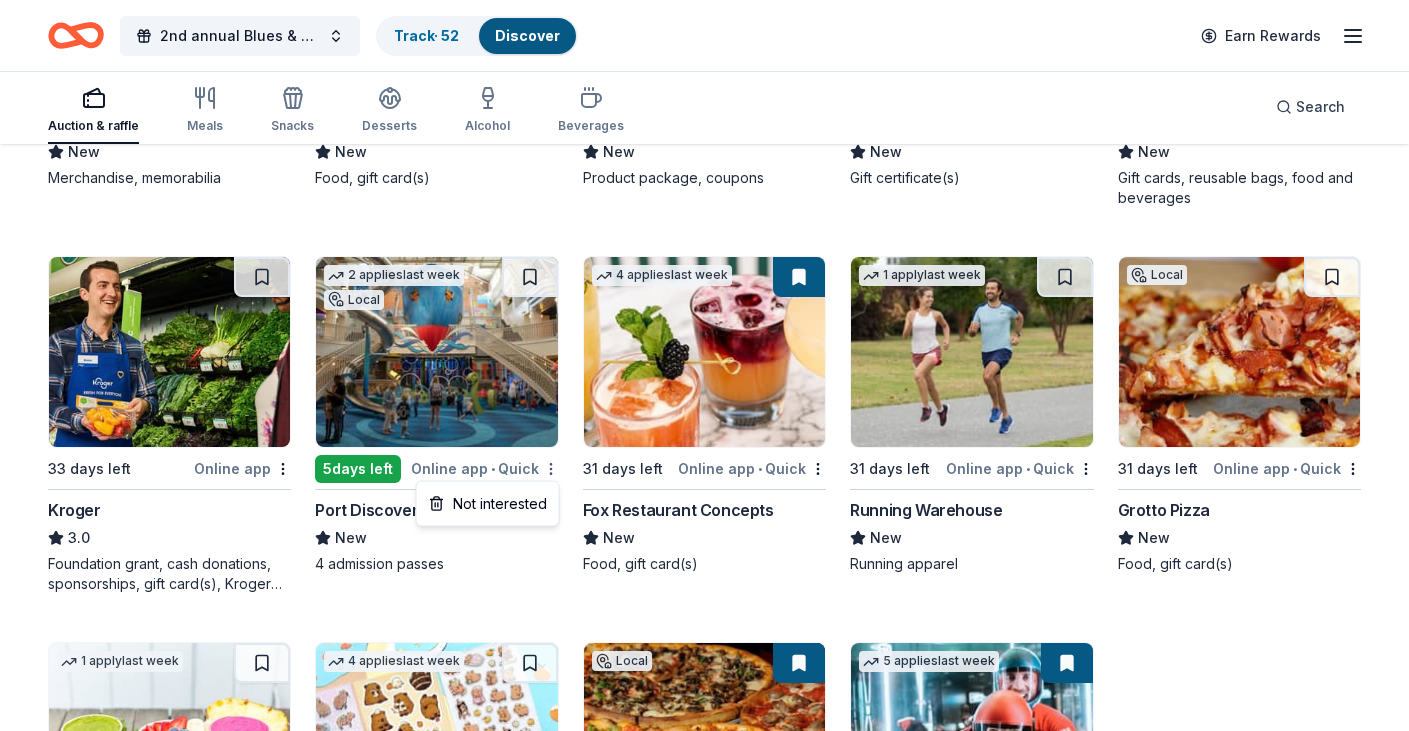 click on "2nd annual Blues & Brews Charity Crab Feast Track  · 52 Discover Earn Rewards Auction & raffle Meals Snacks Desserts Alcohol Beverages Search 237 results  in  Olney, MD Application deadlines 42  this month 193  in September 2  in October 16  passed 1   apply  last week Local 19 days left Online app Washington Capitals New Memorabilia 1   apply  last week 33 days left Online app Go Ape 5.0 Tickets Top rated 18   applies  last week 33 days left Online app Oriental Trading 4.8 Donation depends on request Local 31 days left Online app Potomac Pizza New Food, gift card(s) Local 31 days left Online app • Quick Bethesda Big Train New 5 ticket flex passes Top rated 27   applies  last week 54 days left CookinGenie 5.0 One $200 gift card Top rated 12   applies  last week Due tomorrow Online app Kendra Scott 4.7 Jewelry products, home decor products, and Kendra Gives Back event in-store or online (or both!) where 20% of the proceeds will support the cause or people you care about. Top rated 21   applies  last week 2" at bounding box center [704, -6655] 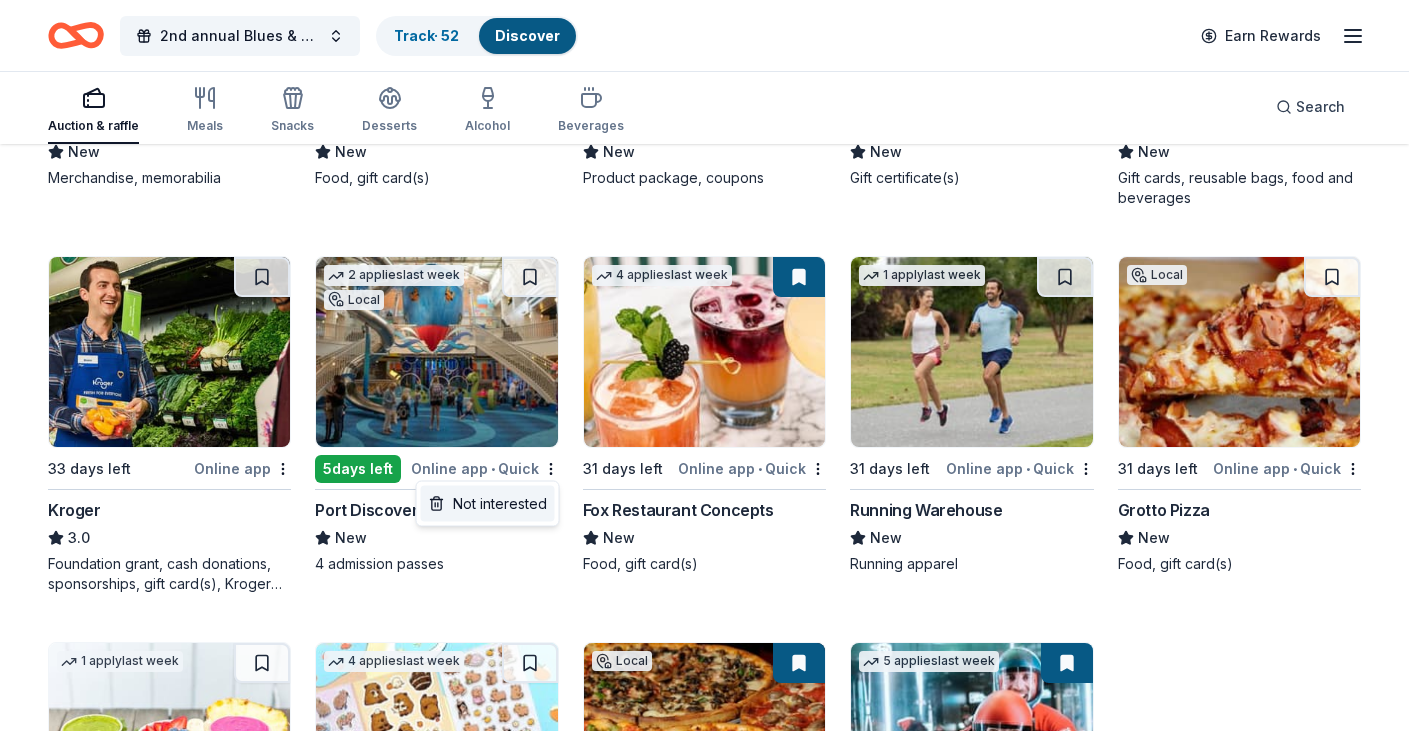 click on "Not interested" at bounding box center [488, 504] 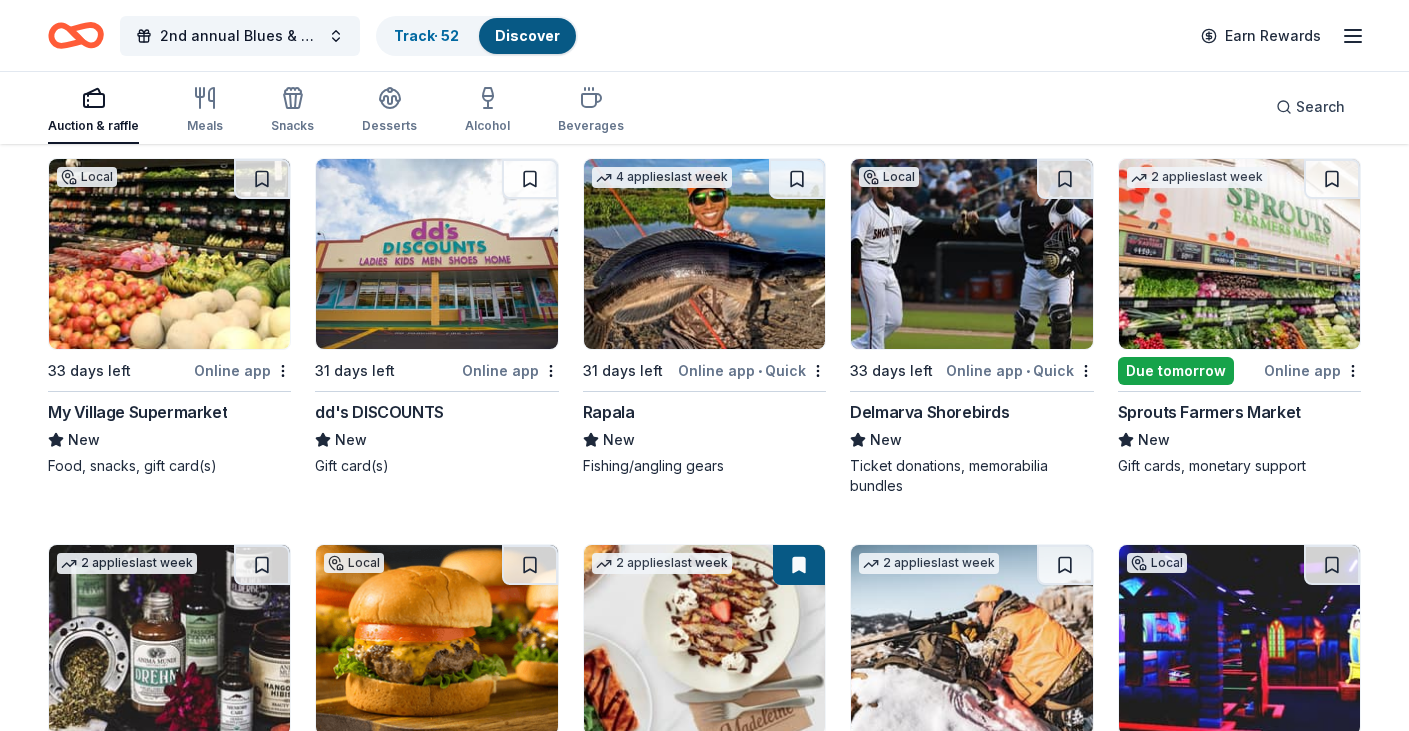 scroll, scrollTop: 8283, scrollLeft: 0, axis: vertical 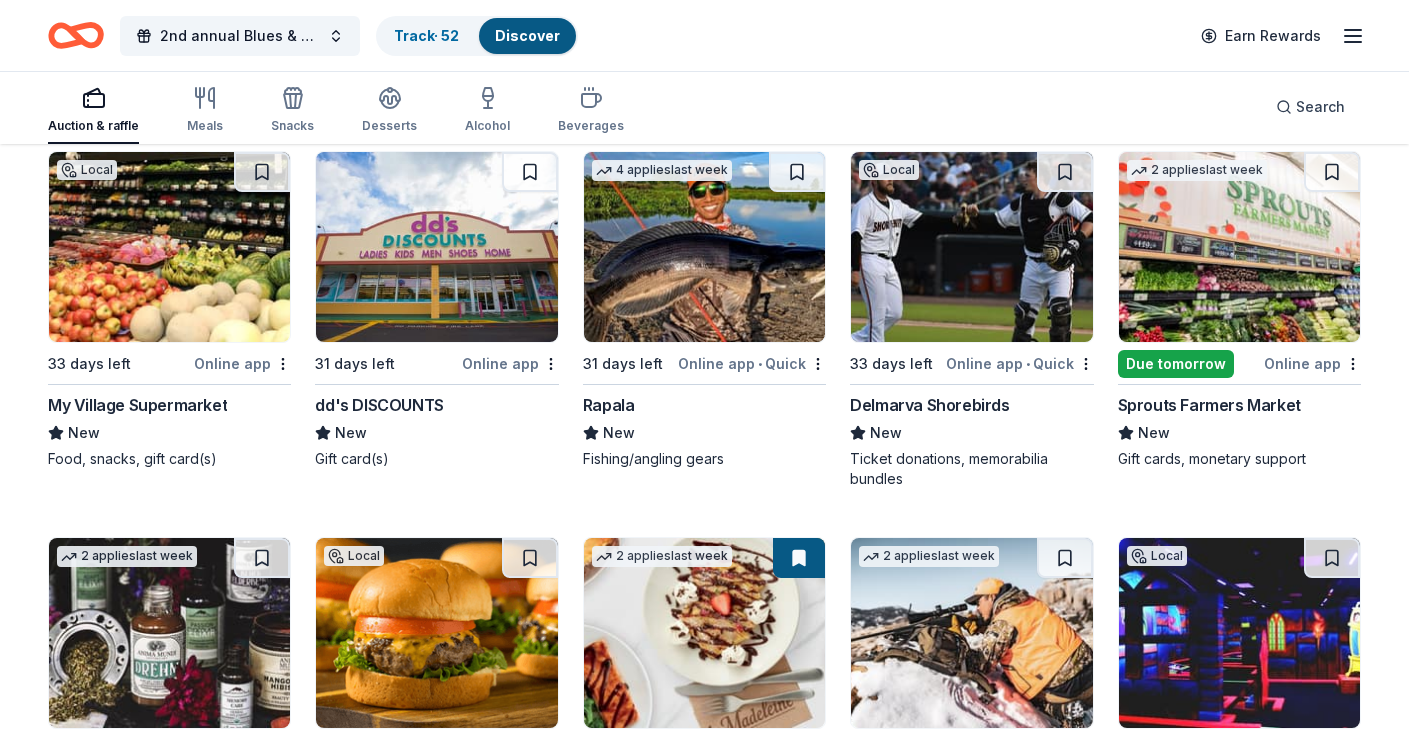 click on "Sprouts Farmers Market" at bounding box center (1209, 405) 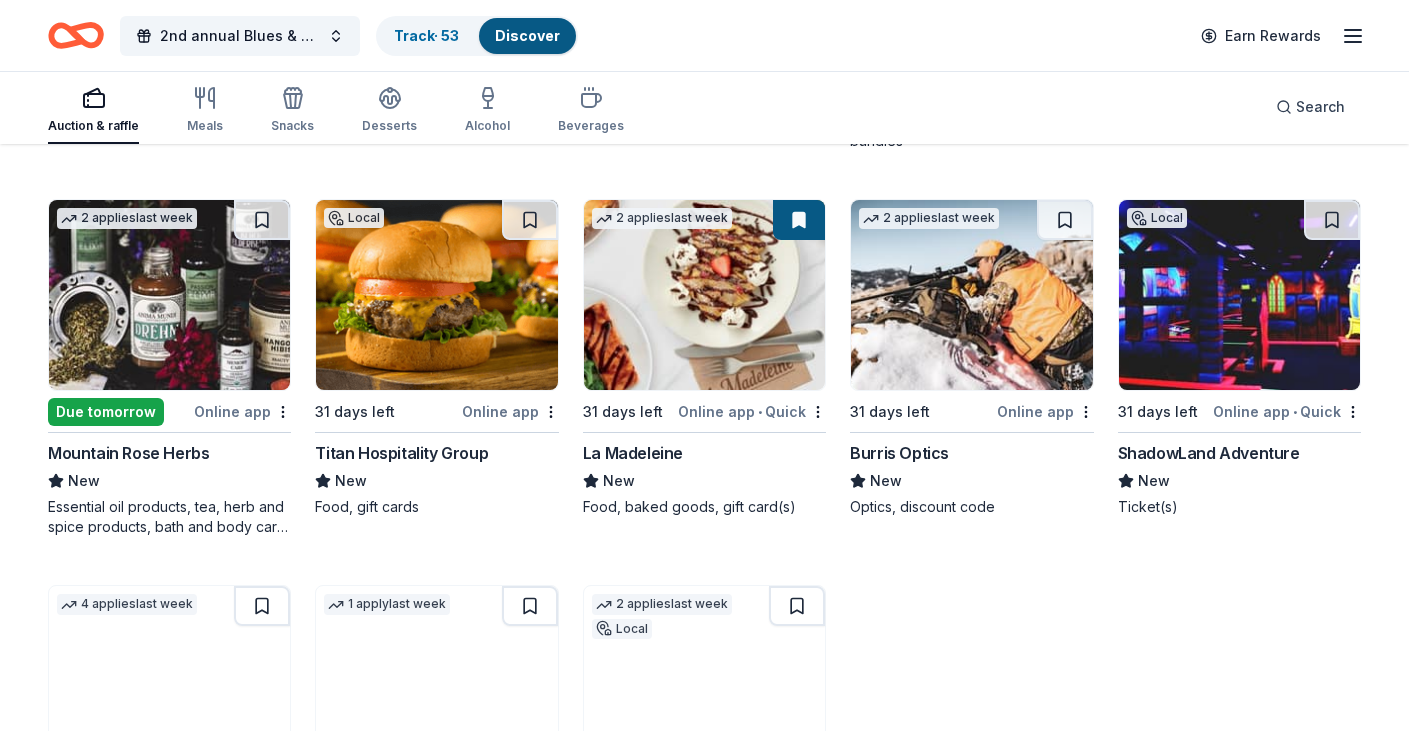 scroll, scrollTop: 8623, scrollLeft: 0, axis: vertical 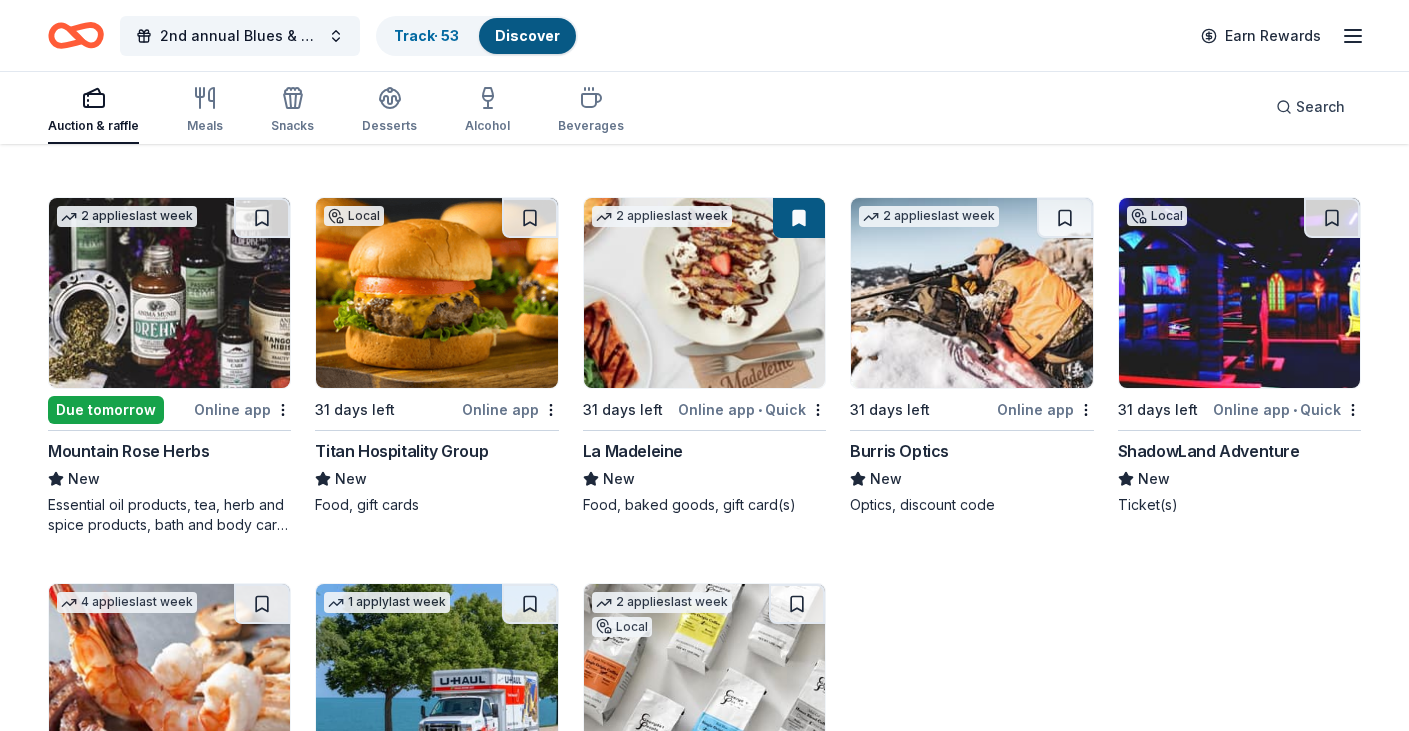 click at bounding box center [169, 293] 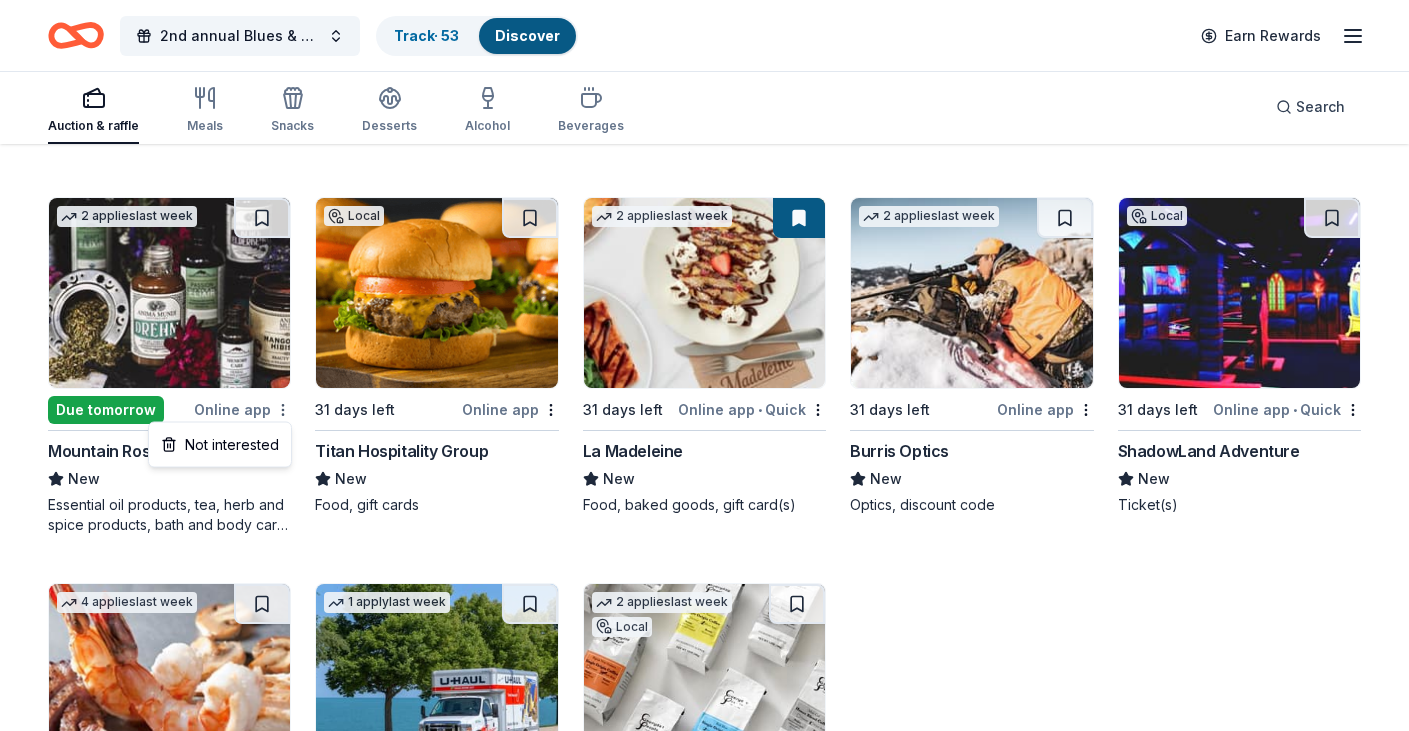 click on "2nd annual Blues & Brews Charity Crab Feast Track  · 53 Discover Earn Rewards Auction & raffle Meals Snacks Desserts Alcohol Beverages Search 237 results  in  Olney, MD Application deadlines 42  this month 193  in September 2  in October 16  passed 1   apply  last week Local 19 days left Online app Washington Capitals New Memorabilia 1   apply  last week 33 days left Online app Go Ape 5.0 Tickets Top rated 18   applies  last week 33 days left Online app Oriental Trading 4.8 Donation depends on request Local 31 days left Online app Potomac Pizza New Food, gift card(s) Local 31 days left Online app • Quick Bethesda Big Train New 5 ticket flex passes Top rated 27   applies  last week 54 days left CookinGenie 5.0 One $200 gift card Top rated 12   applies  last week Due tomorrow Online app Kendra Scott 4.7 Jewelry products, home decor products, and Kendra Gives Back event in-store or online (or both!) where 20% of the proceeds will support the cause or people you care about. Top rated 21   applies  last week 2" at bounding box center (704, -8258) 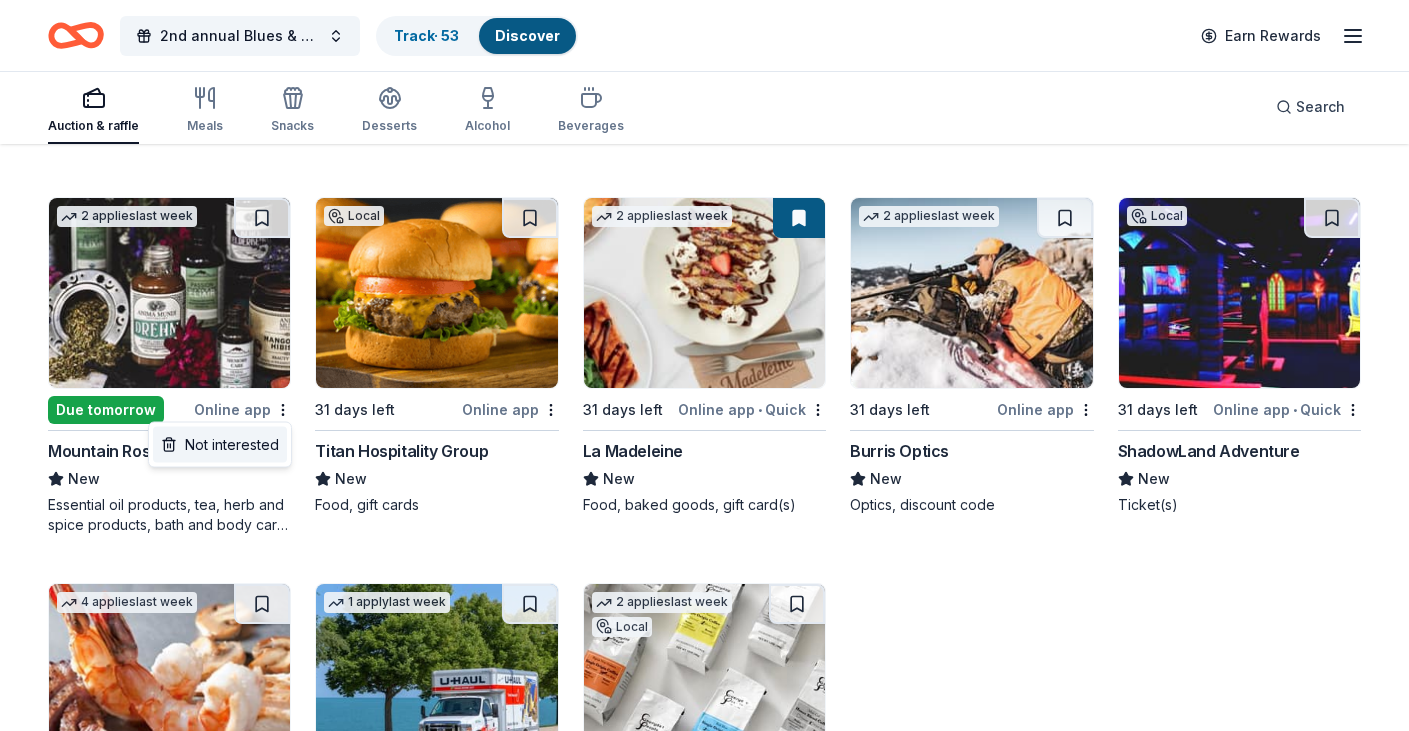 click on "Not interested" at bounding box center (220, 445) 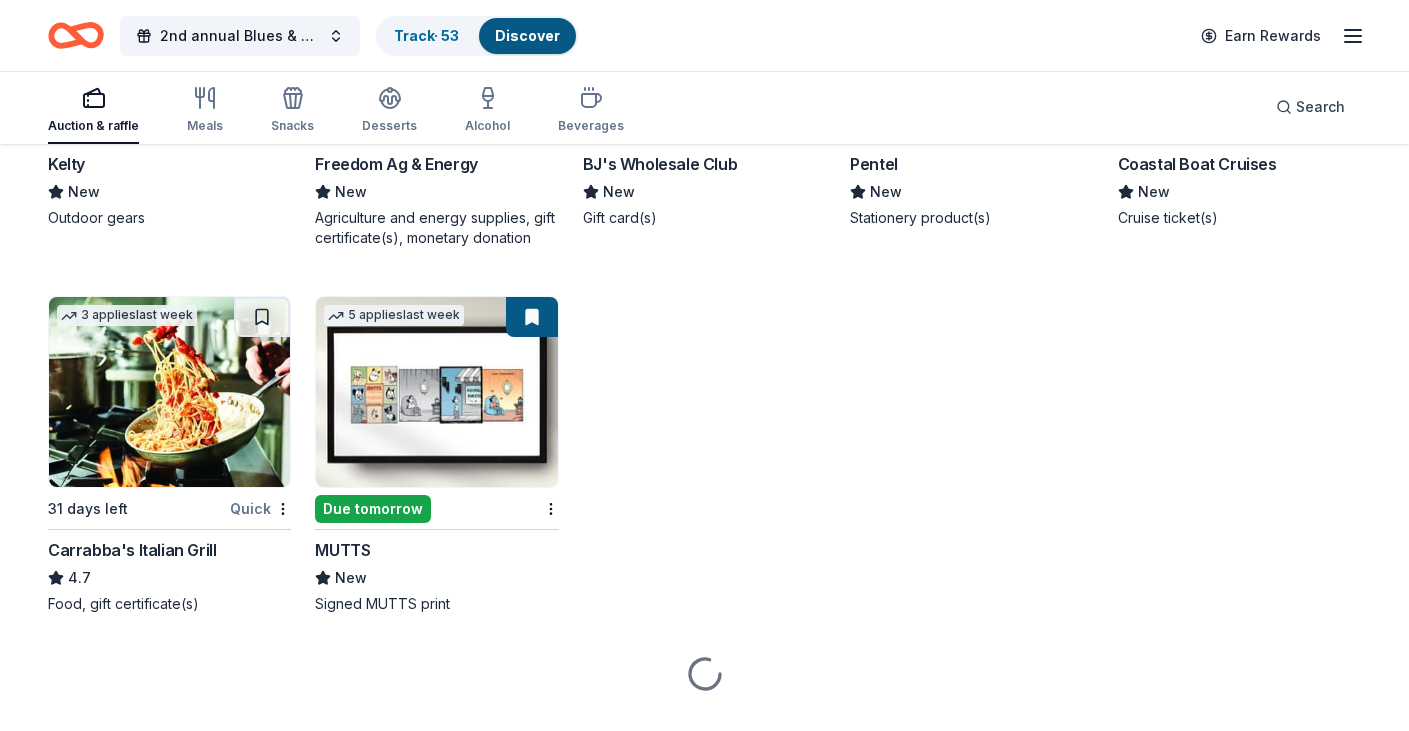 scroll, scrollTop: 10443, scrollLeft: 0, axis: vertical 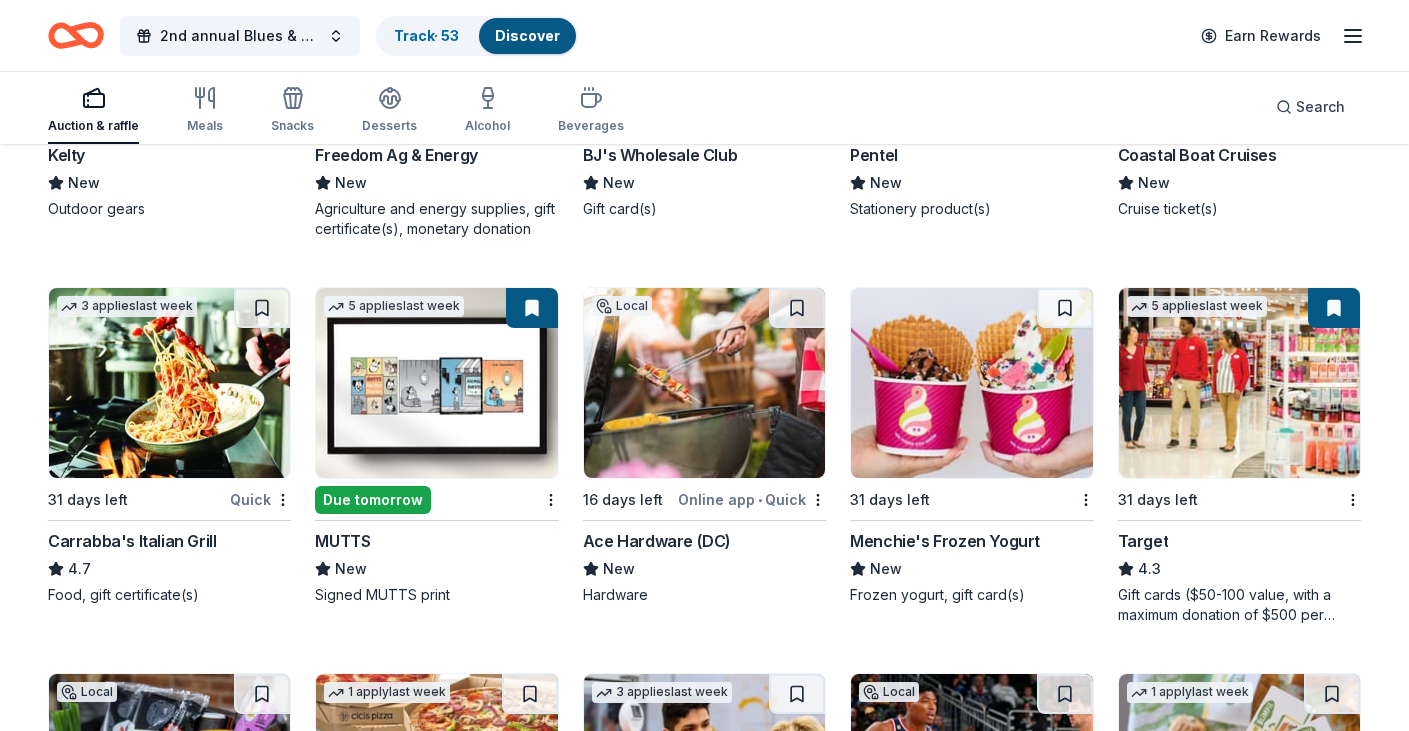 click at bounding box center [436, 383] 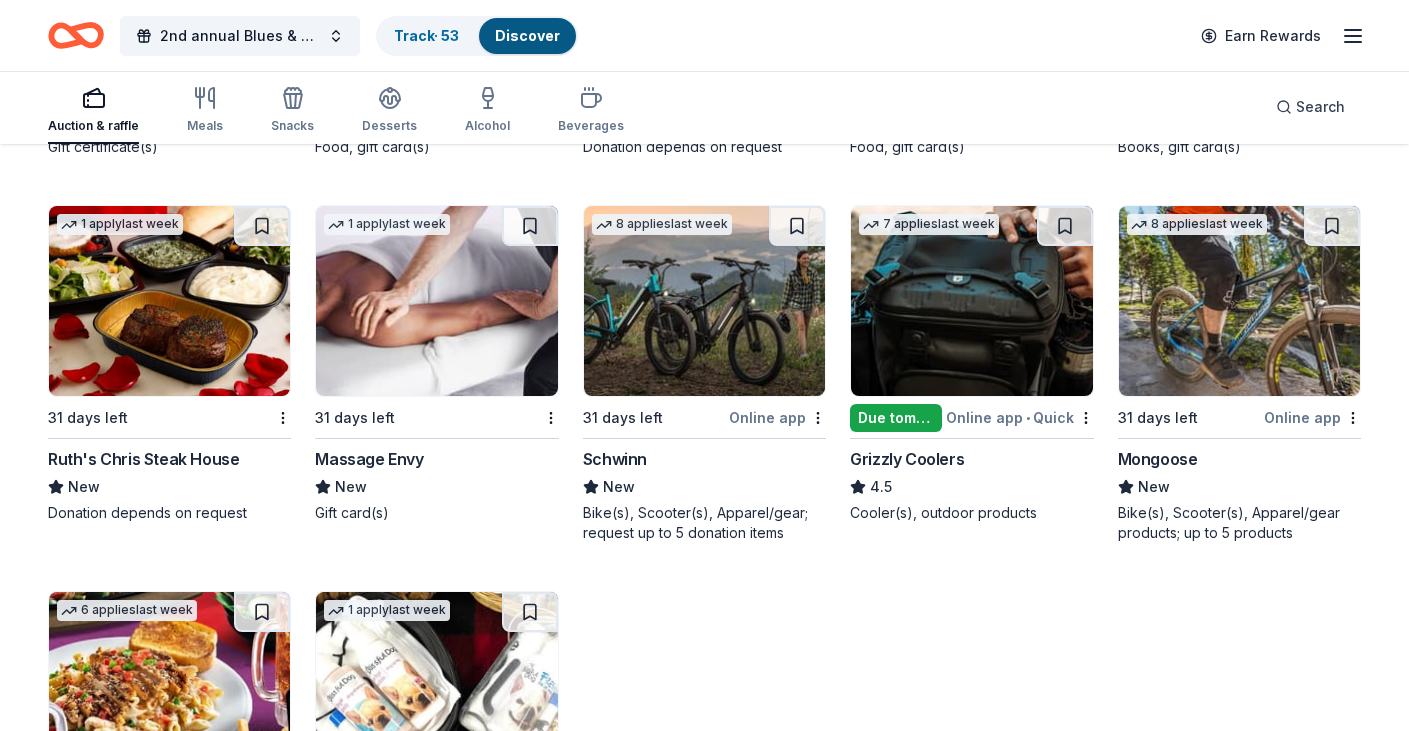 scroll, scrollTop: 13169, scrollLeft: 0, axis: vertical 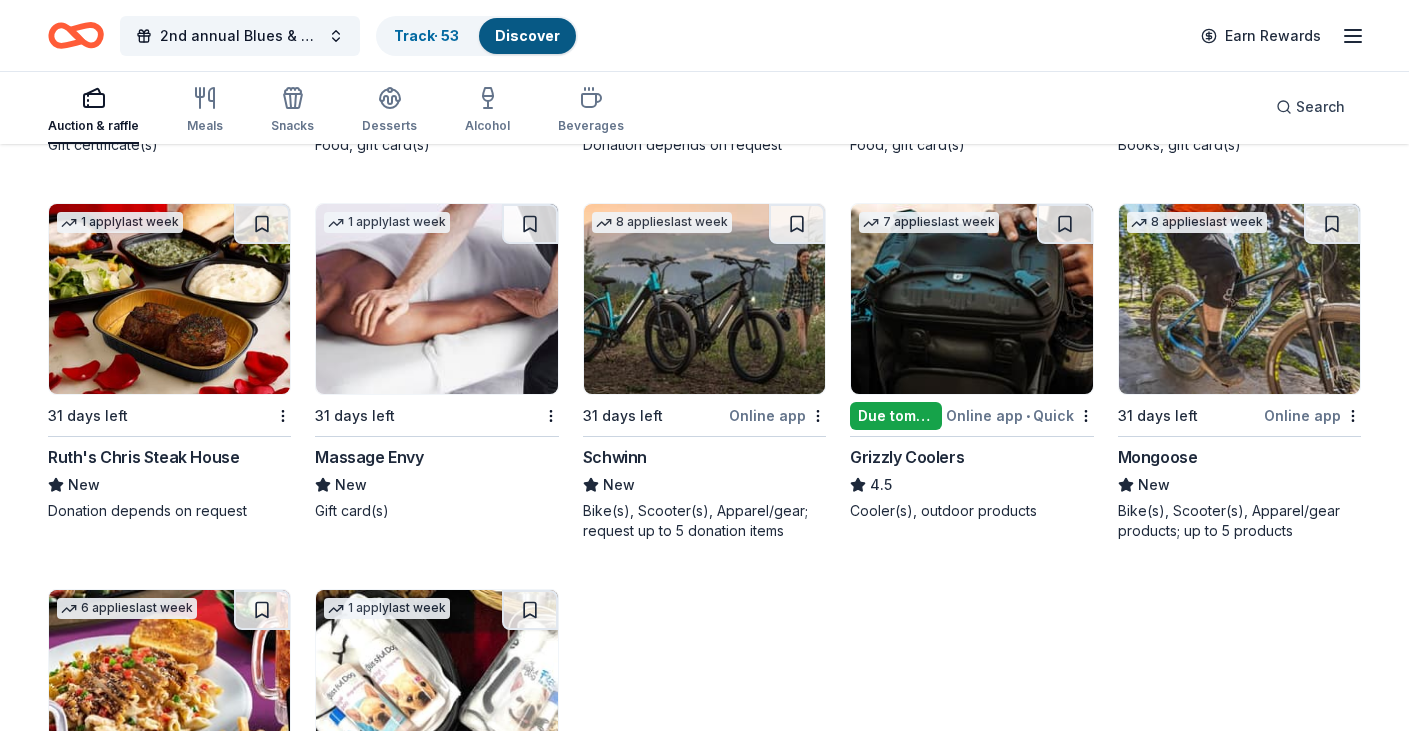 click at bounding box center (971, 299) 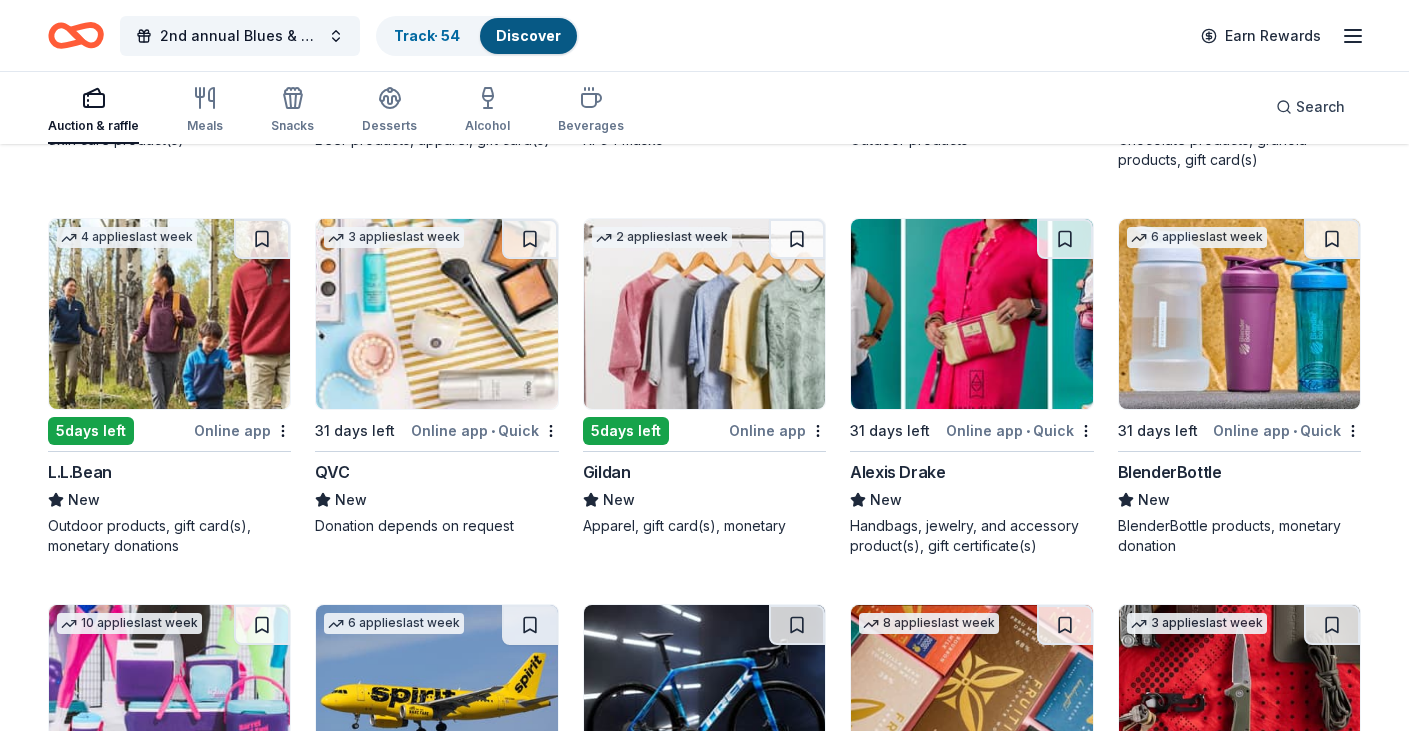 scroll, scrollTop: 14315, scrollLeft: 0, axis: vertical 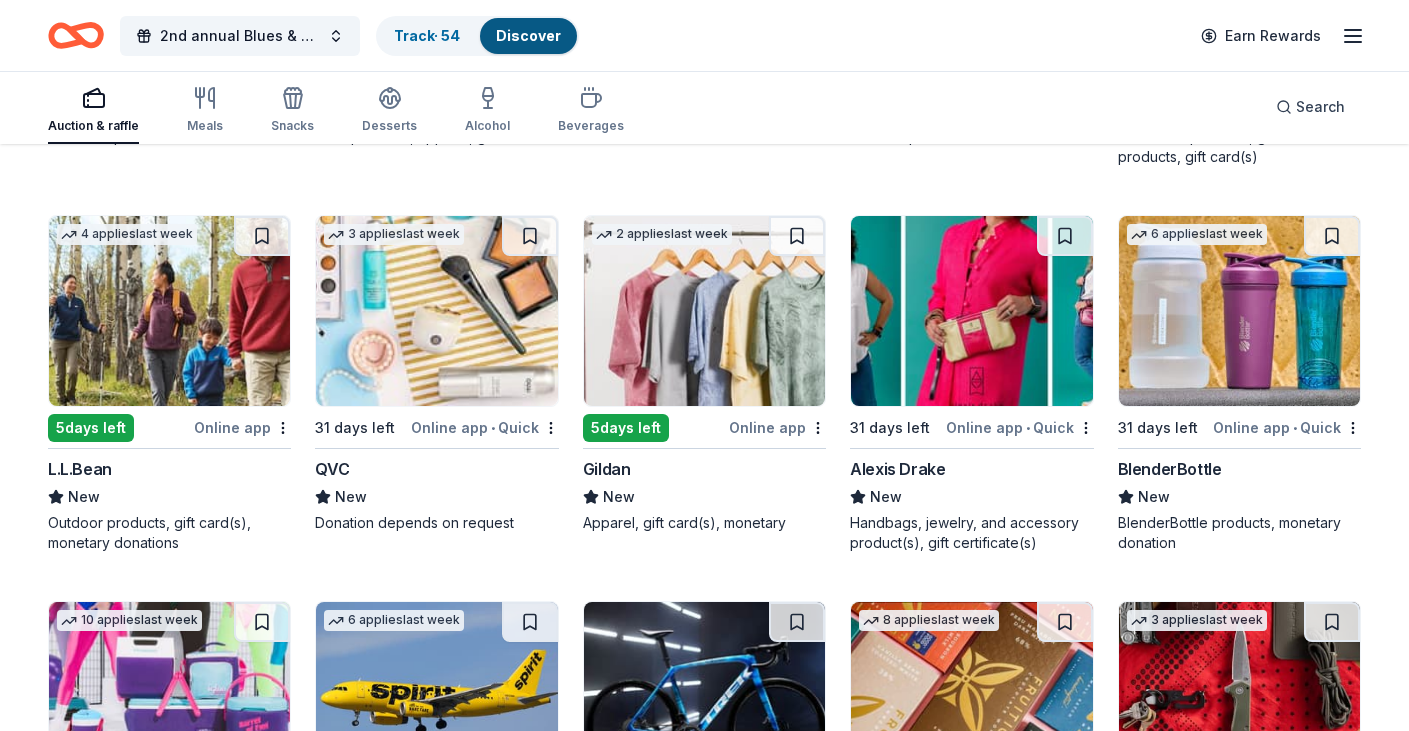 click at bounding box center (169, 311) 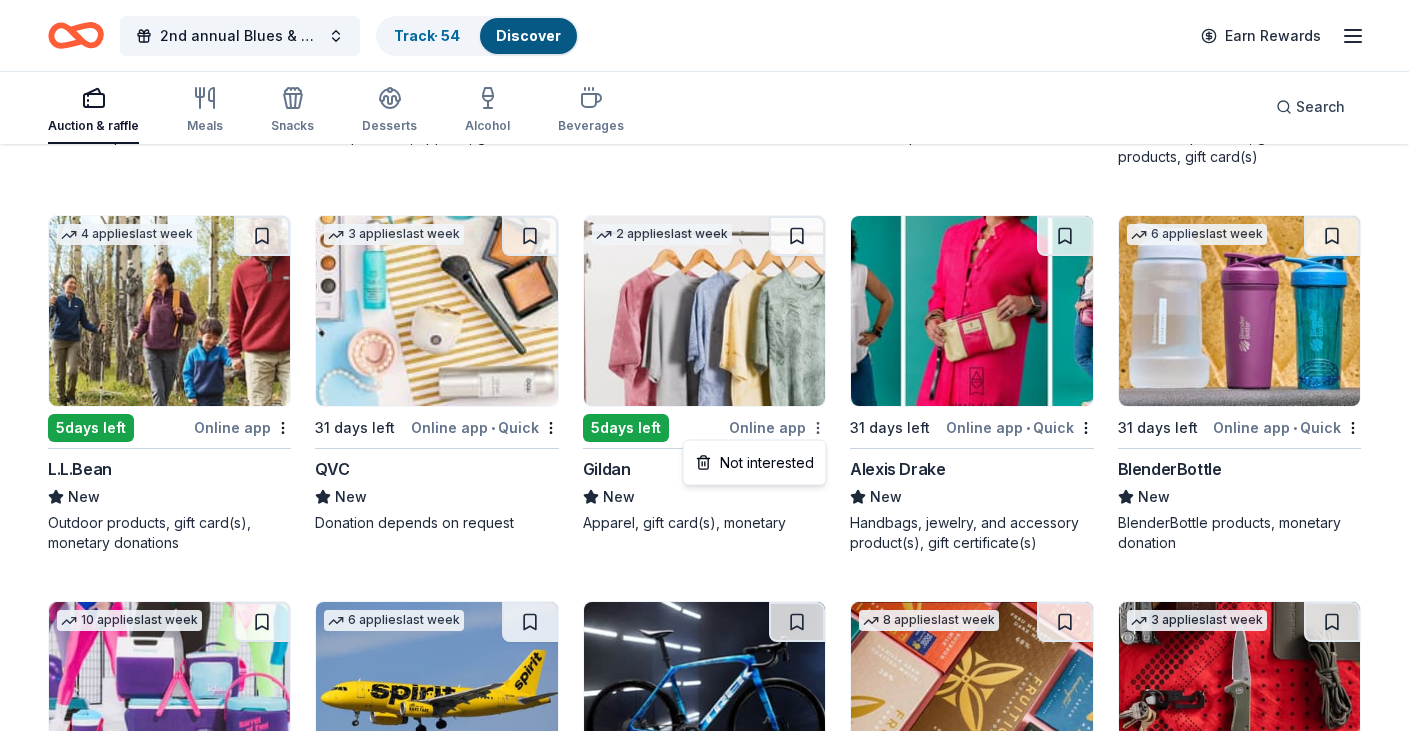click on "2nd annual Blues & Brews Charity Crab Feast Track  · 54 Discover Earn Rewards Auction & raffle Meals Snacks Desserts Alcohol Beverages Search 237 results  in  Olney, MD Application deadlines 42  this month 193  in September 2  in October 16  passed 1   apply  last week Local 19 days left Online app Washington Capitals New Memorabilia 1   apply  last week 33 days left Online app Go Ape 5.0 Tickets Top rated 18   applies  last week 33 days left Online app Oriental Trading 4.8 Donation depends on request Local 31 days left Online app Potomac Pizza New Food, gift card(s) Local 31 days left Online app • Quick Bethesda Big Train New 5 ticket flex passes Top rated 27   applies  last week 54 days left CookinGenie 5.0 One $200 gift card Top rated 12   applies  last week Due tomorrow Online app Kendra Scott 4.7 Jewelry products, home decor products, and Kendra Gives Back event in-store or online (or both!) where 20% of the proceeds will support the cause or people you care about. Top rated 21   applies  last week 2" at bounding box center (704, -13950) 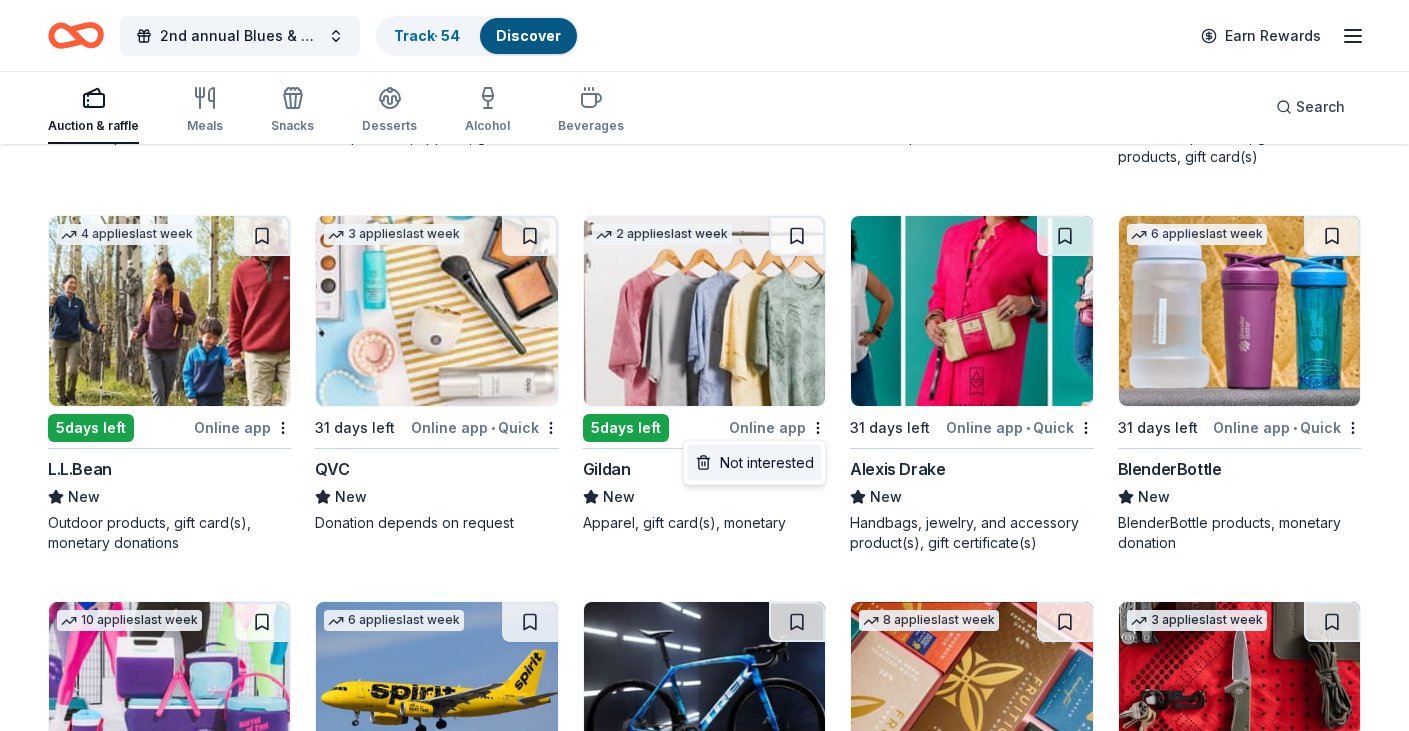click on "Not interested" at bounding box center (755, 463) 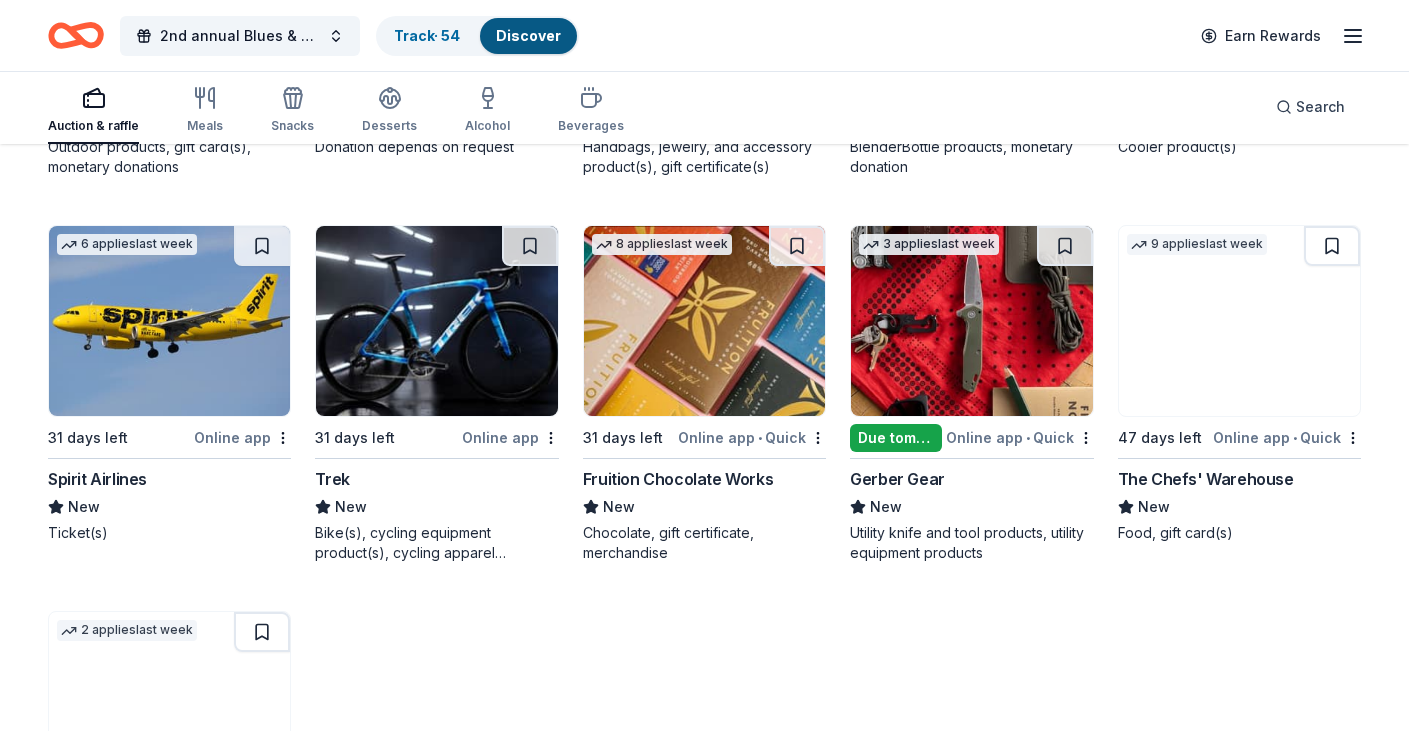 scroll, scrollTop: 14710, scrollLeft: 0, axis: vertical 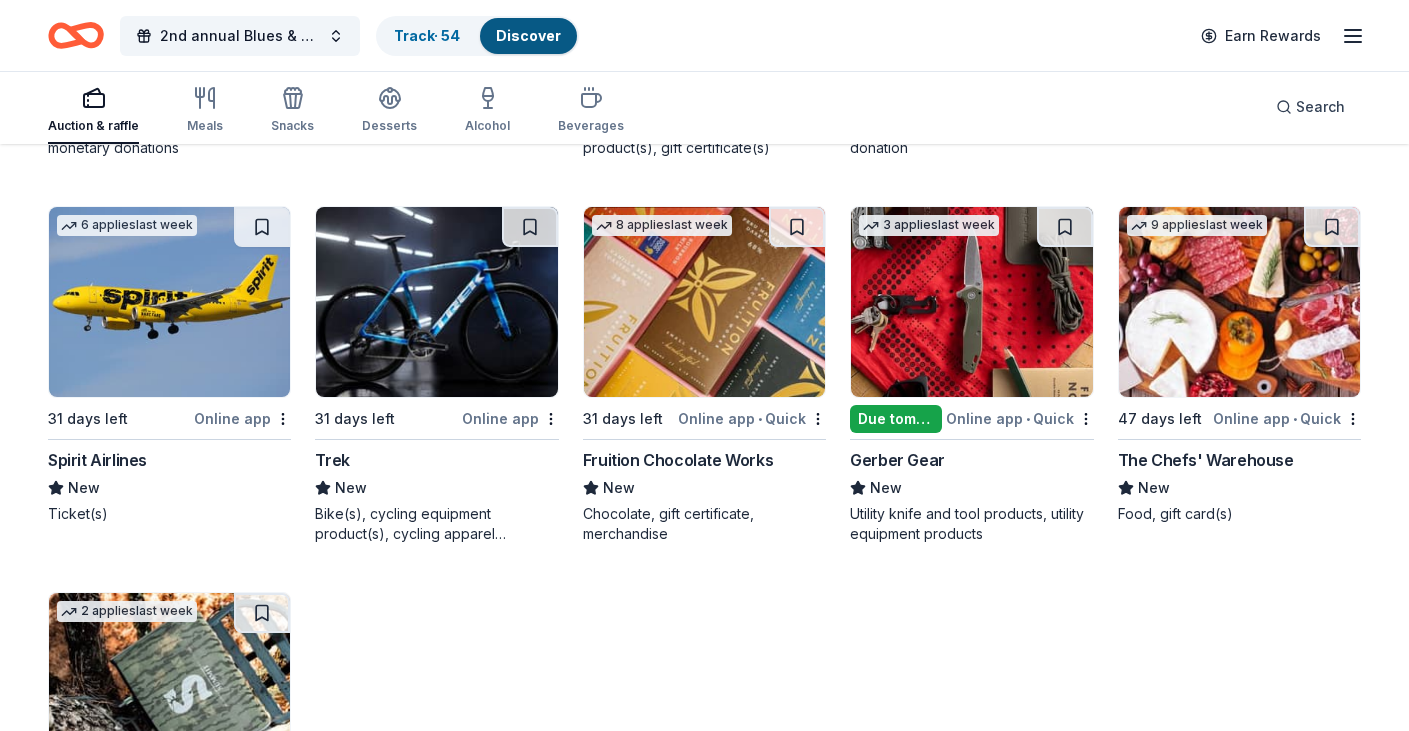 click at bounding box center [971, 302] 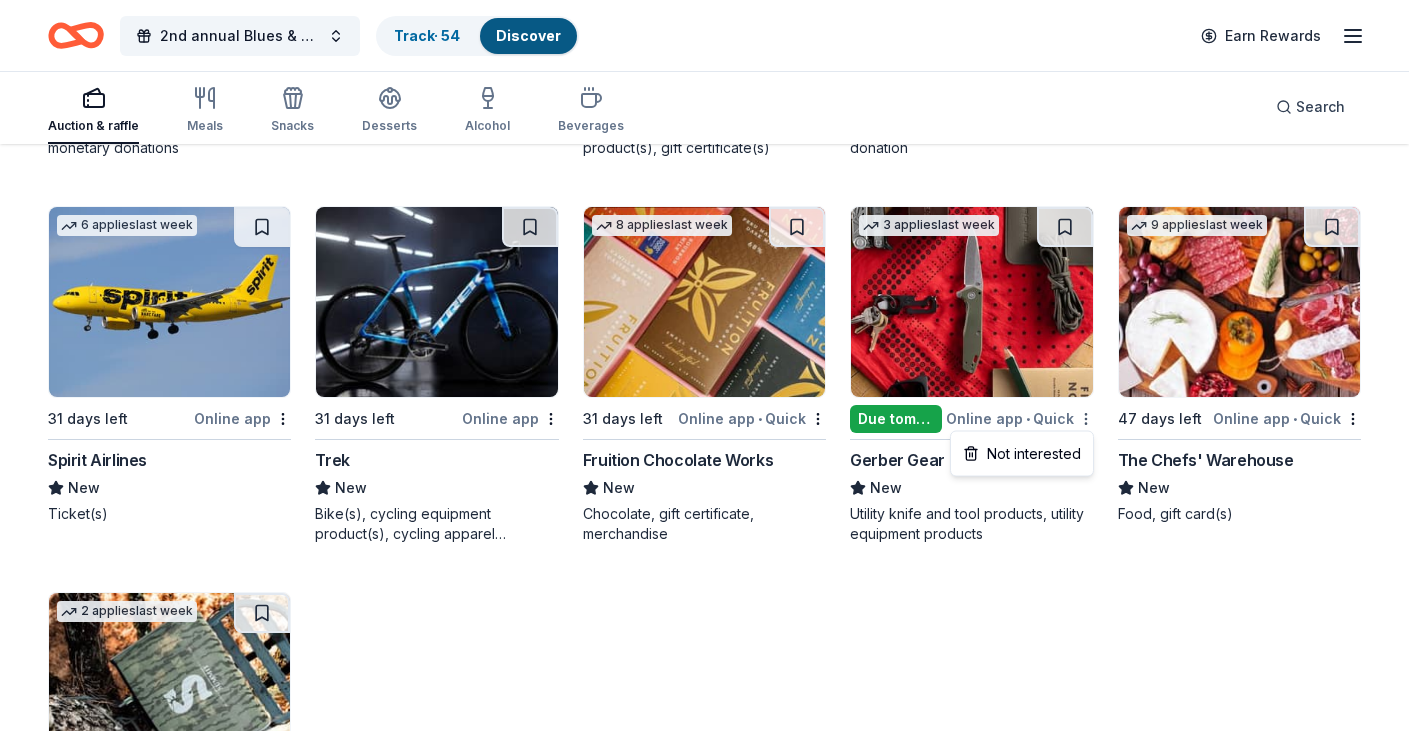 click on "2nd annual Blues & Brews Charity Crab Feast Track  · 54 Discover Earn Rewards Auction & raffle Meals Snacks Desserts Alcohol Beverages Search 237 results  in  Olney, MD Application deadlines 42  this month 193  in September 2  in October 16  passed 1   apply  last week Local 19 days left Online app Washington Capitals New Memorabilia 1   apply  last week 33 days left Online app Go Ape 5.0 Tickets Top rated 18   applies  last week 33 days left Online app Oriental Trading 4.8 Donation depends on request Local 31 days left Online app Potomac Pizza New Food, gift card(s) Local 31 days left Online app • Quick Bethesda Big Train New 5 ticket flex passes Top rated 27   applies  last week 54 days left CookinGenie 5.0 One $200 gift card Top rated 12   applies  last week Due tomorrow Online app Kendra Scott 4.7 Jewelry products, home decor products, and Kendra Gives Back event in-store or online (or both!) where 20% of the proceeds will support the cause or people you care about. Top rated 21   applies  last week 2" at bounding box center (704, -14345) 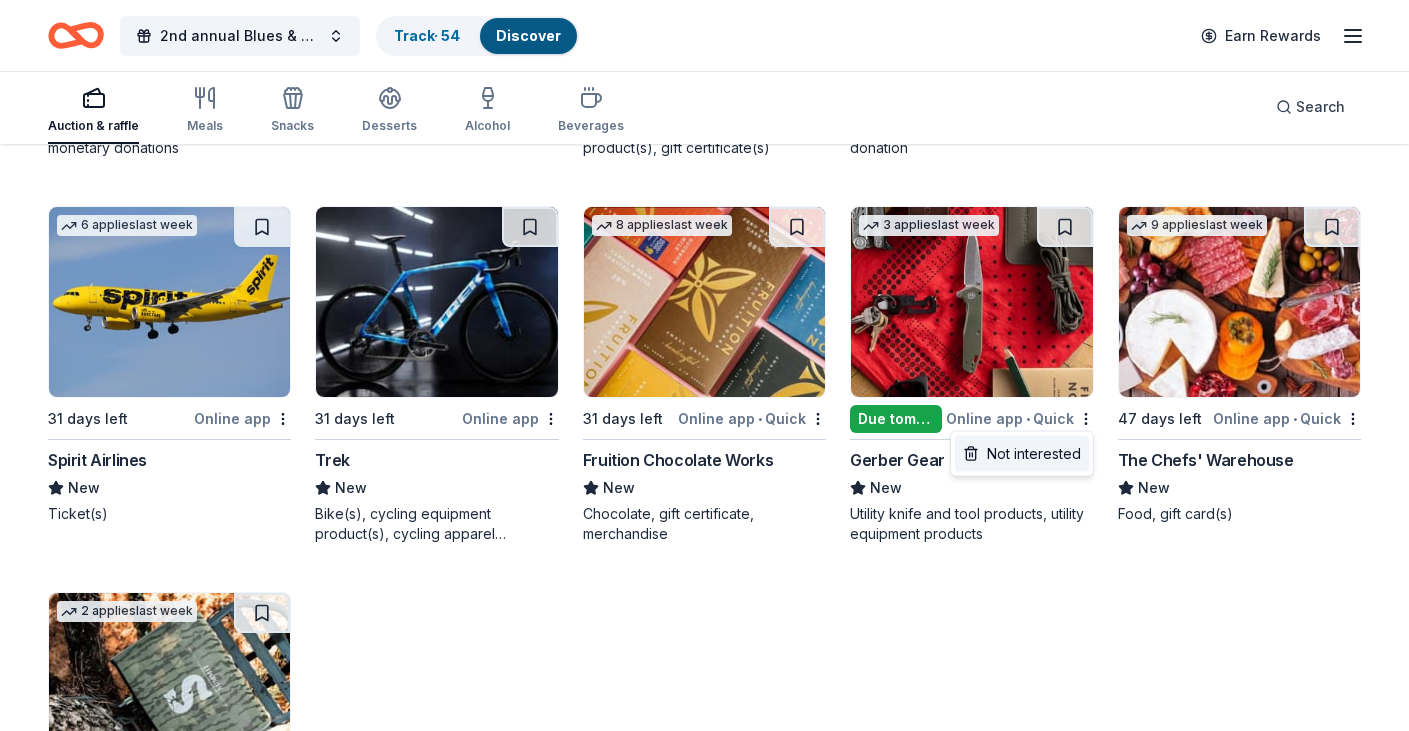click on "Not interested" at bounding box center (1022, 454) 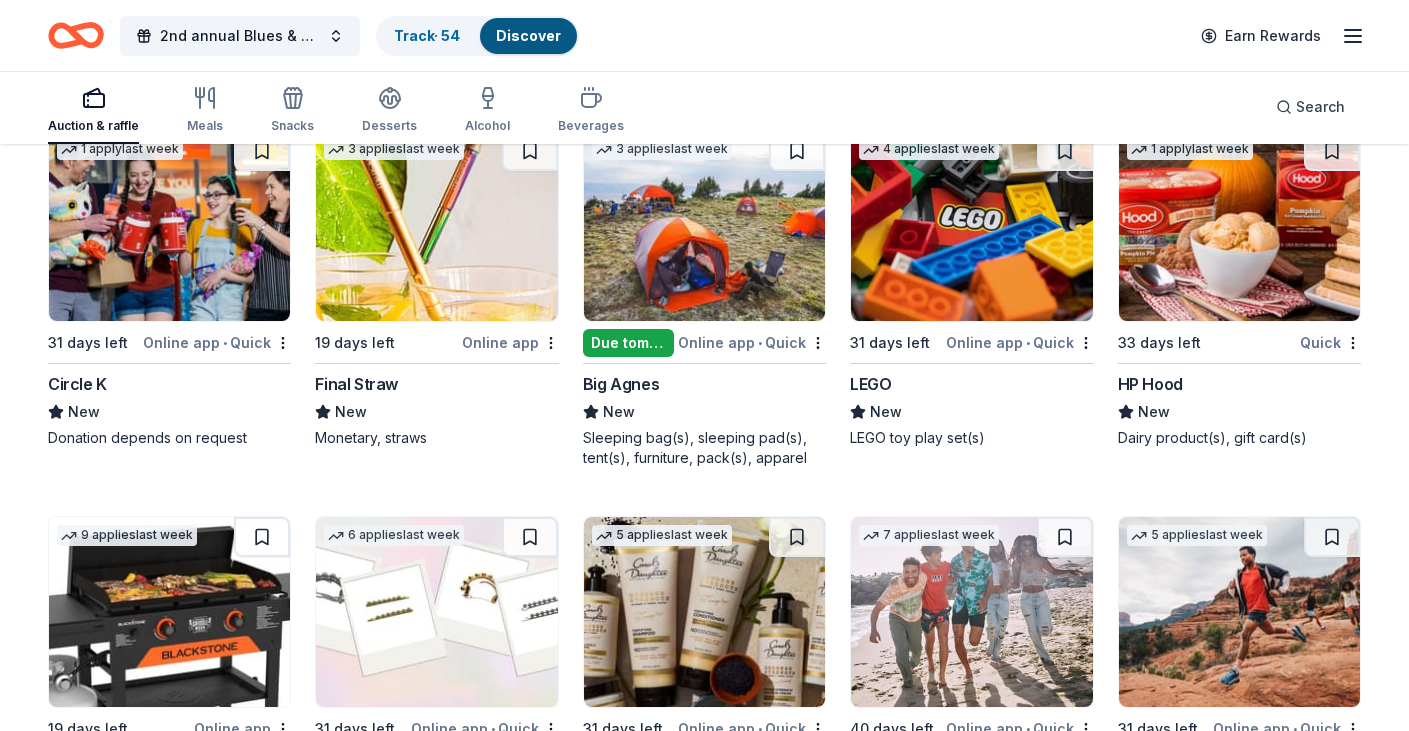 scroll, scrollTop: 15945, scrollLeft: 0, axis: vertical 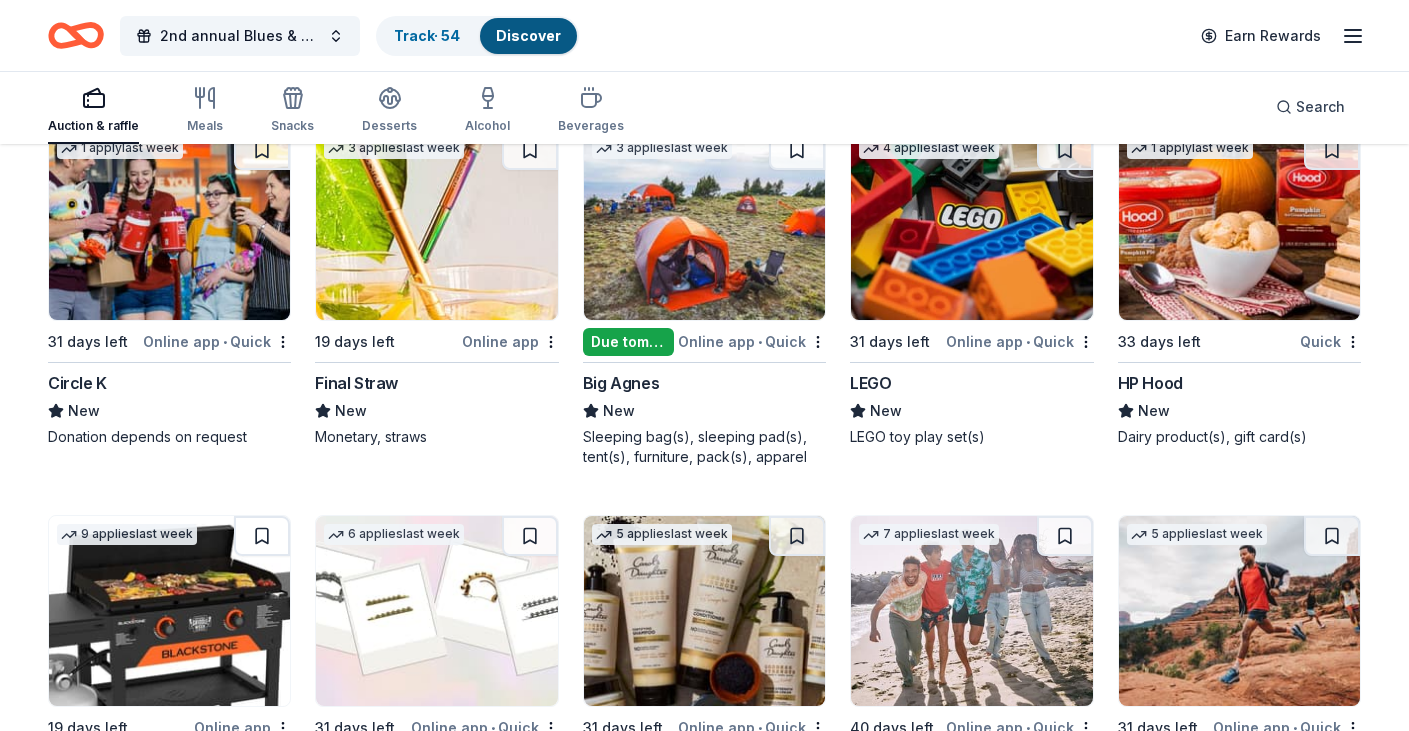 click at bounding box center [704, 225] 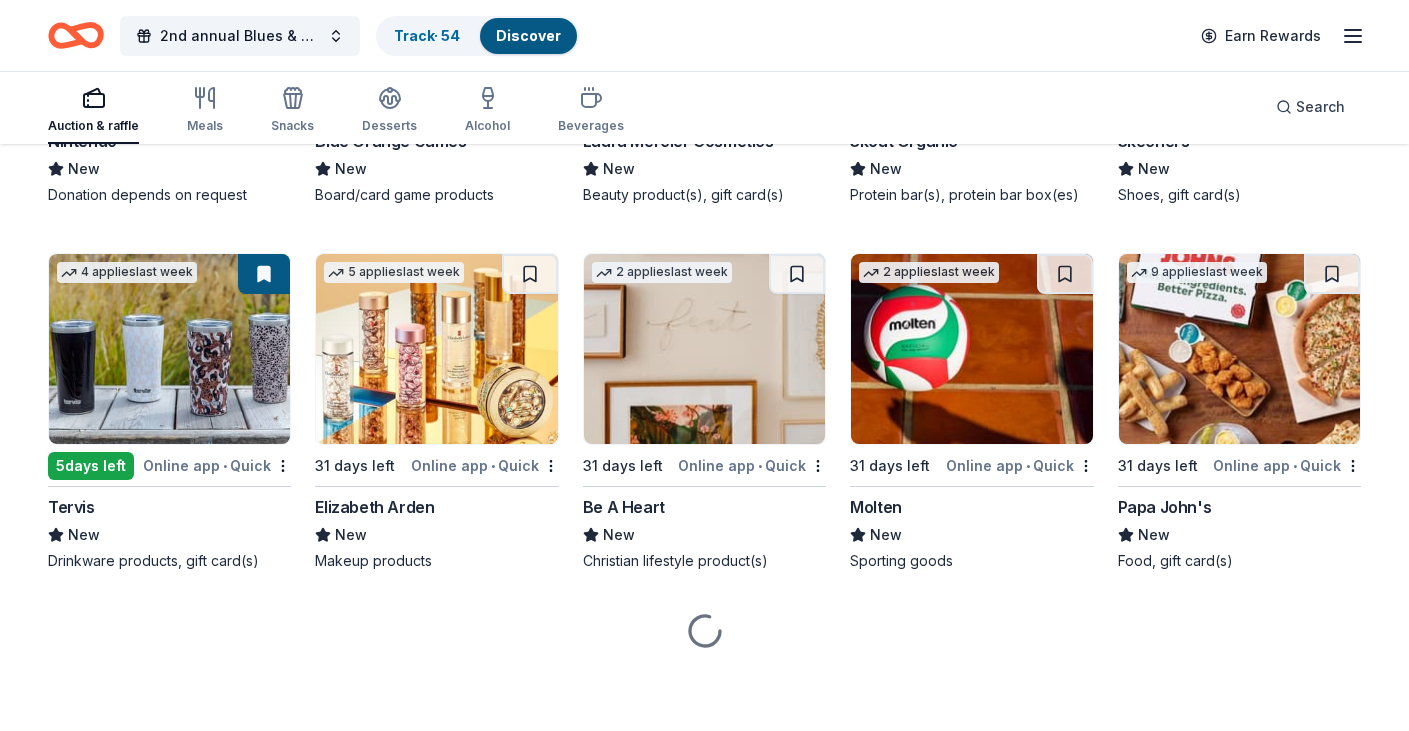 scroll, scrollTop: 16939, scrollLeft: 0, axis: vertical 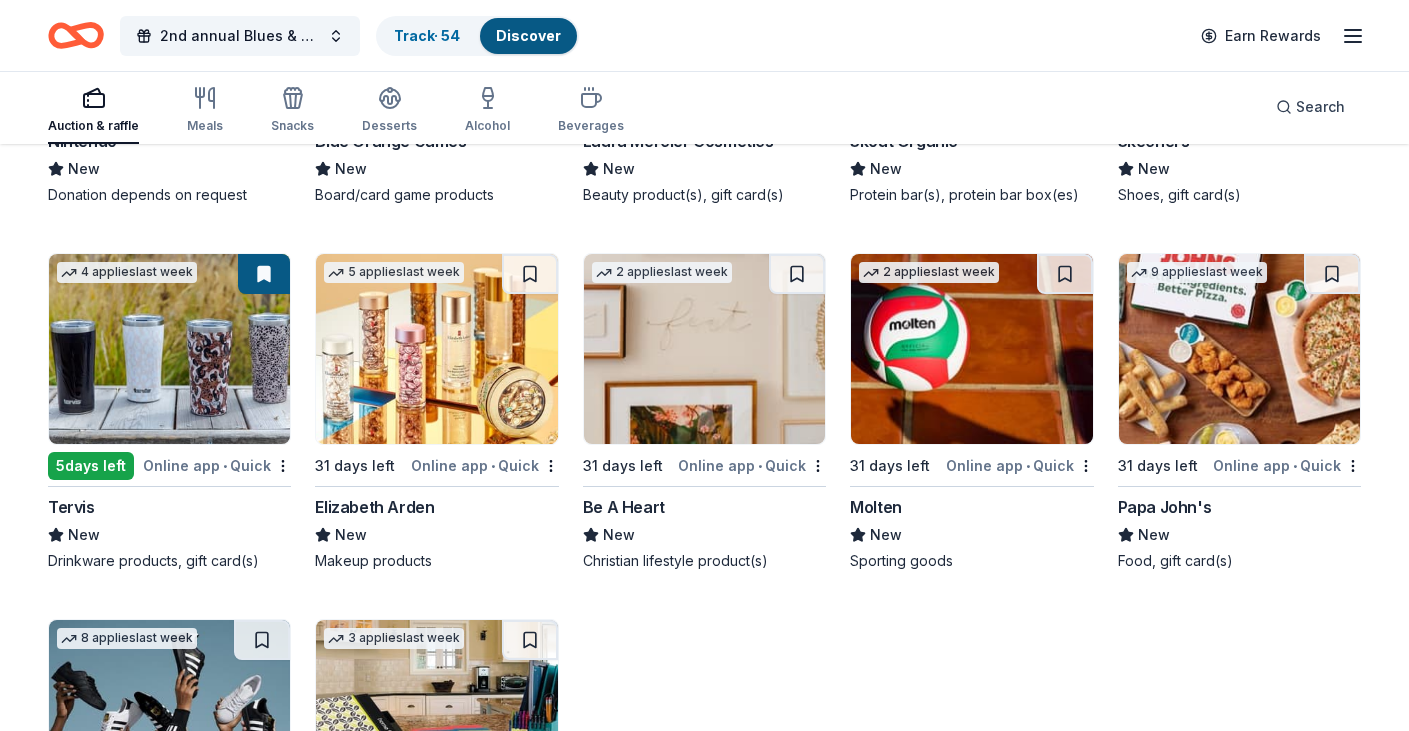 click at bounding box center (169, 349) 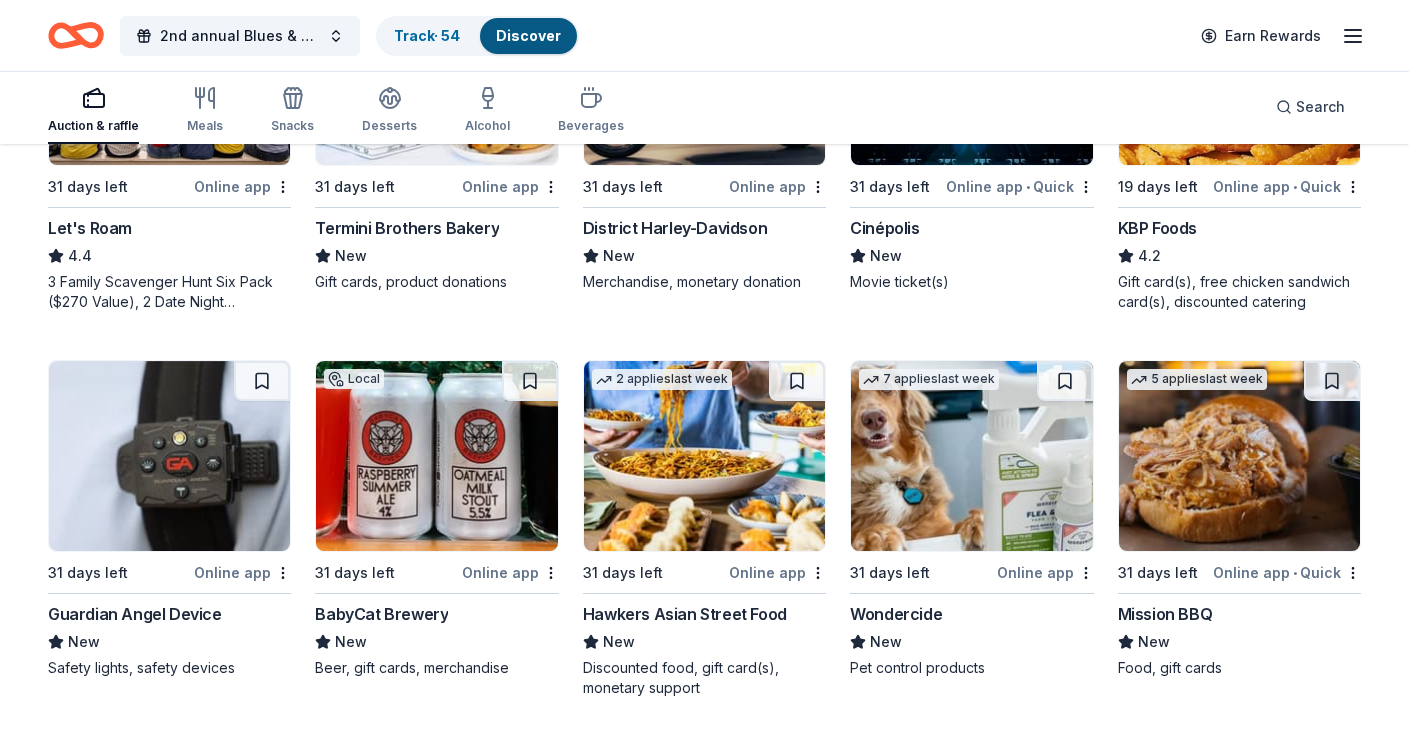 scroll, scrollTop: 1103, scrollLeft: 0, axis: vertical 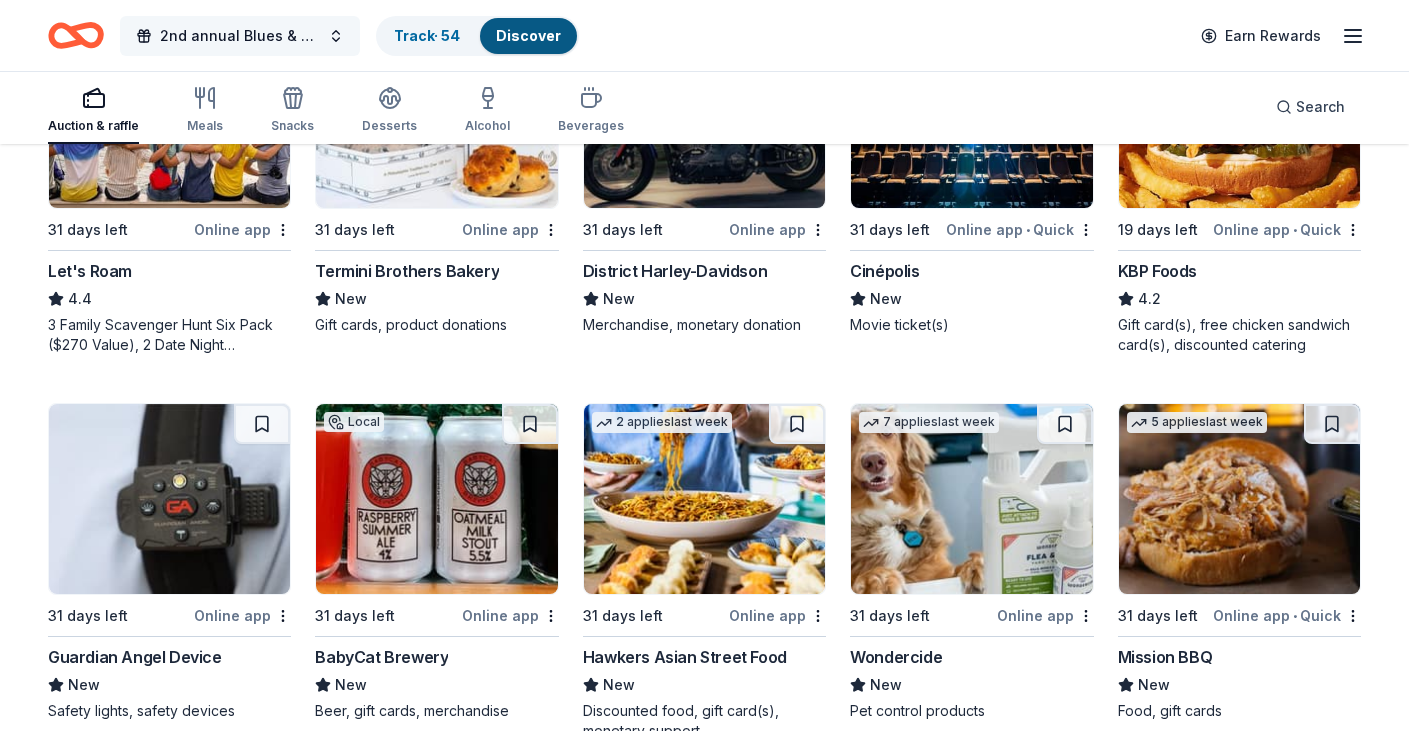 click on "2nd annual Blues & Brews Charity Crab Feast" at bounding box center (240, 36) 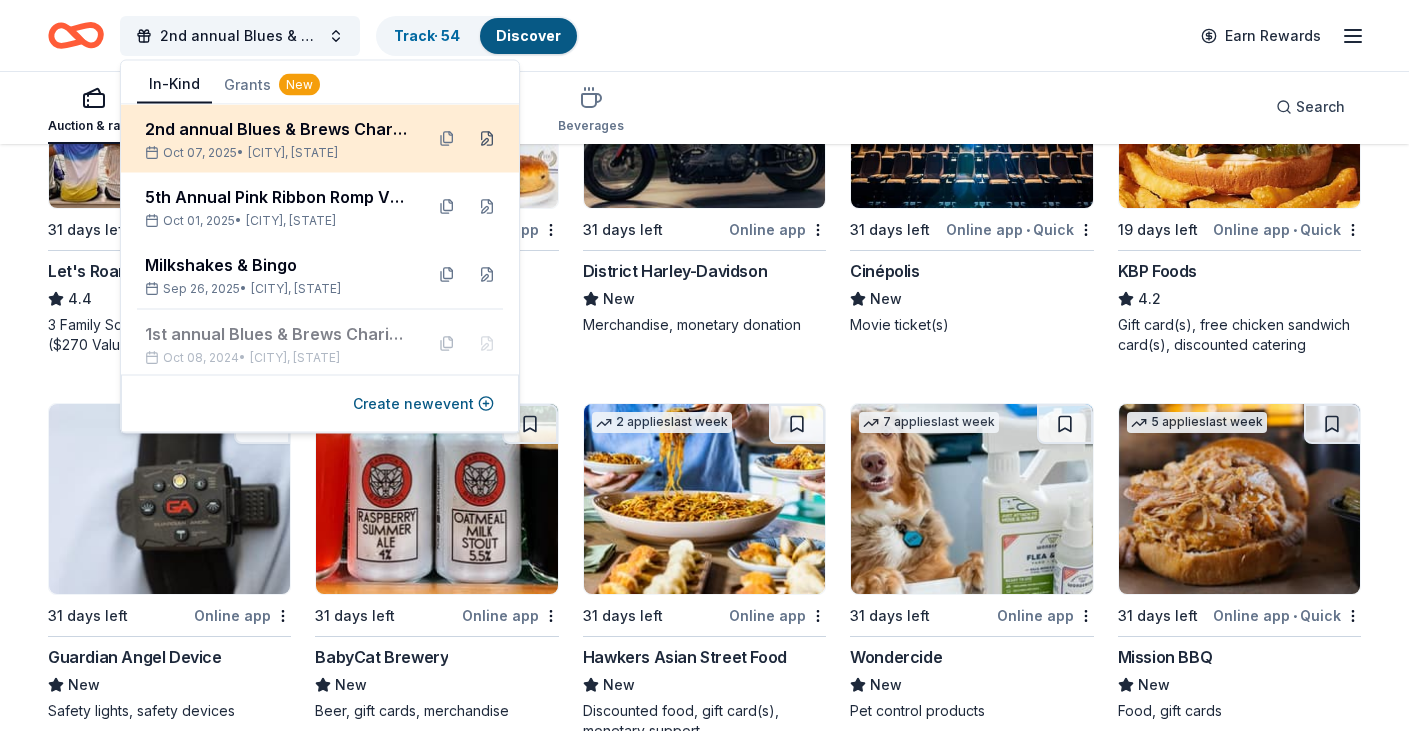 click at bounding box center (487, 139) 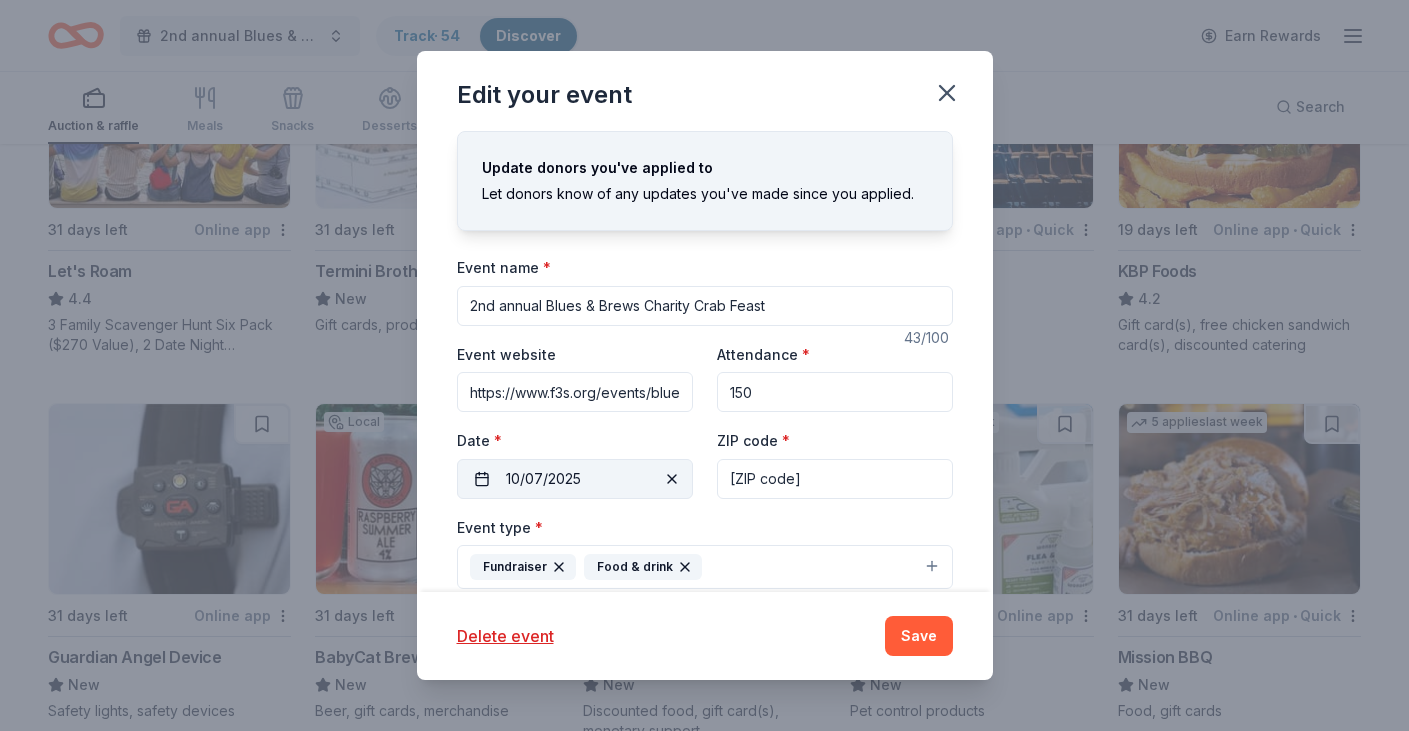 click on "10/07/2025" at bounding box center (575, 479) 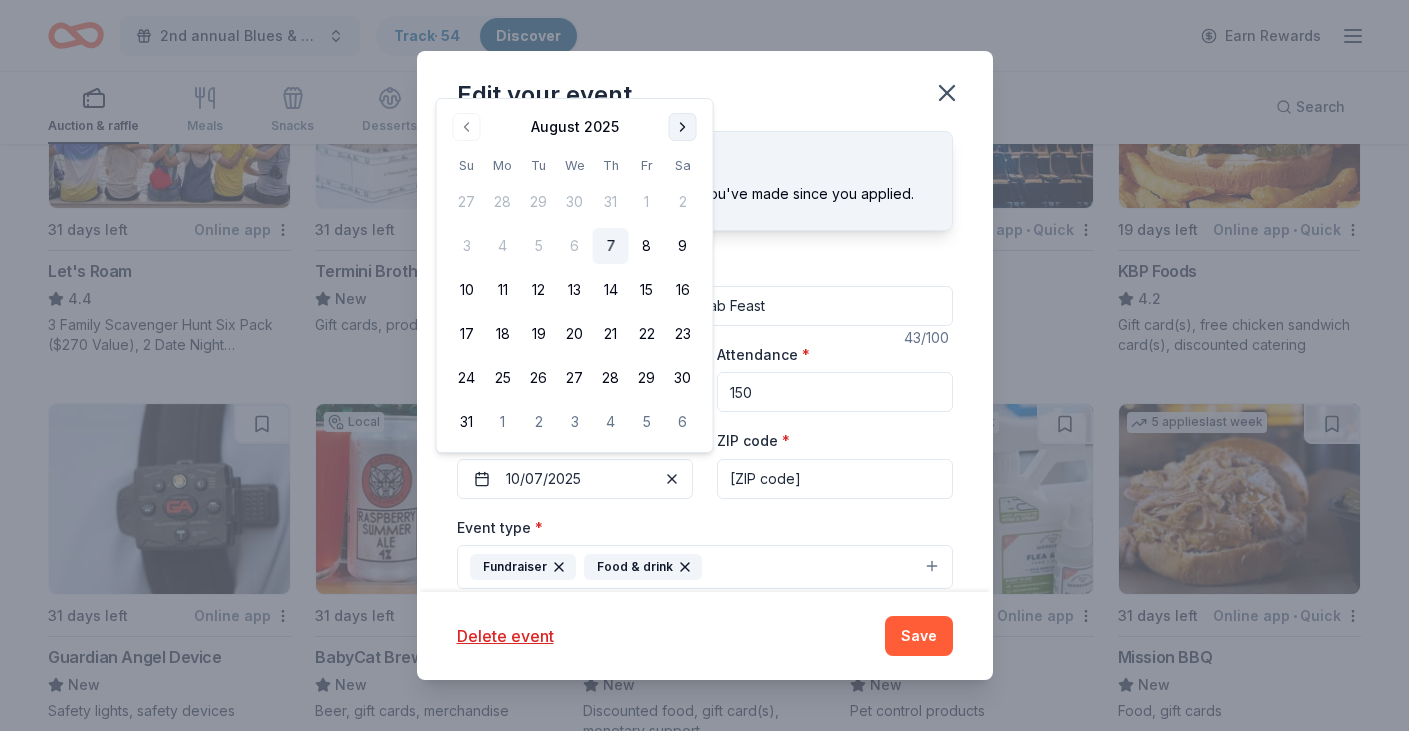 click at bounding box center [683, 127] 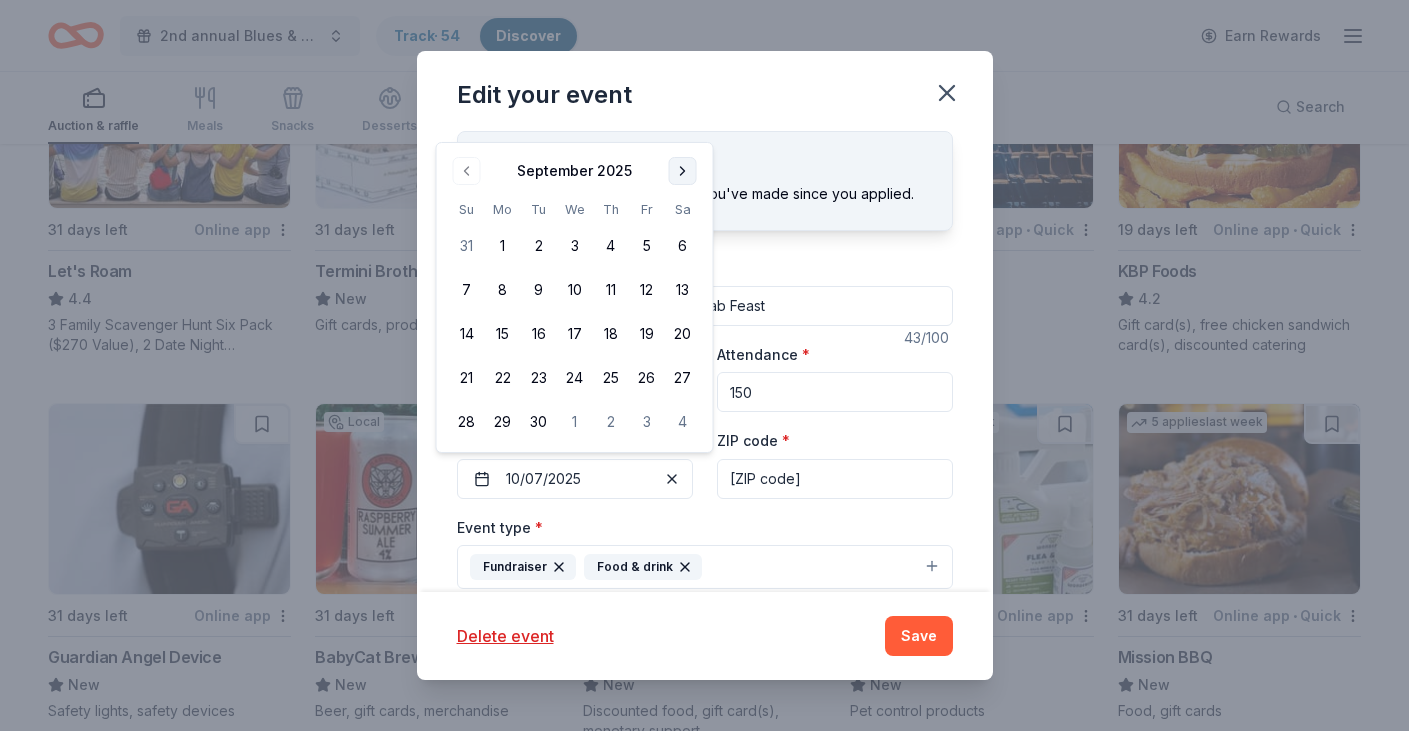 click on "Edit your   event" at bounding box center (705, 91) 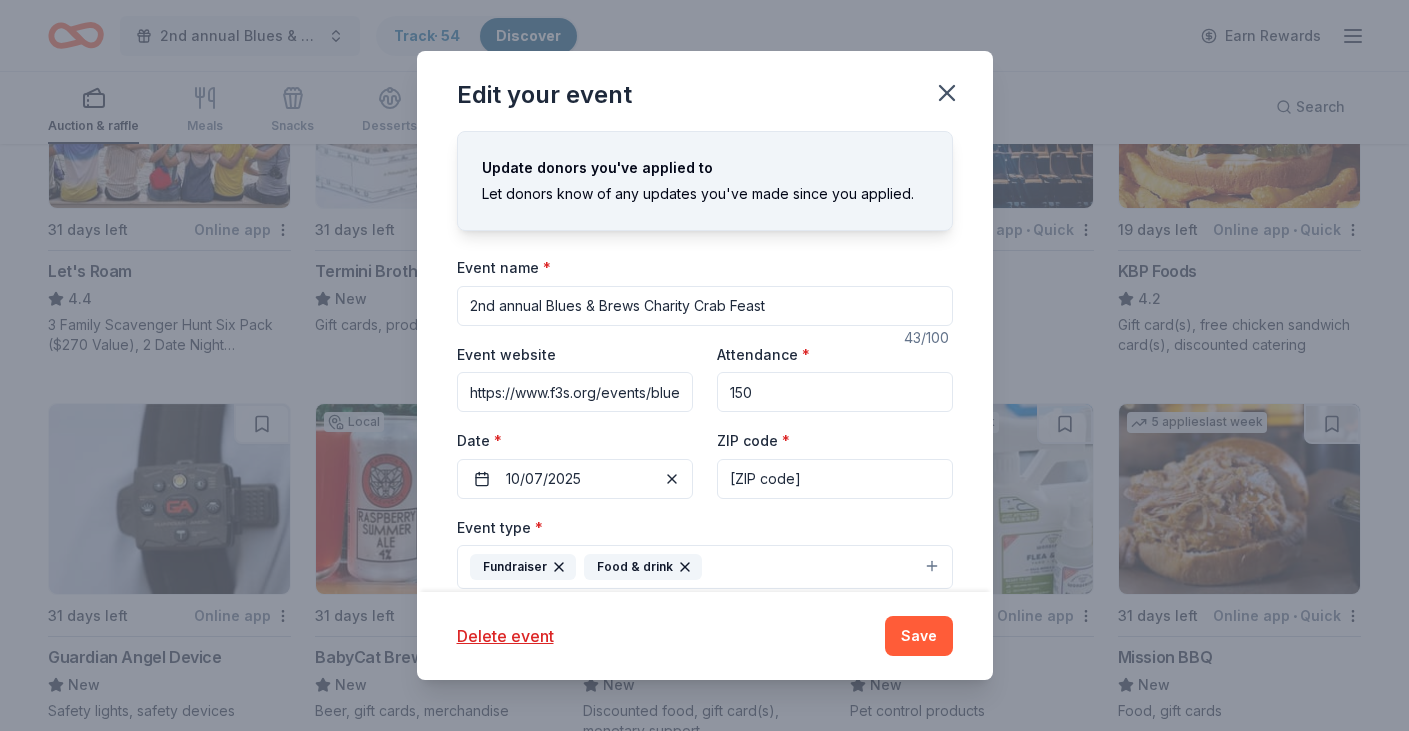 click on "Event type * Fundraiser Food & drink" at bounding box center (705, 552) 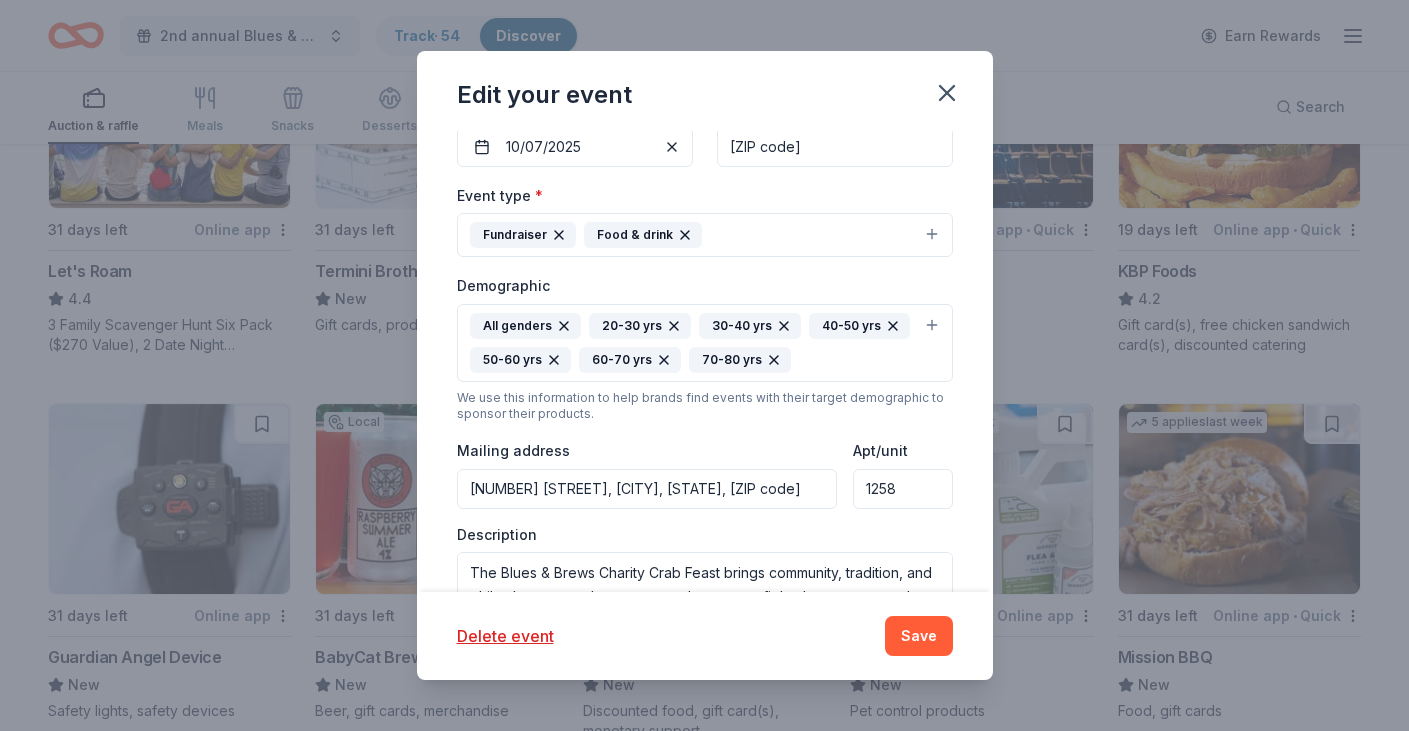 scroll, scrollTop: 384, scrollLeft: 0, axis: vertical 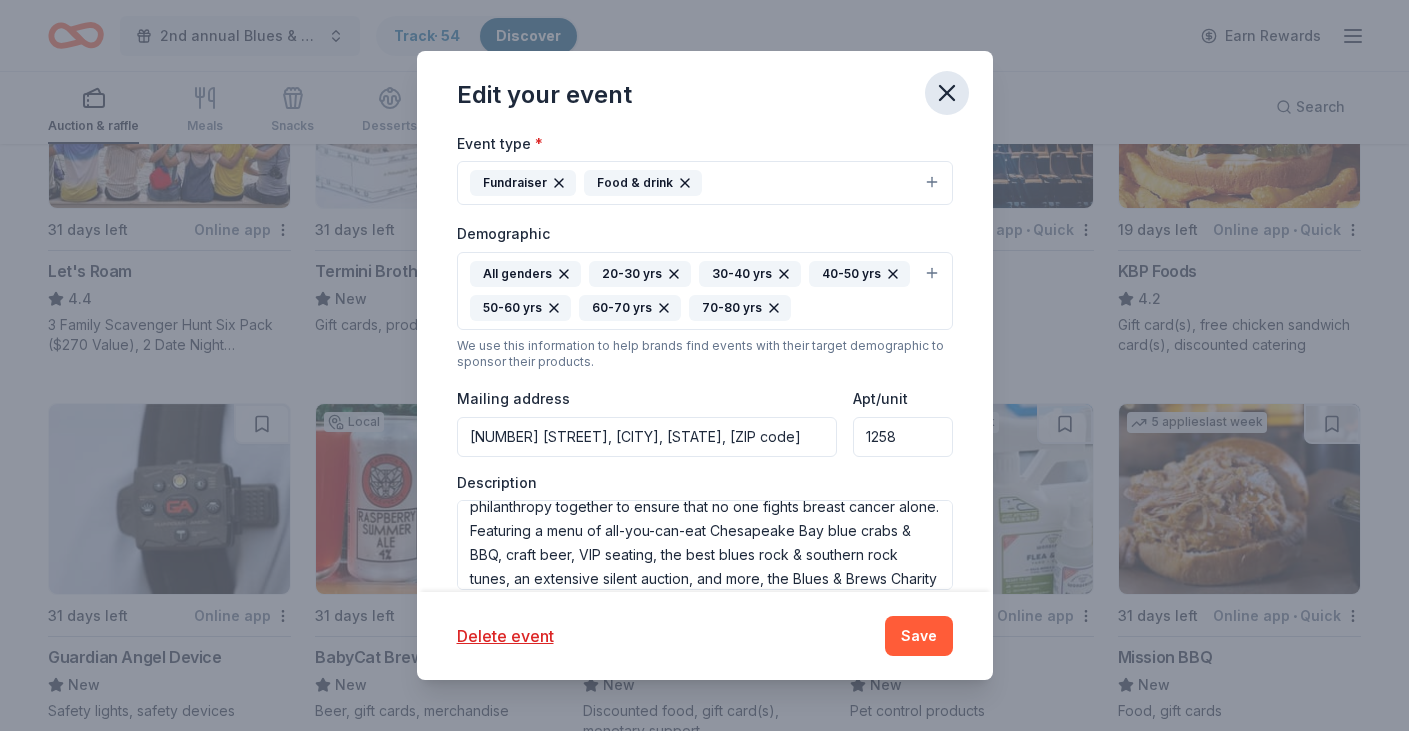 click 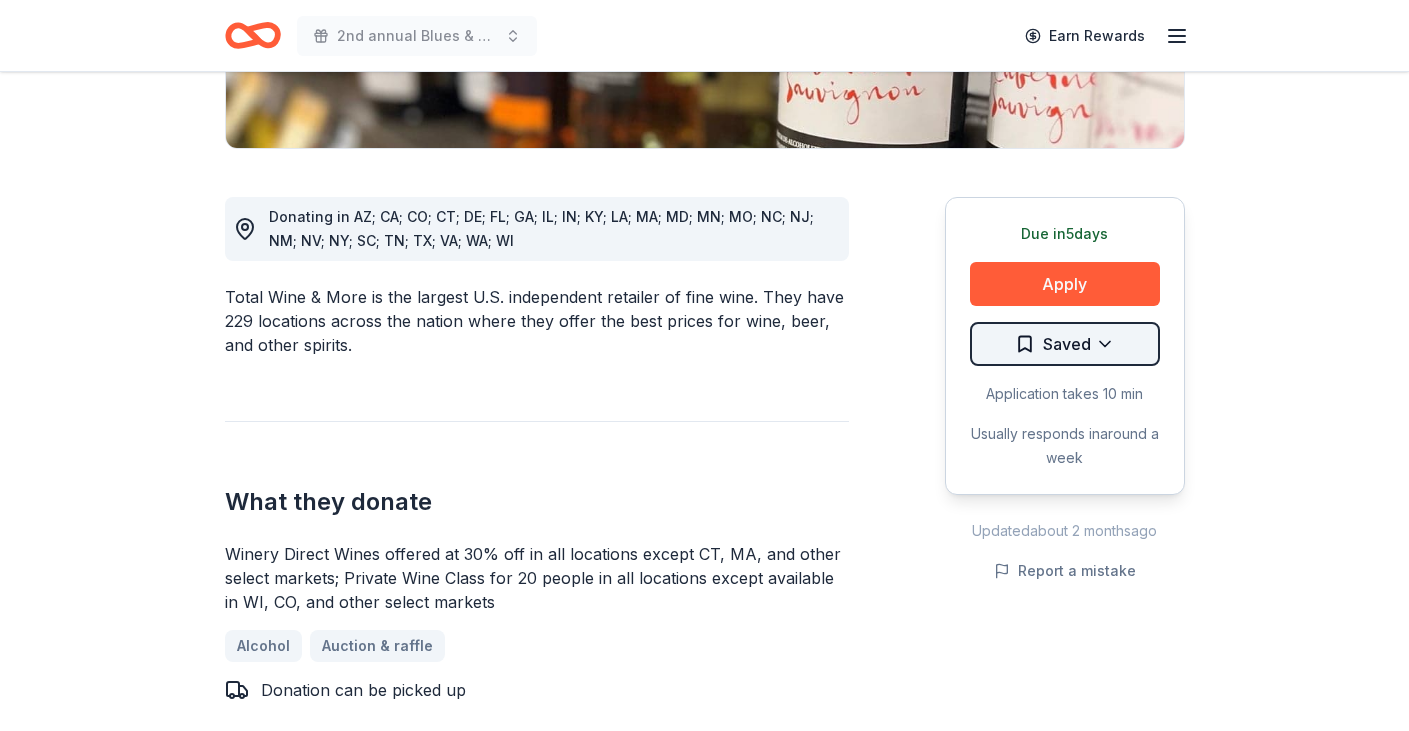 scroll, scrollTop: 464, scrollLeft: 0, axis: vertical 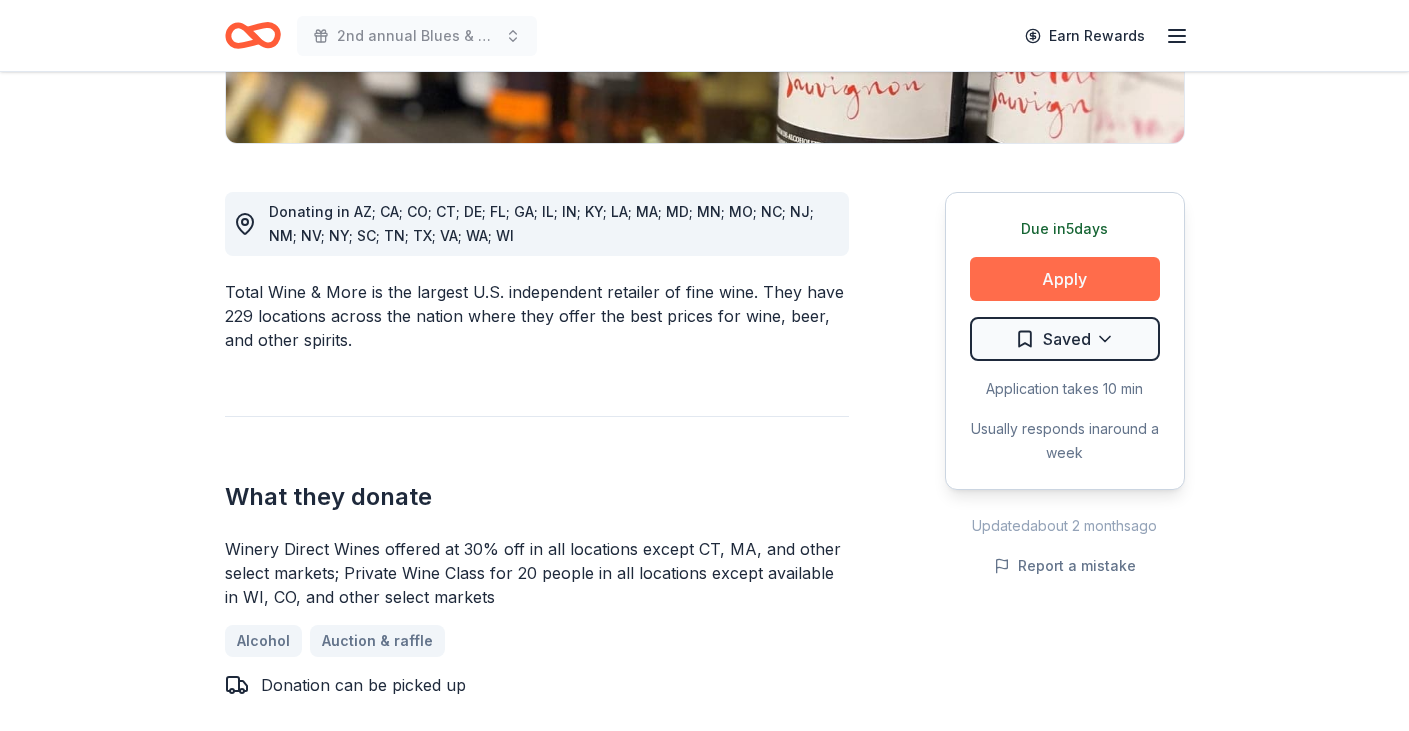 click on "Apply" at bounding box center [1065, 279] 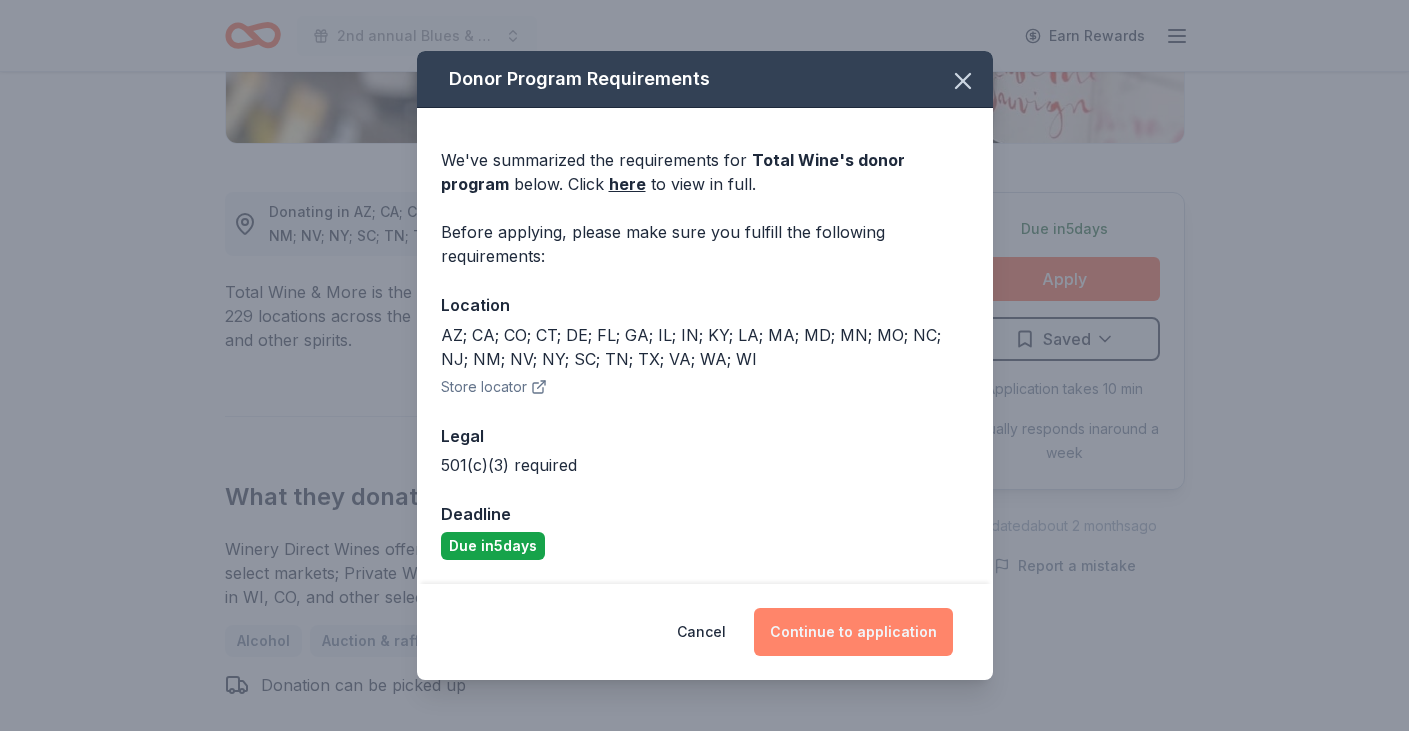 click on "Continue to application" at bounding box center [853, 632] 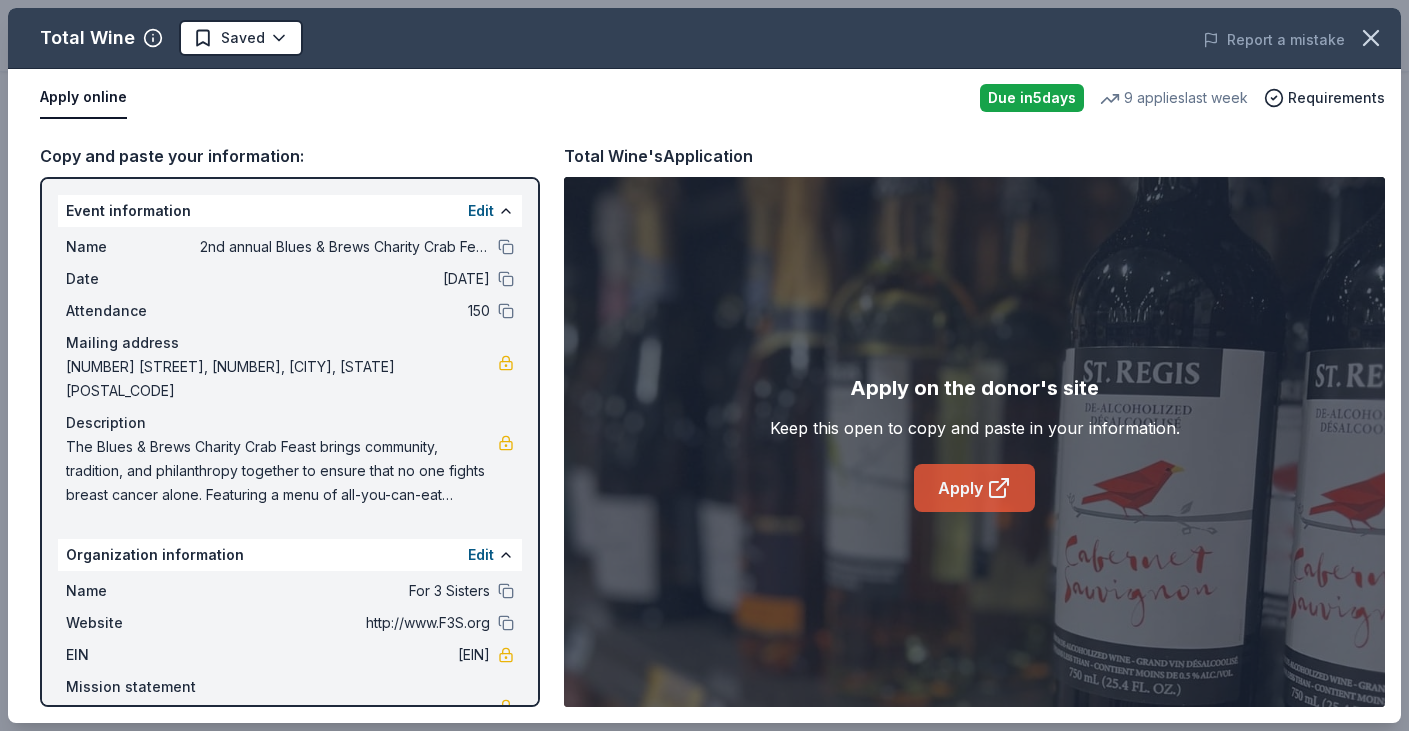 click on "Apply" at bounding box center [974, 488] 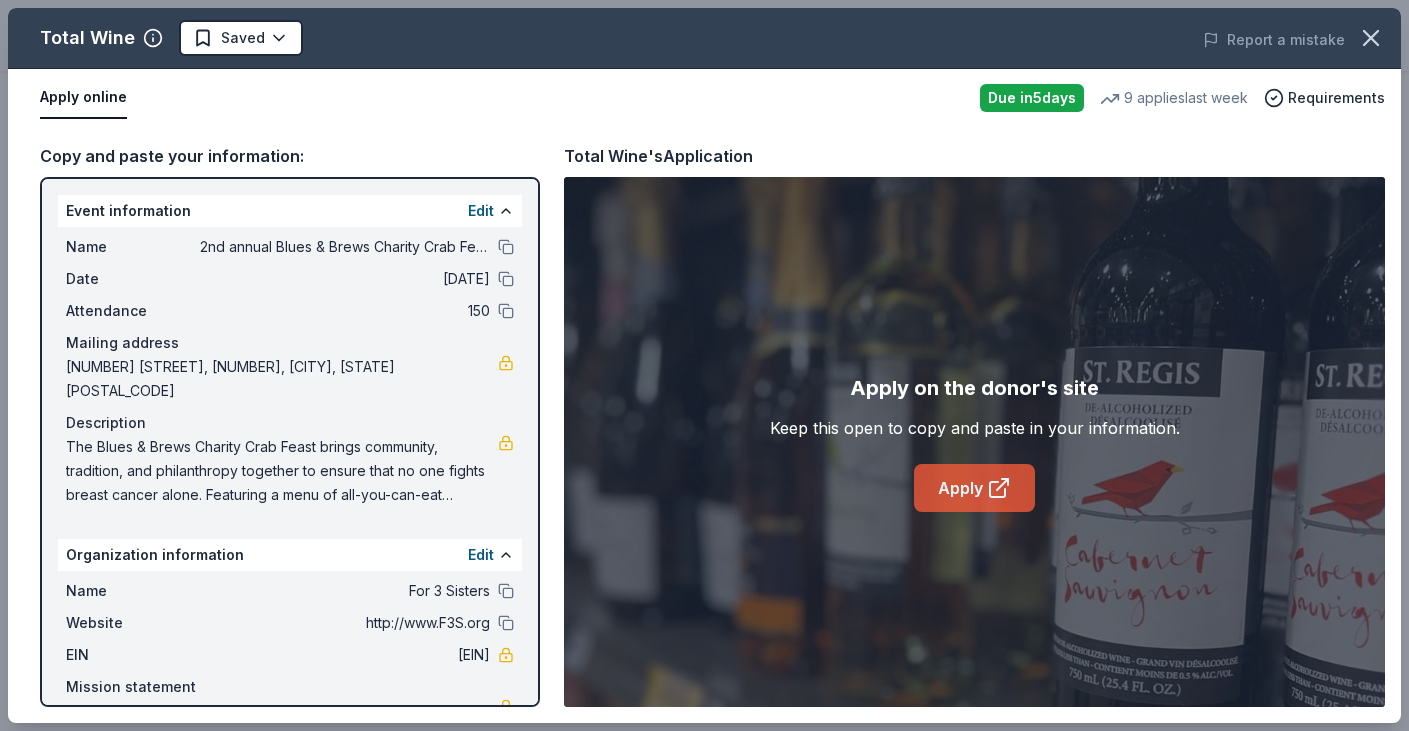 click on "Apply" at bounding box center [974, 488] 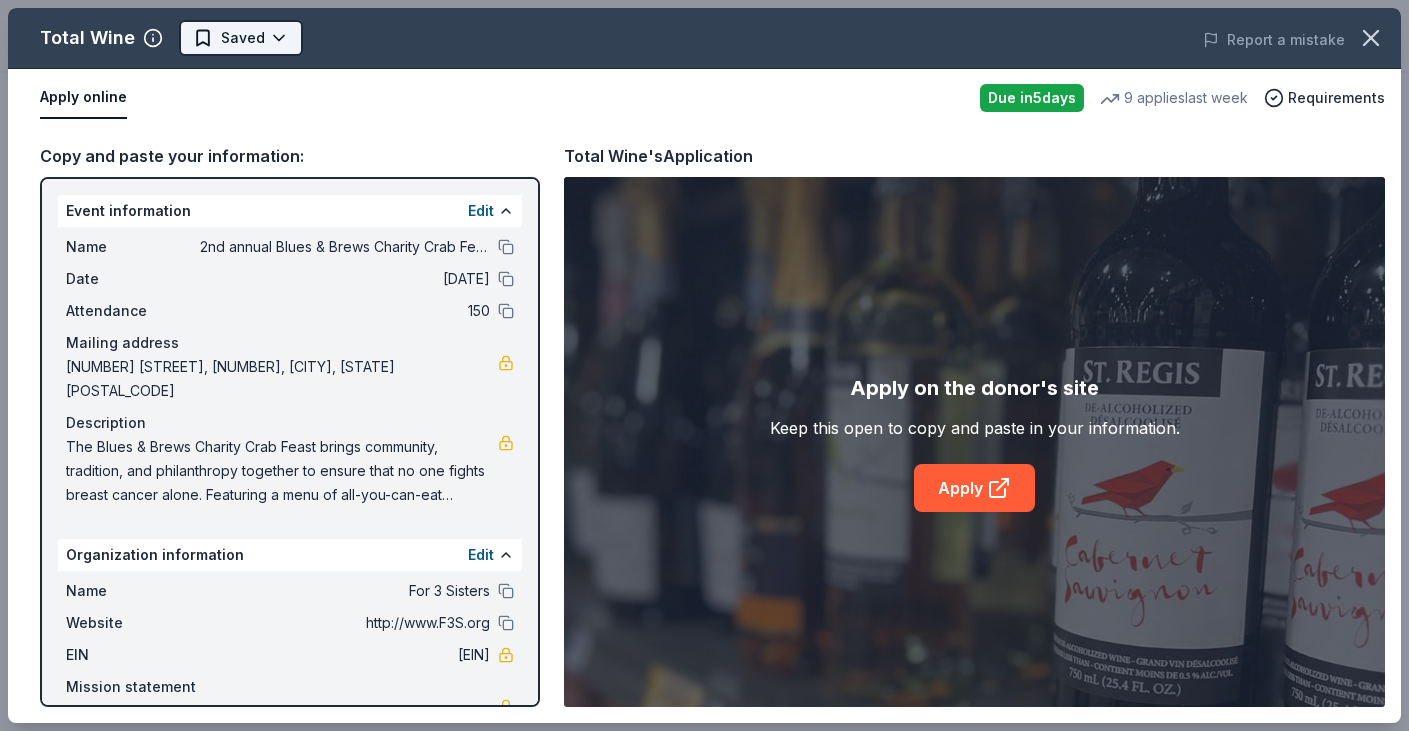 click on "2nd annual Blues & Brews Charity Crab Feast Earn Rewards Due in  5  days Share Total Wine 5.0 • 52  reviews 9   applies  last week approval rate Share Donating in AZ; CA; CO; CT; DE; FL; GA; IL; IN; KY; LA; MA; MD; MN; MO; NC; NJ; NM; NV; NY; SC; TN; TX; VA; WA; WI Total Wine & More is the largest U.S. independent retailer of fine wine. They have 229 locations across the nation where they offer the best prices for wine, beer, and other spirits.  What they donate Winery Direct Wines offered at 30% off in all locations except CT, MA, and other select markets; Private Wine Class for 20 people in all locations except available in WI, CO, and other select markets Alcohol Auction & raffle Donation can be picked up Who they donate to  Preferred 501(c)(3) required approval rate 20 % approved 30 % declined 50 % no response Upgrade to Pro to view approval rates and average donation values Due in  5  days Apply Saved Application takes 10 min Usually responds in  around a week Updated  about 2 months  ago 5.0 • 52 52" at bounding box center (704, -99) 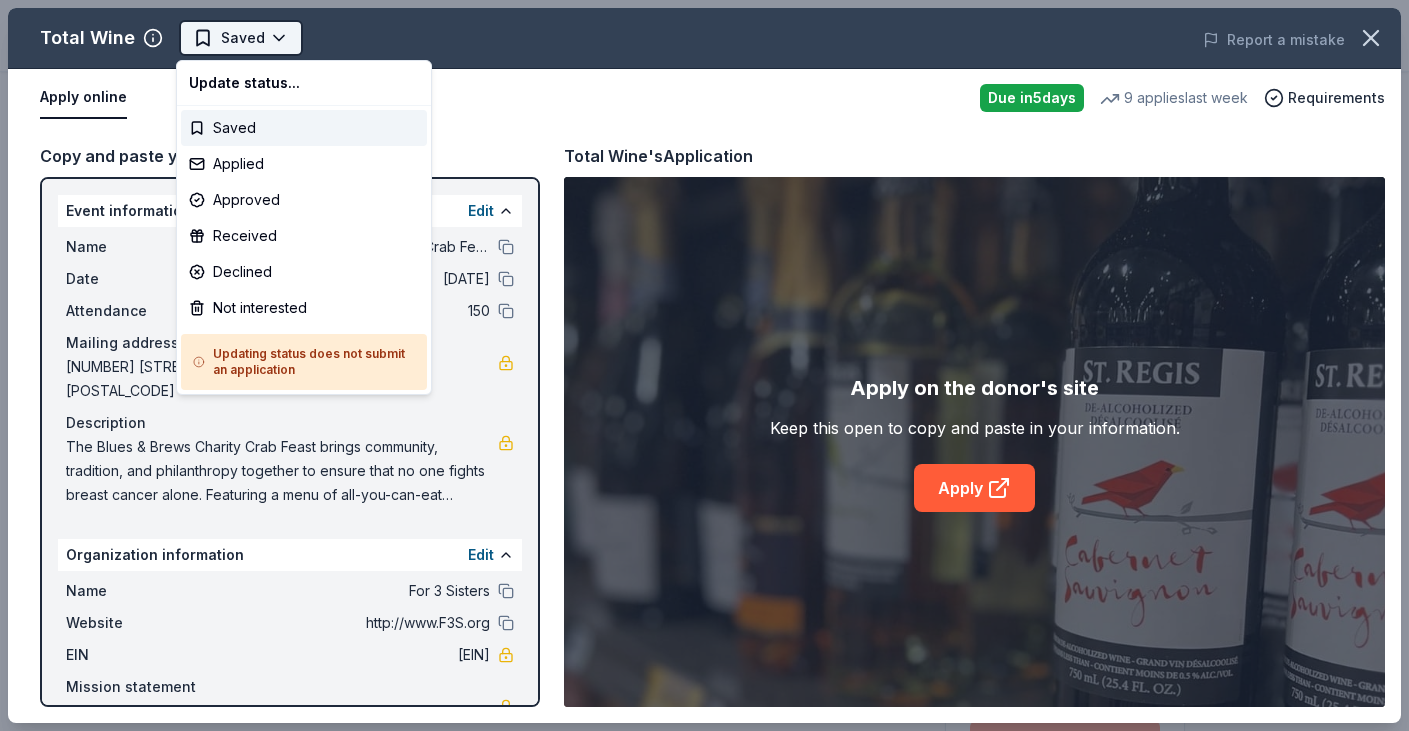 scroll, scrollTop: 0, scrollLeft: 0, axis: both 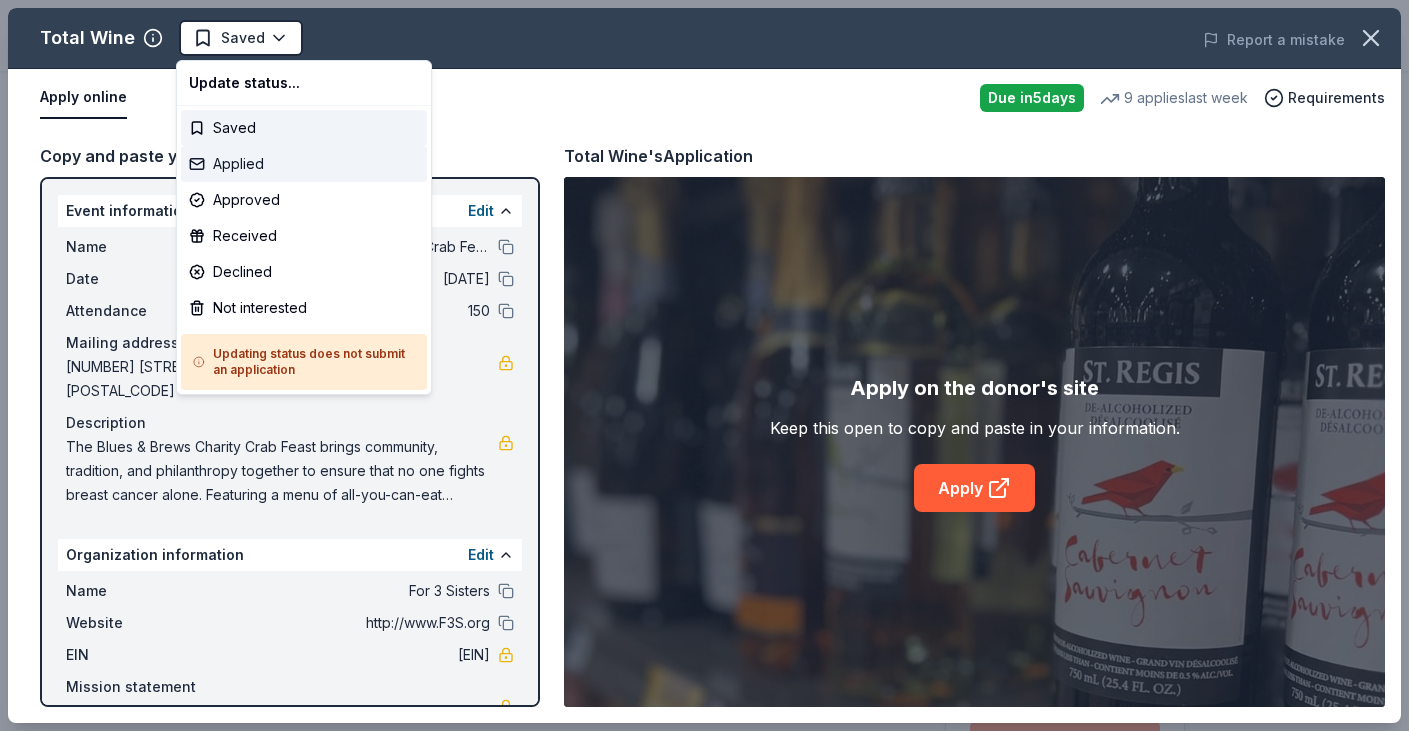 click on "Applied" at bounding box center [304, 164] 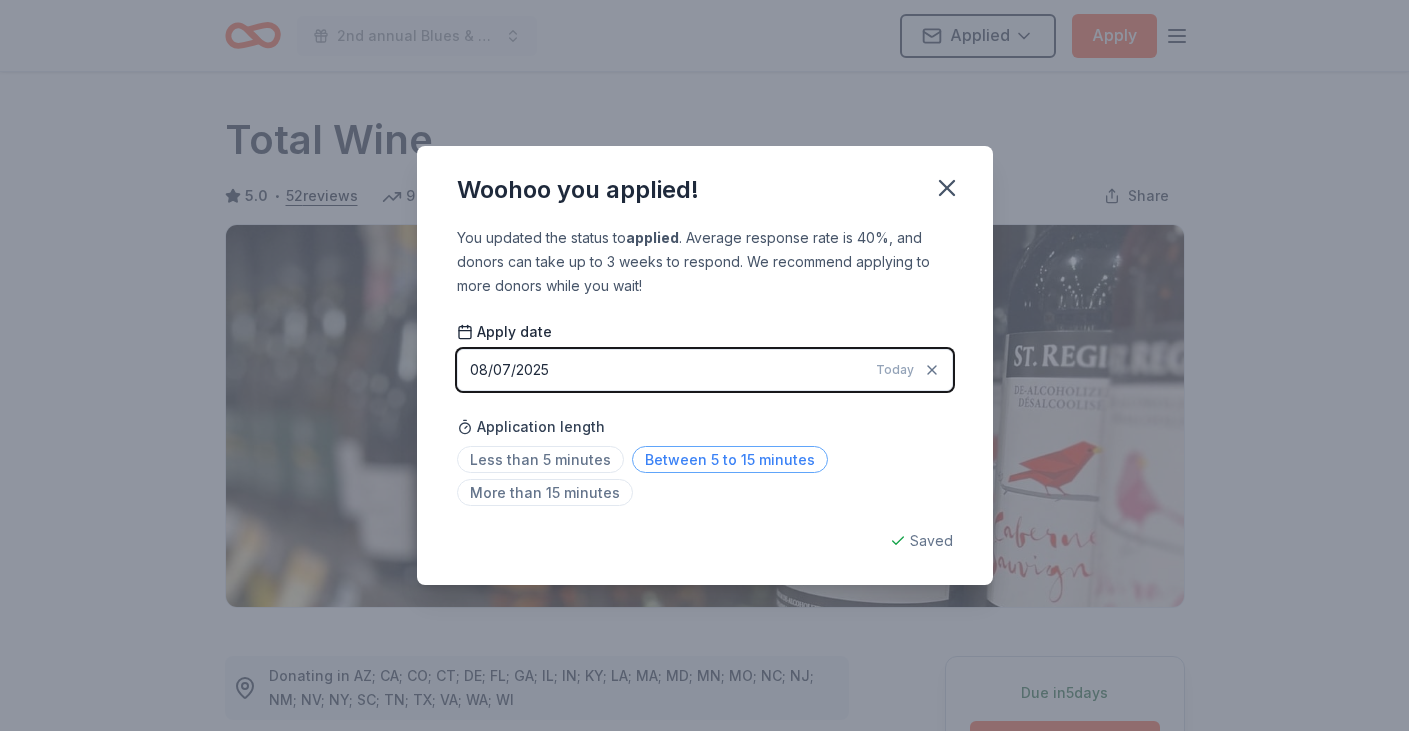 click on "Between 5 to 15 minutes" at bounding box center (730, 459) 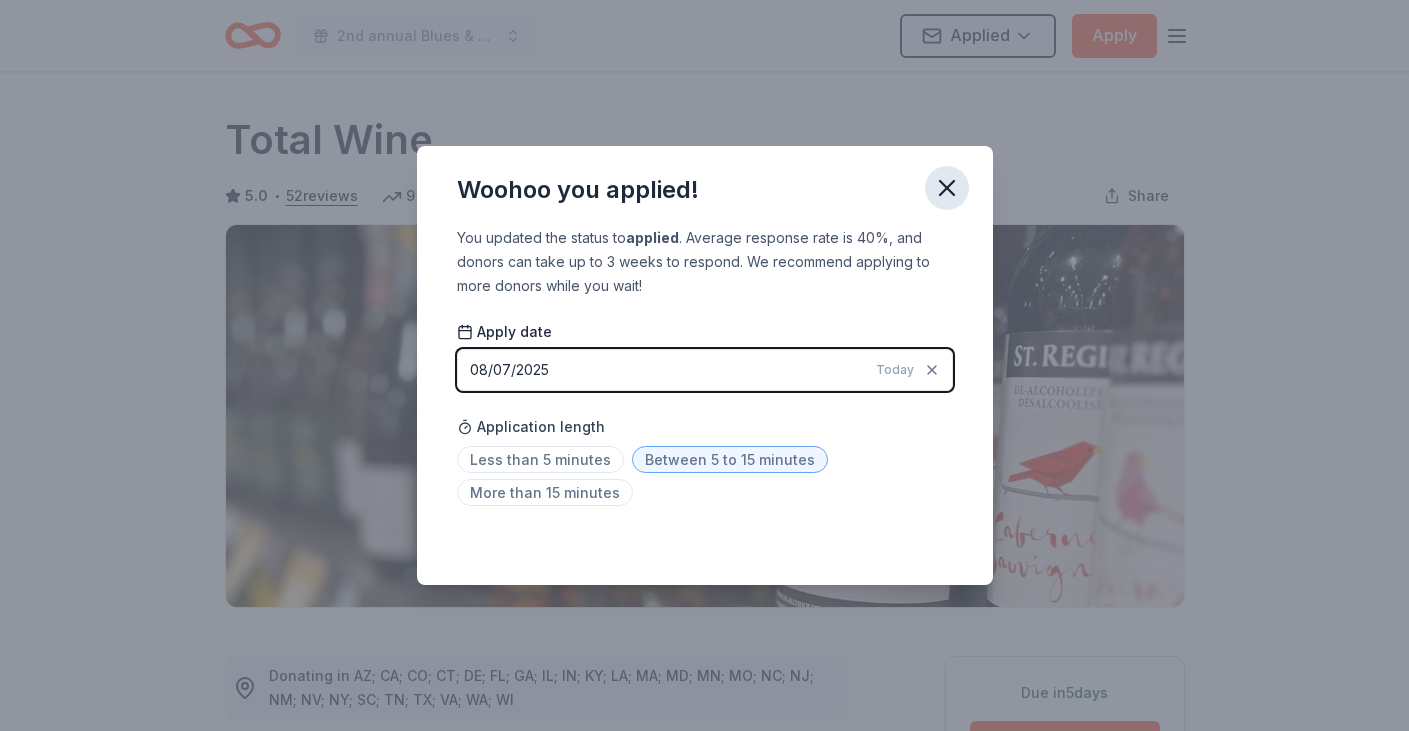 click 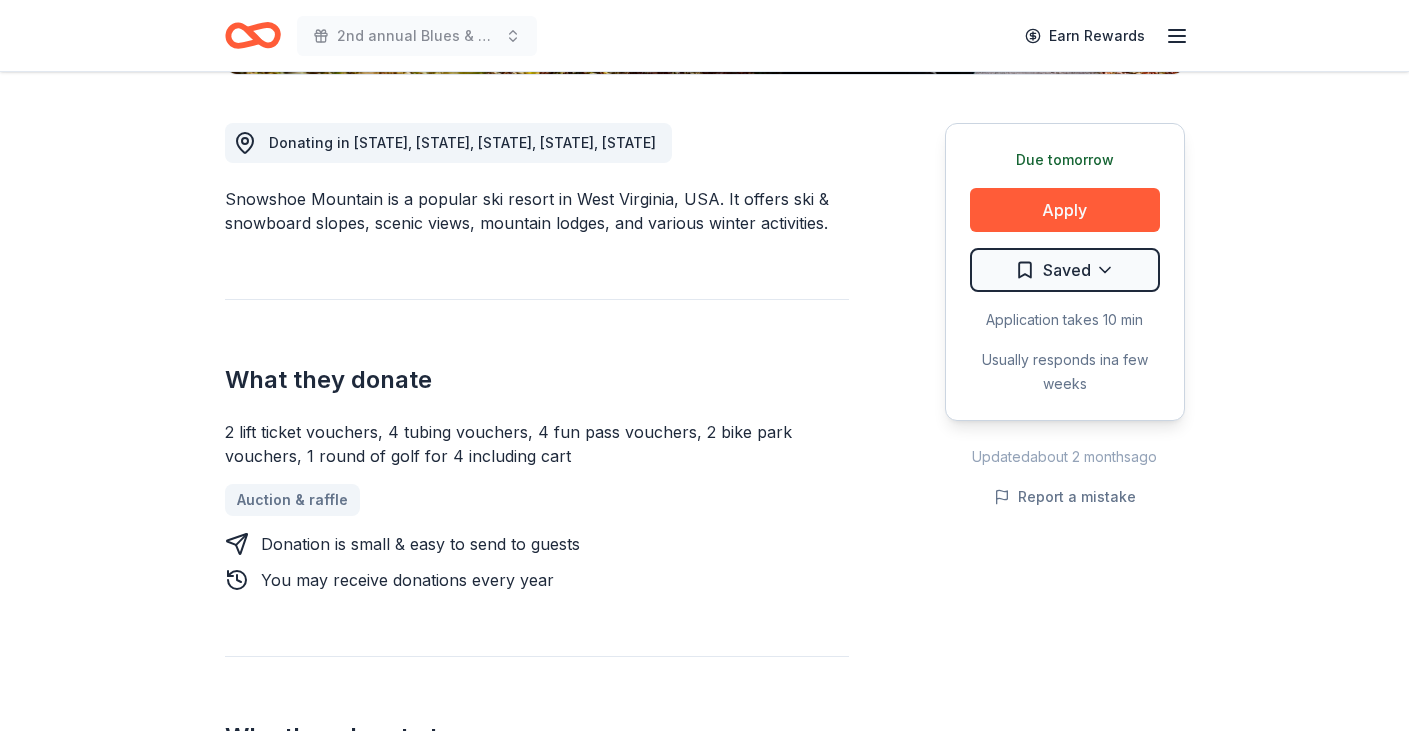 scroll, scrollTop: 532, scrollLeft: 0, axis: vertical 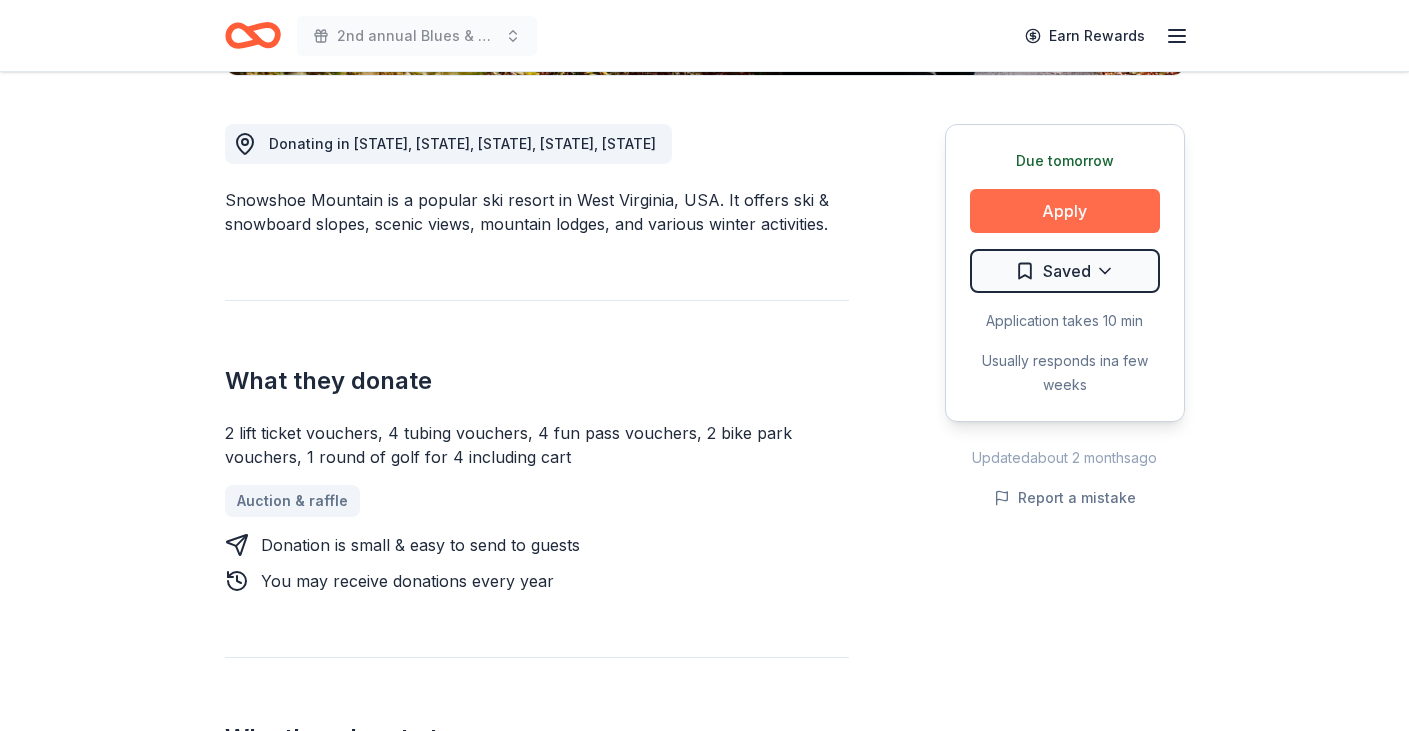 click on "Apply" at bounding box center (1065, 211) 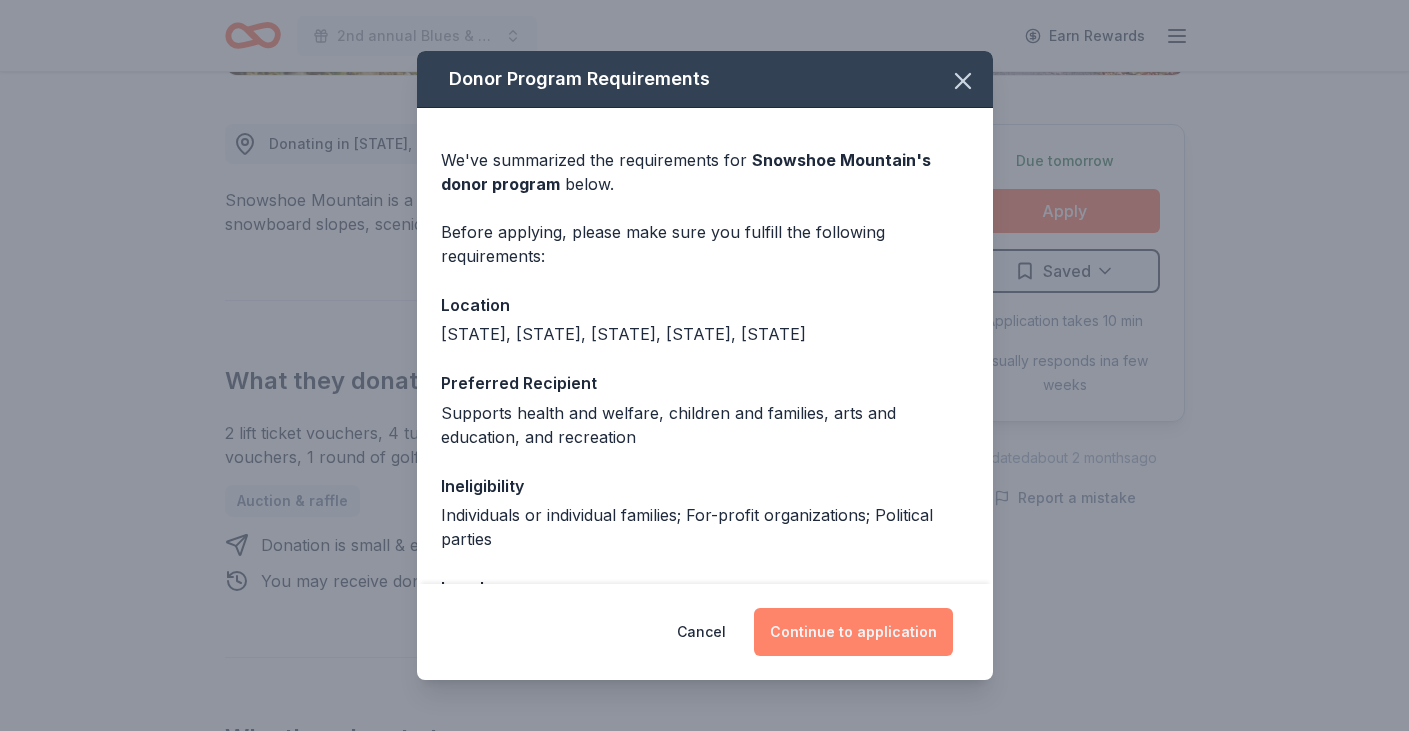 click on "Continue to application" at bounding box center [853, 632] 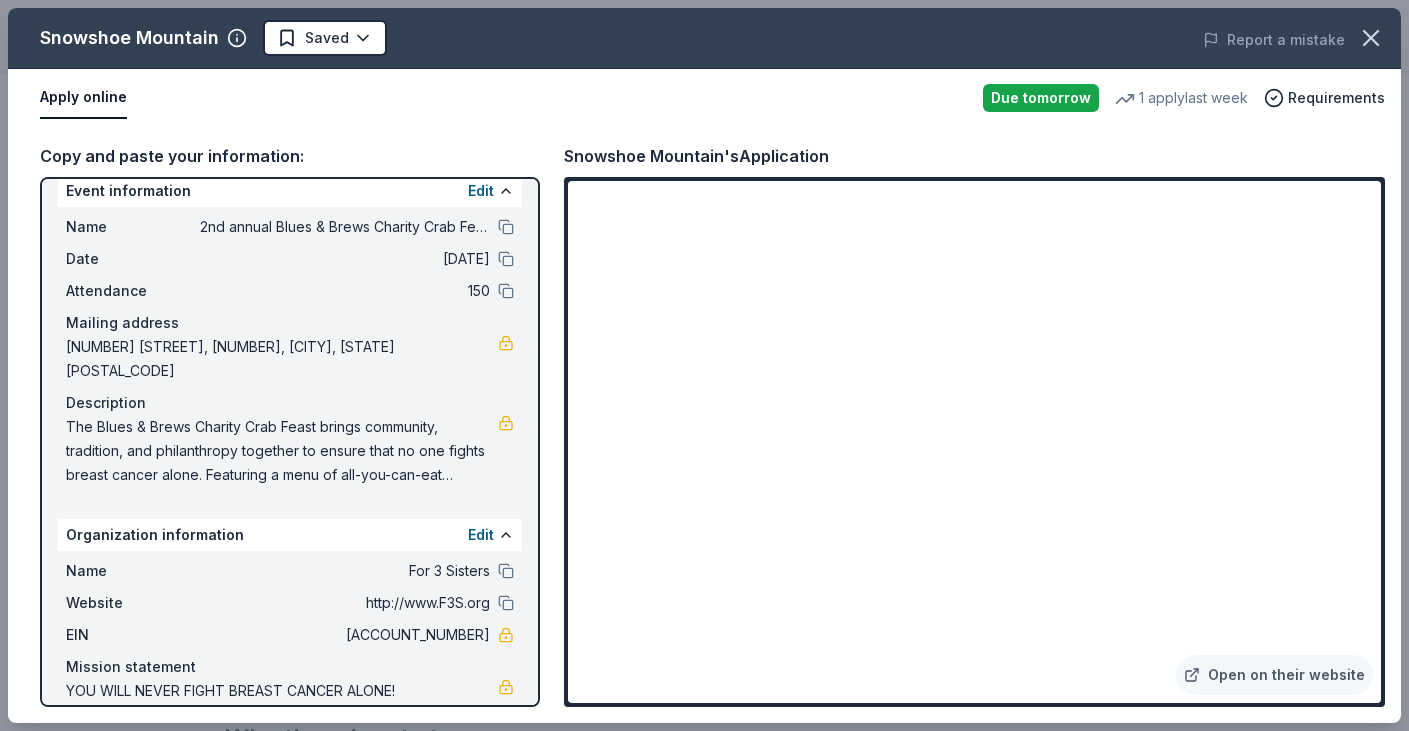 scroll, scrollTop: 18, scrollLeft: 0, axis: vertical 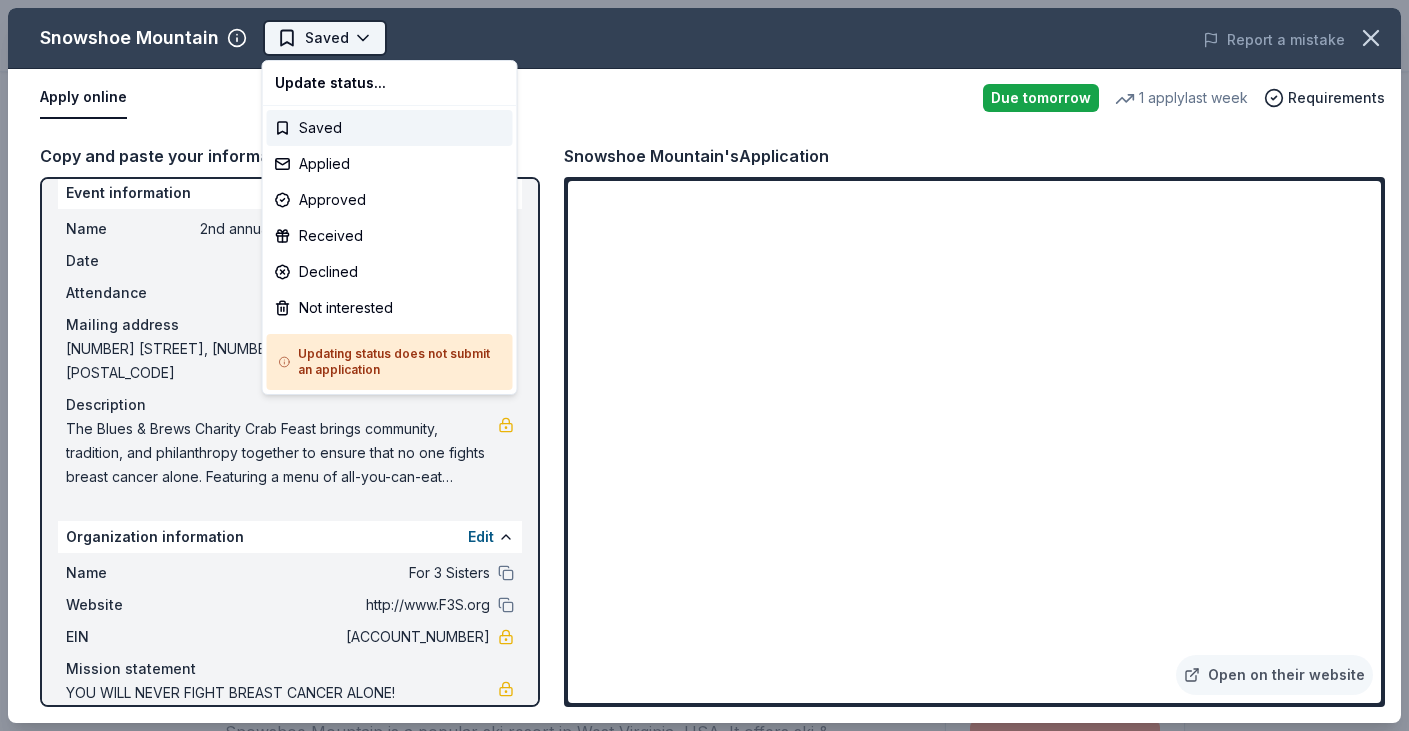 click on "Donating in [STATE], [STATE], [STATE], [STATE], [STATE] Snowshoe Mountain is a popular ski resort in [STATE], [STATE]. It offers ski & snowboard slopes, scenic views, mountain lodges, and various winter activities. What they donate 2 lift ticket vouchers, 4 tubing vouchers, 4 fun pass vouchers, 2 bike park vouchers, 1 round of golf for 4 including cart Auction & raffle Donation is small & easy to send to guests You may receive donations every year Who they donate to Preferred Supports health and welfare, children and families, arts and education, and recreation Art & Culture Children Education Health Wellness & Fitness 501(c)(3) required Ineligible Individuals or individual families; For-profit organizations; Political parties Individuals For profit Political Due tomorrow Apply Saved Application takes 10 min Usually responds in a few weeks Updated about 2 months ago 20 % %" at bounding box center (704, 365) 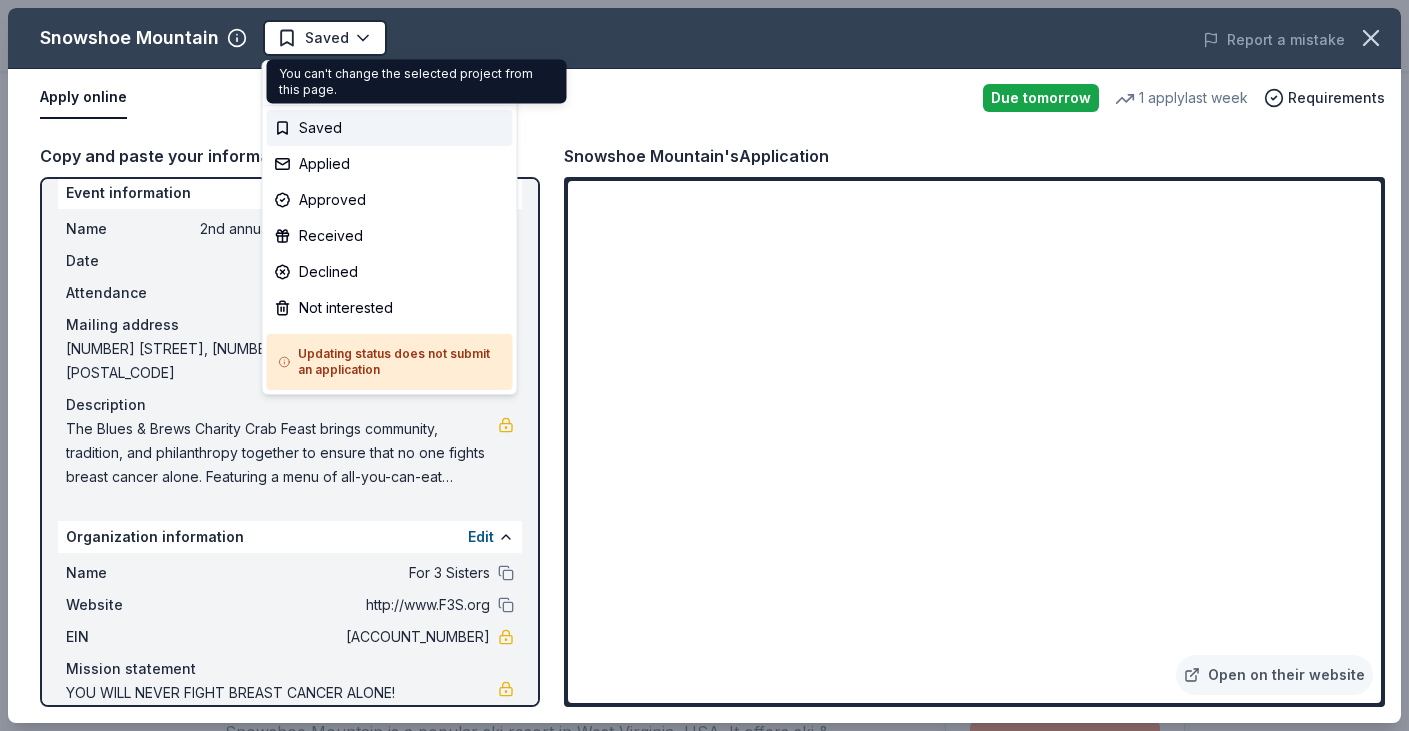 scroll, scrollTop: 0, scrollLeft: 0, axis: both 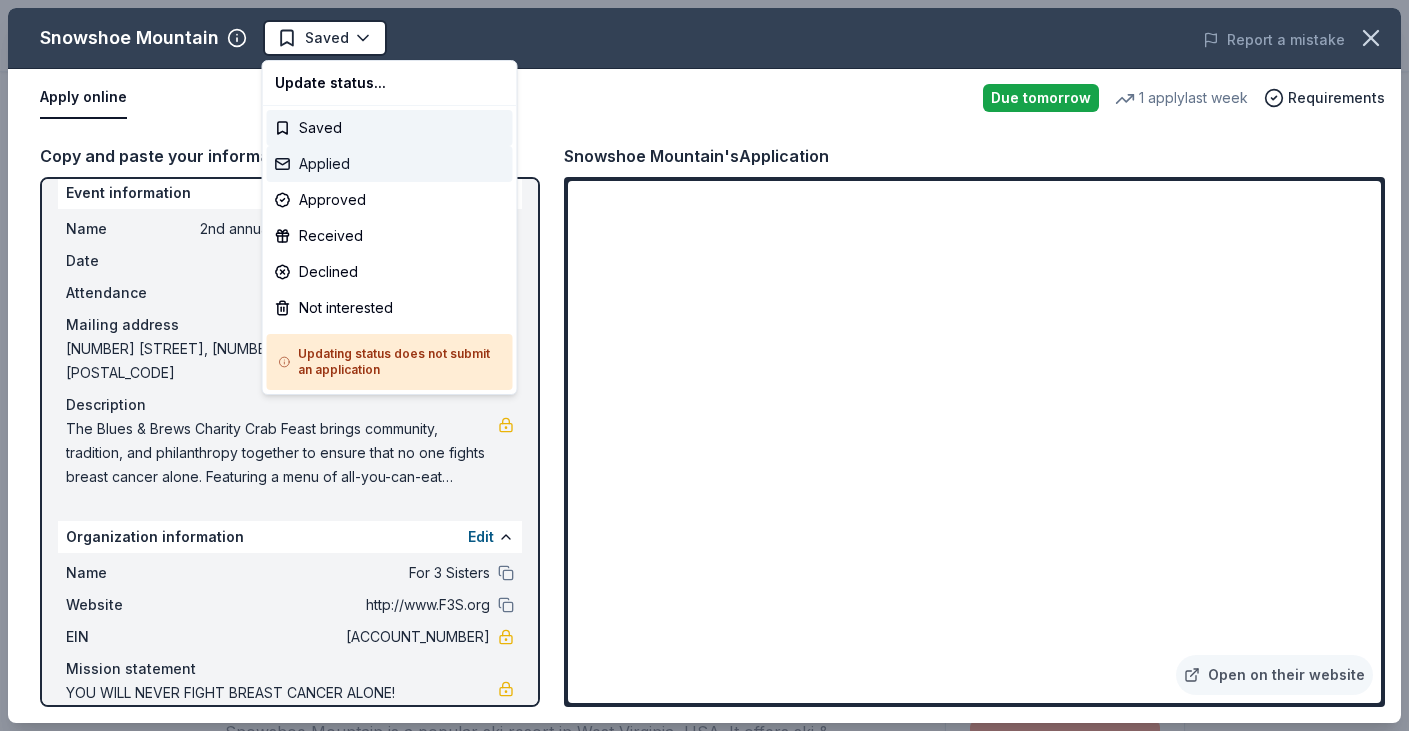 click on "Applied" at bounding box center (390, 164) 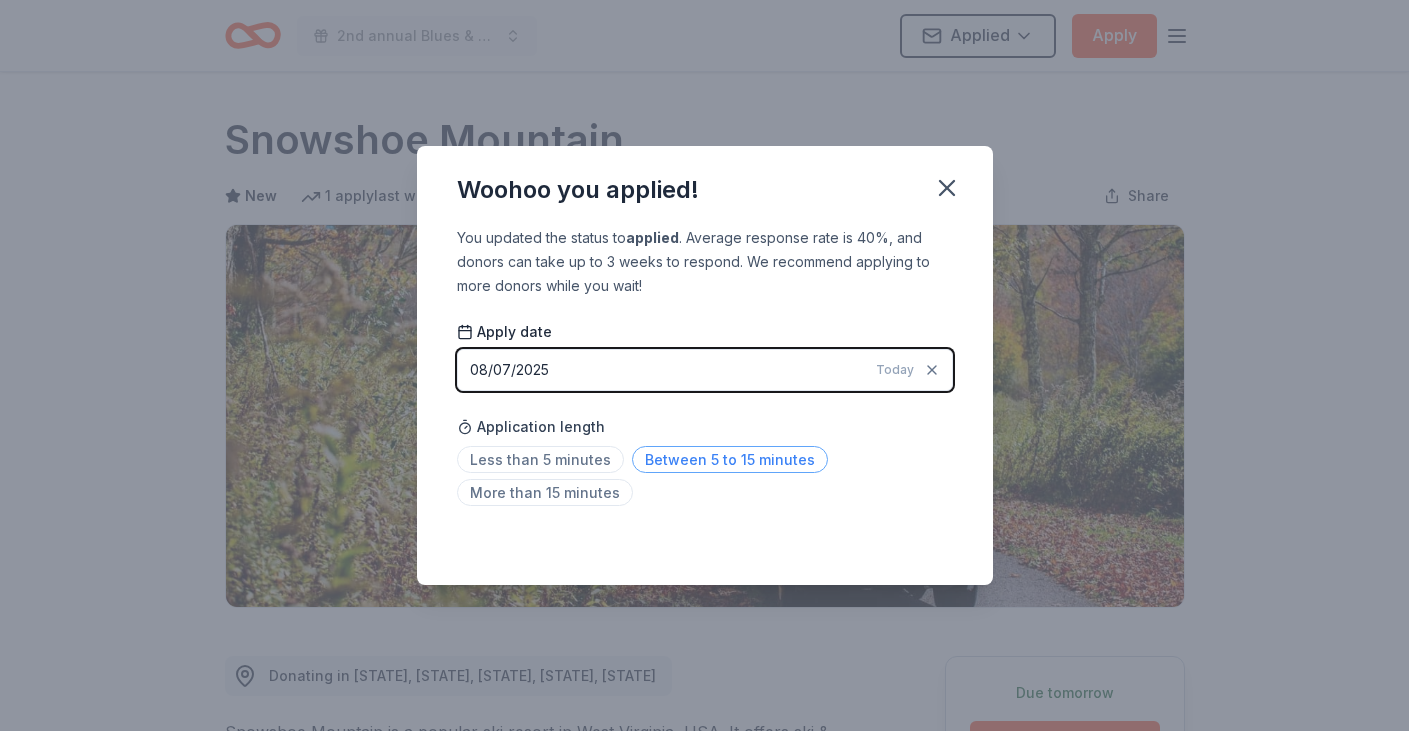 click on "Between 5 to 15 minutes" at bounding box center (730, 459) 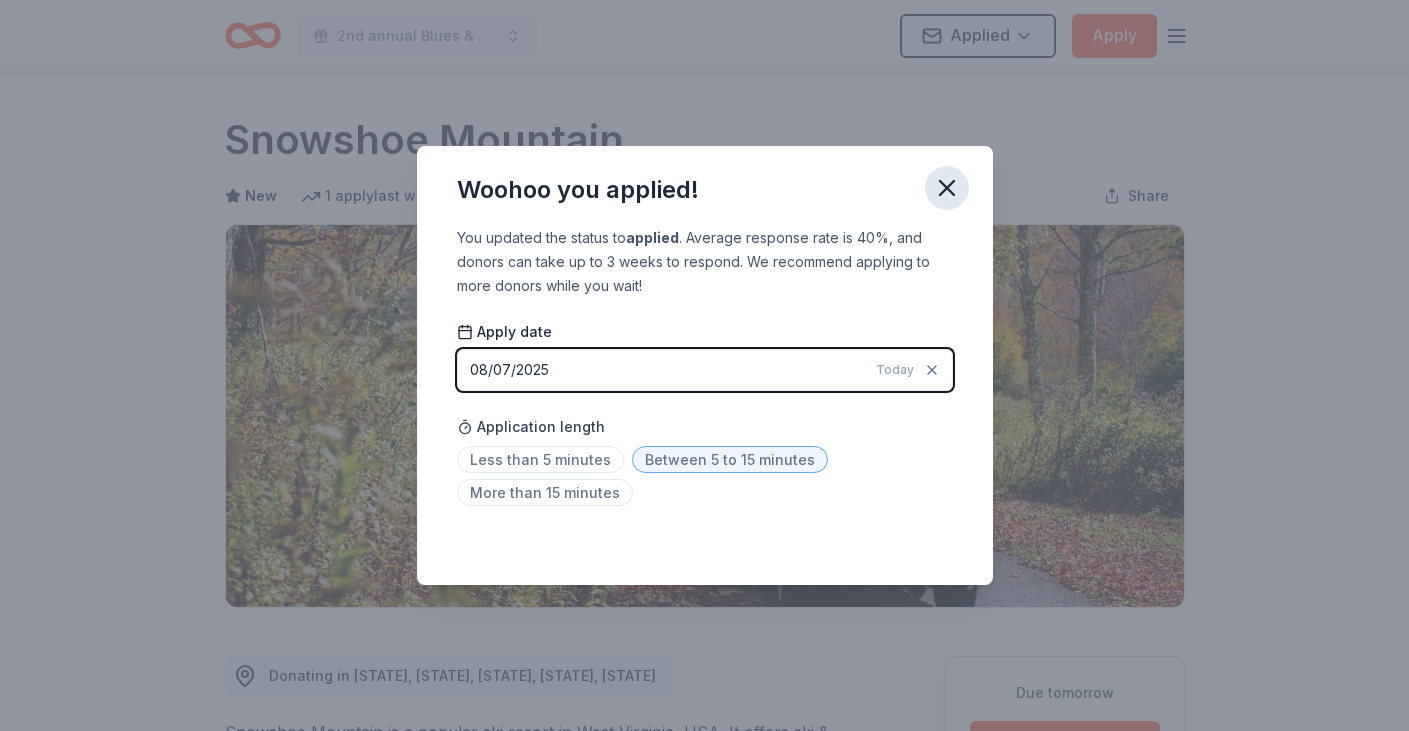 click 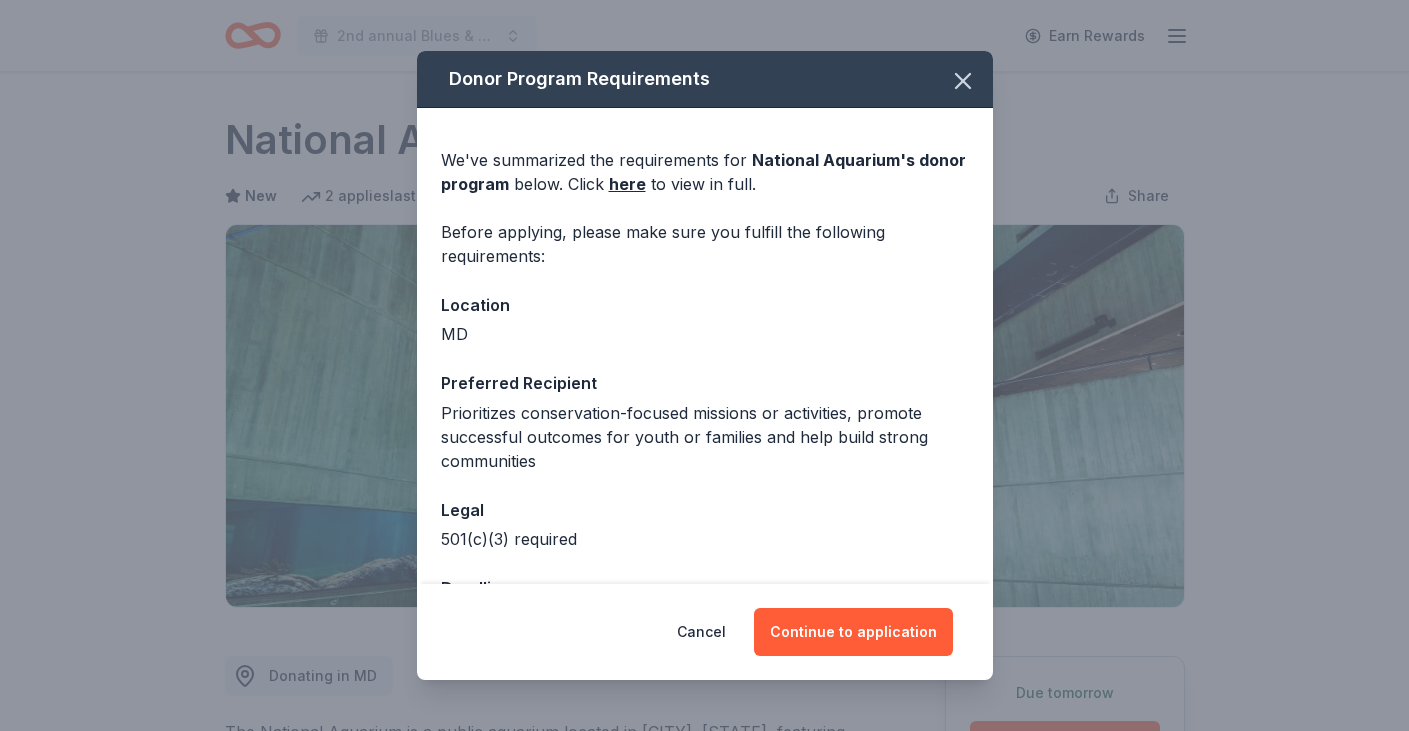scroll, scrollTop: 422, scrollLeft: 0, axis: vertical 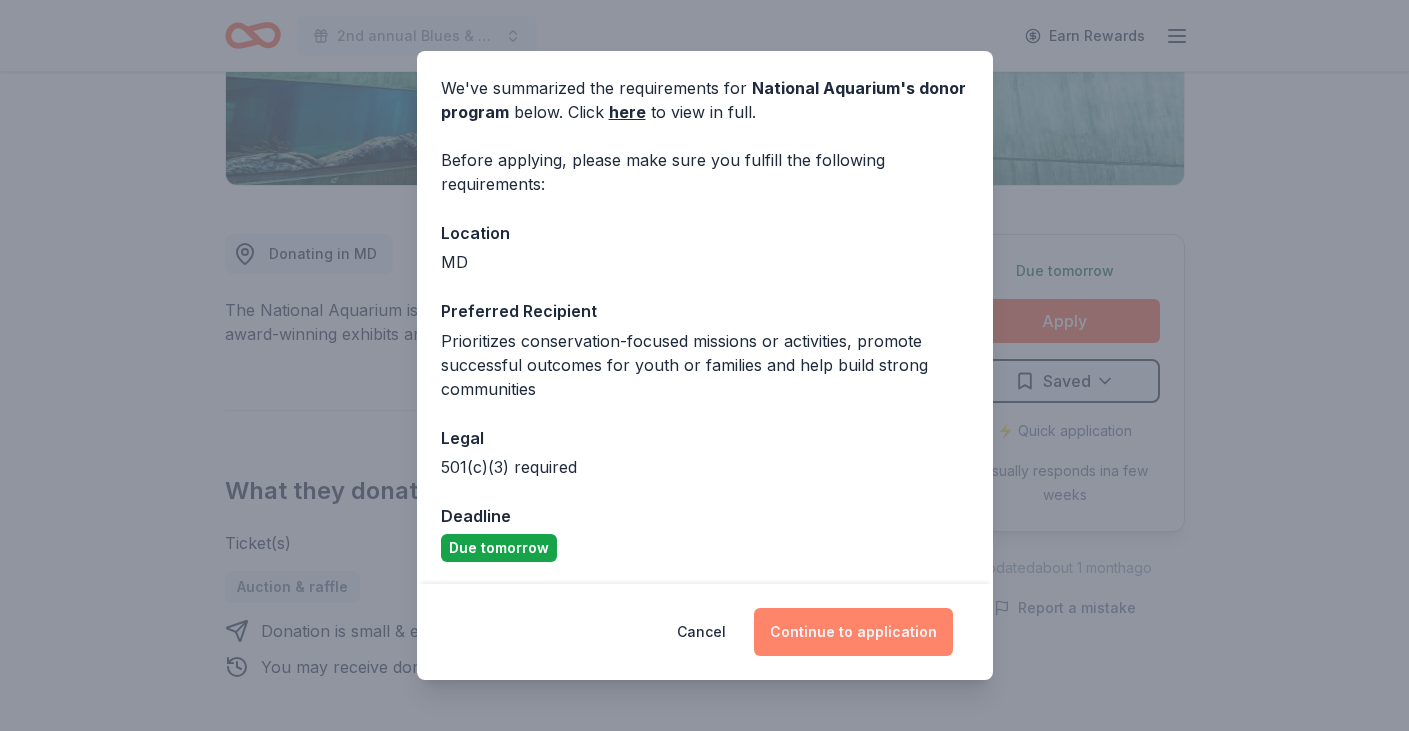click on "Continue to application" at bounding box center [853, 632] 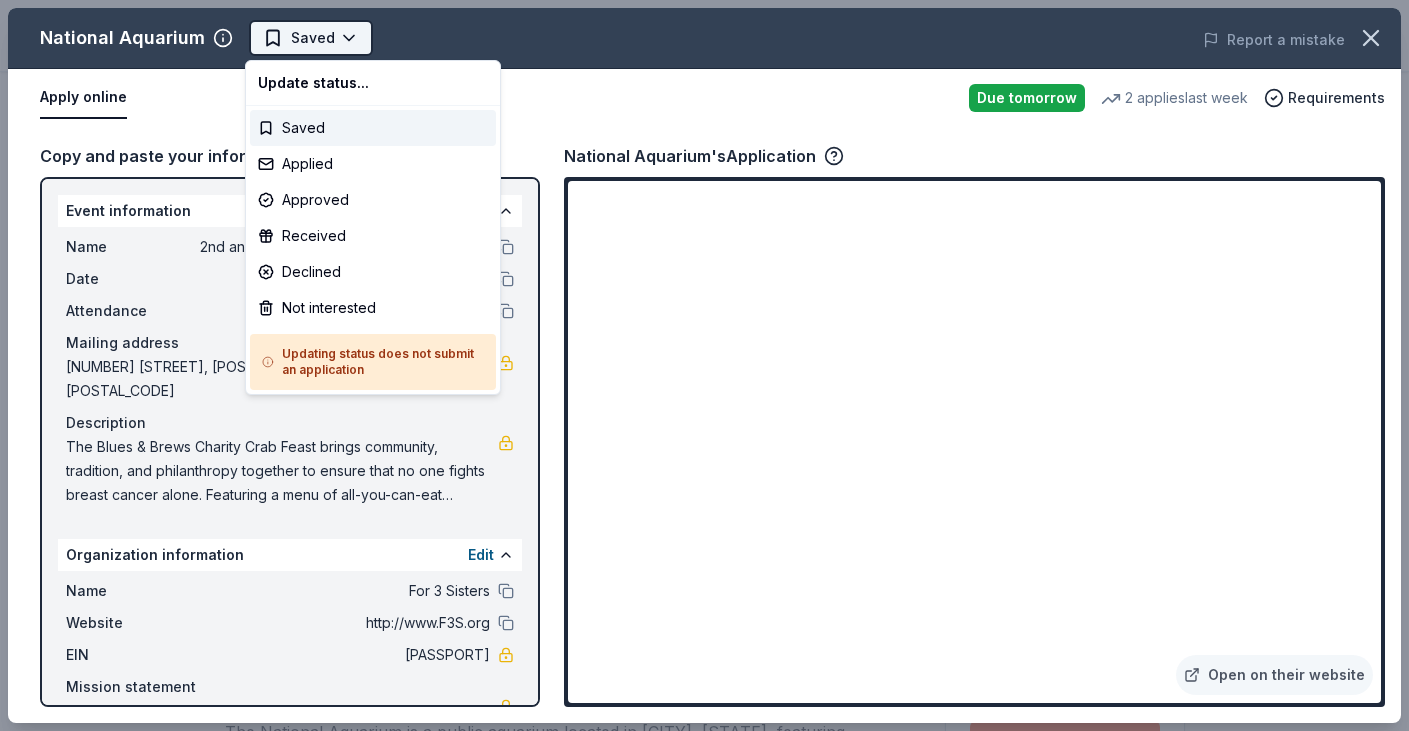 click on "2nd annual Blues & Brews Charity Crab Feast Saved Apply Due tomorrow Share National Aquarium New 2   applies  last week approval rate donation value Share Donating in MD The National Aquarium is a public aquarium located in Baltimore, Maryland, featuring award-winning exhibits and 20,000 animals. What they donate Ticket(s) Auction & raffle Donation is small & easy to send to guests   You may receive donations every   year Who they donate to  Preferred Prioritizes conservation-focused missions or activities, promote successful outcomes for youth or families and help build strong communities Children Environment & Sustainability 501(c)(3) required Due tomorrow Apply Saved ⚡️ Quick application Usually responds in  a few weeks Updated  about 1 month  ago Report a mistake approval rate 20 % approved 30 % declined 50 % no response donation value (average) 20% 70% 0% 10% $xx - $xx $xx - $xx $xx - $xx $xx - $xx Upgrade to Pro to view approval rates and average donation values New Leave a review Similar donors 4" at bounding box center (704, 365) 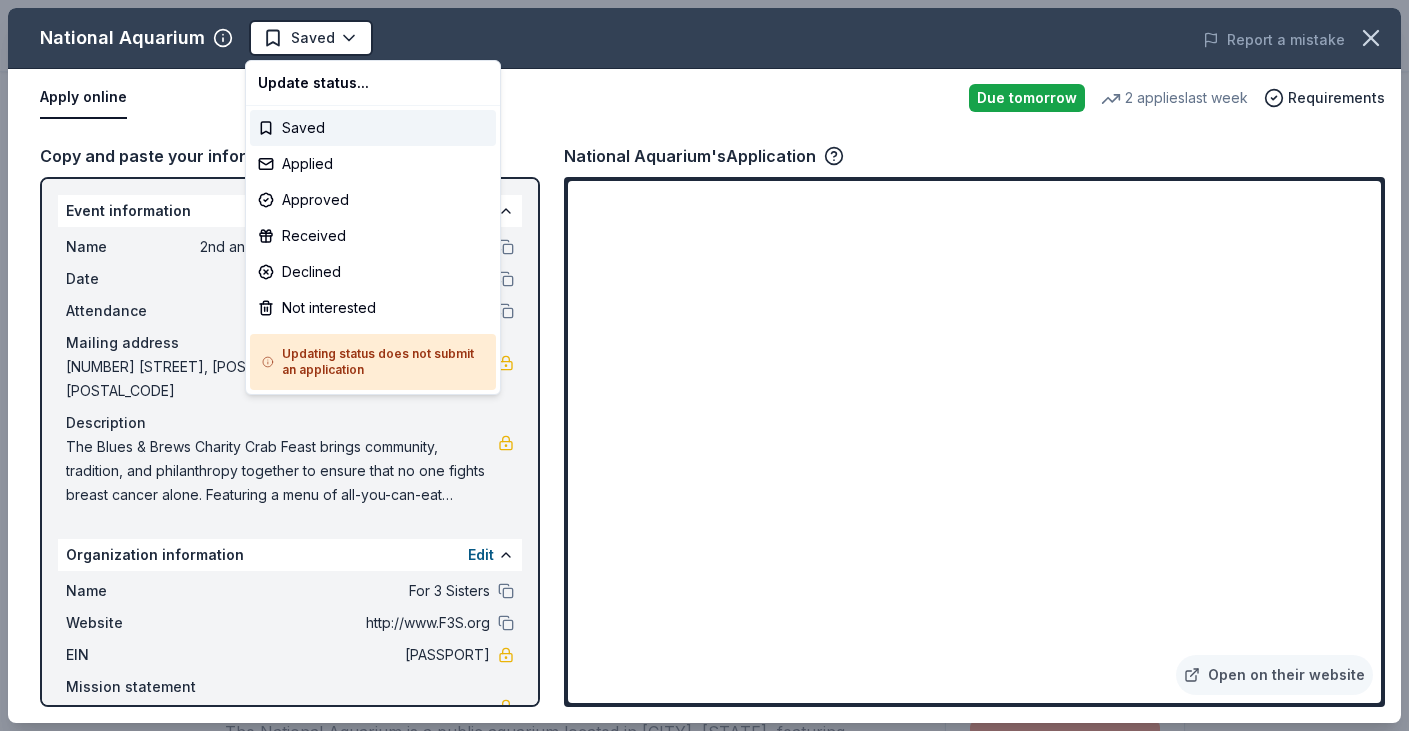 scroll, scrollTop: 0, scrollLeft: 0, axis: both 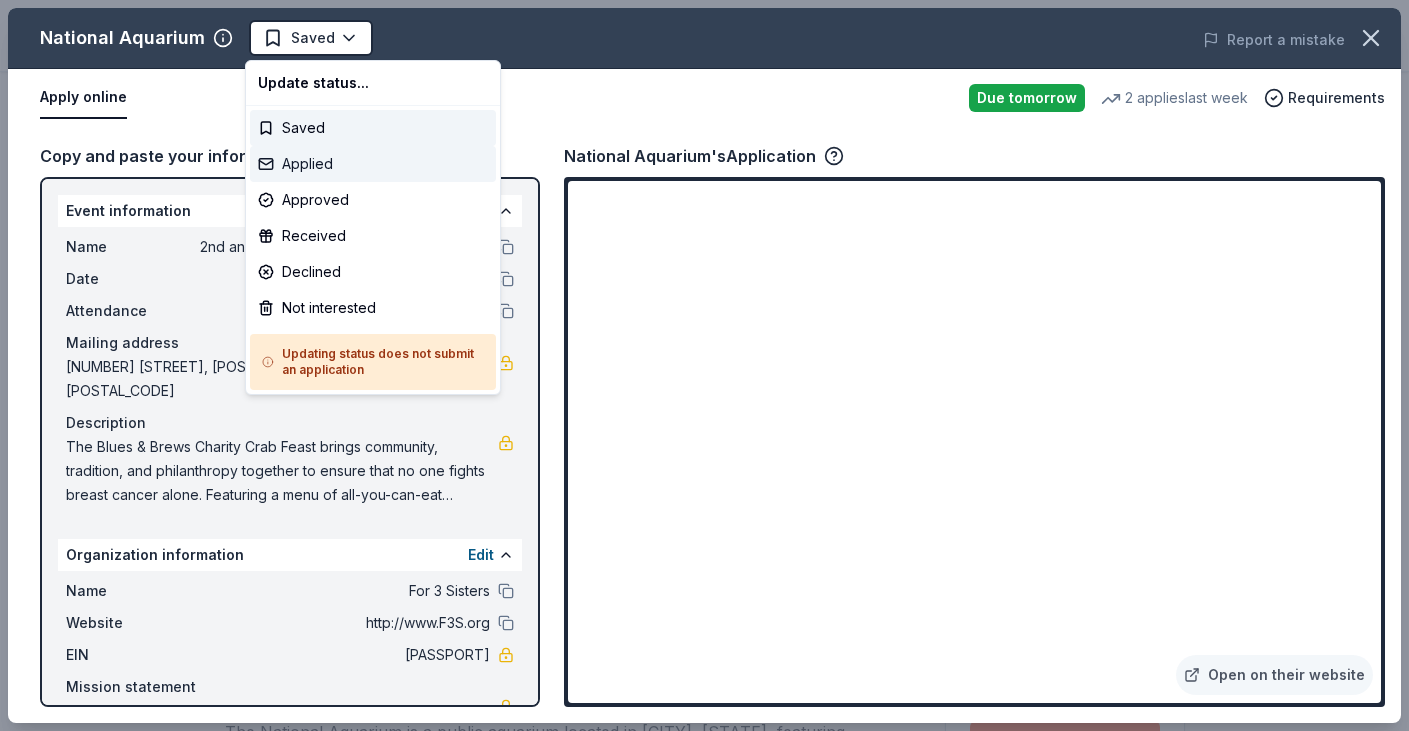 click on "Applied" at bounding box center [373, 164] 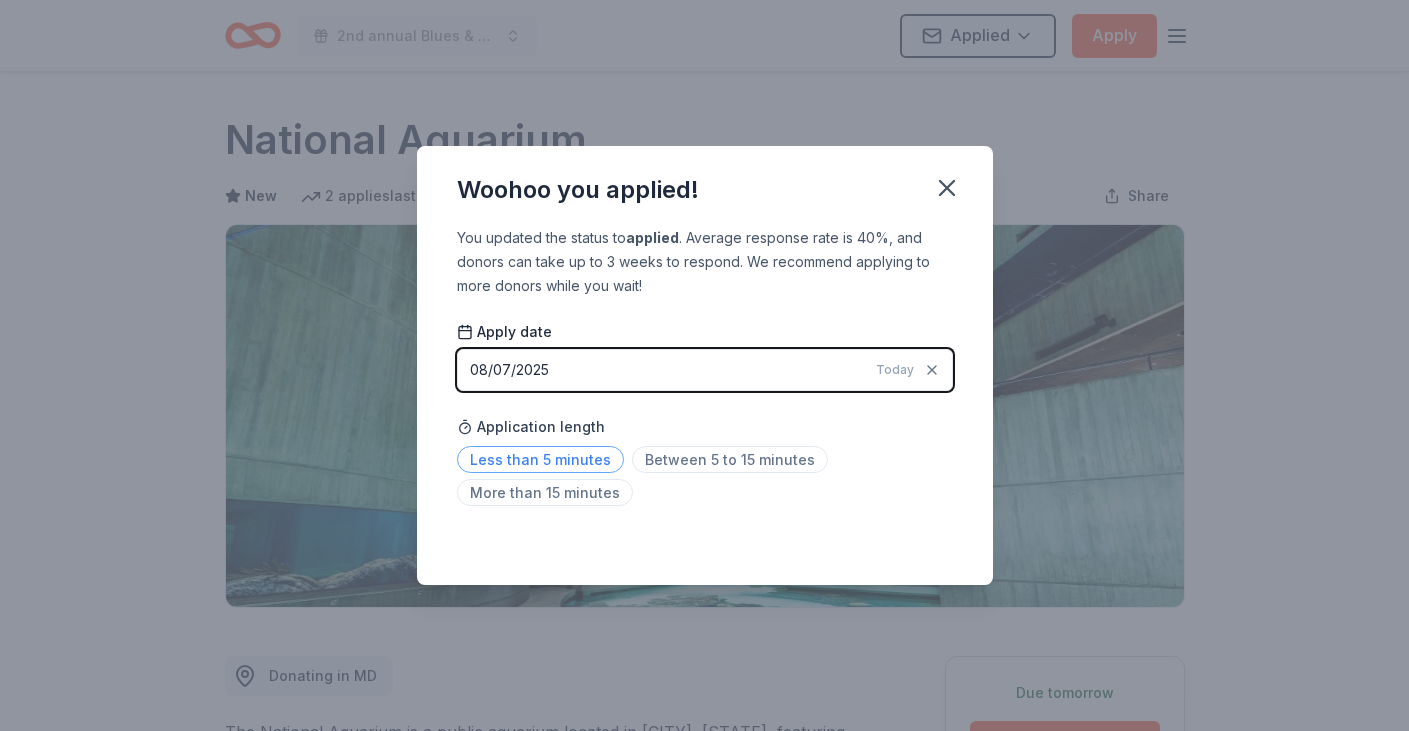 click on "Less than 5 minutes" at bounding box center [540, 459] 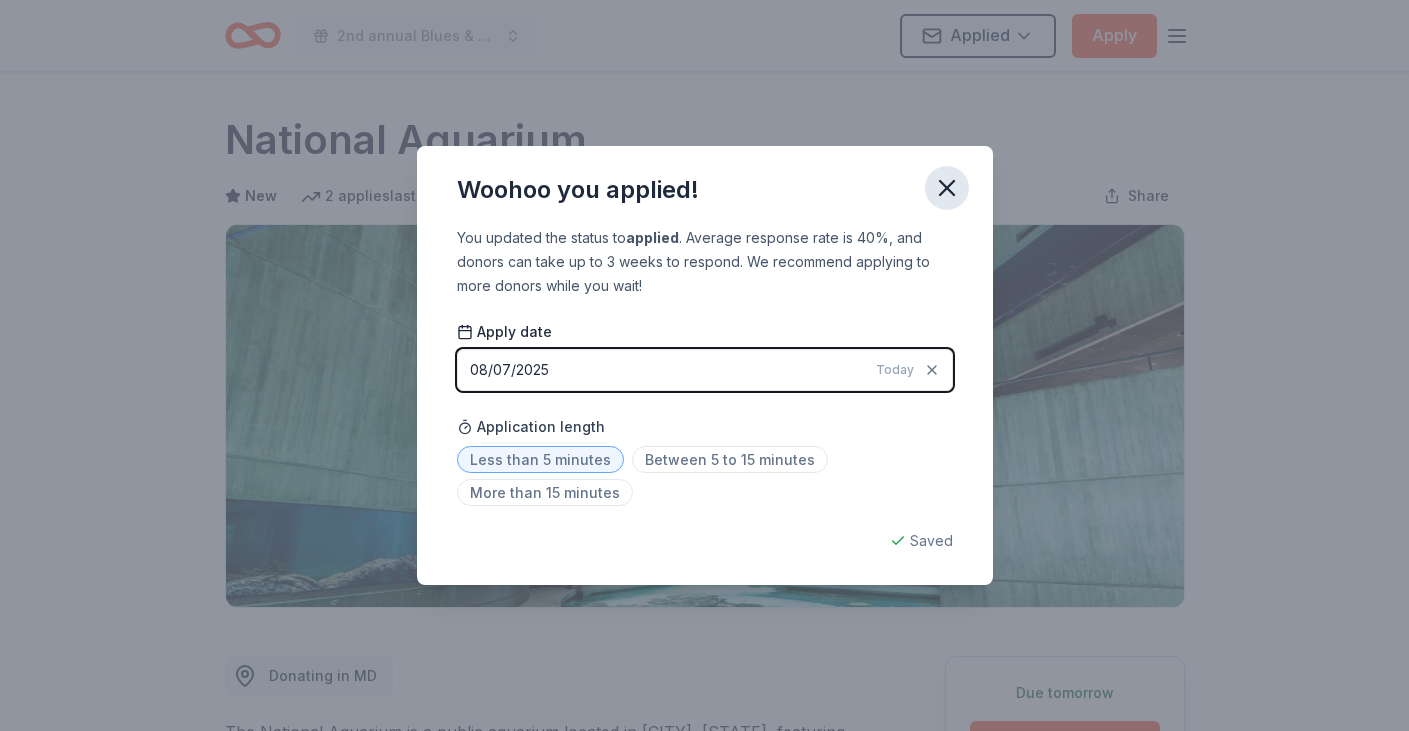 click 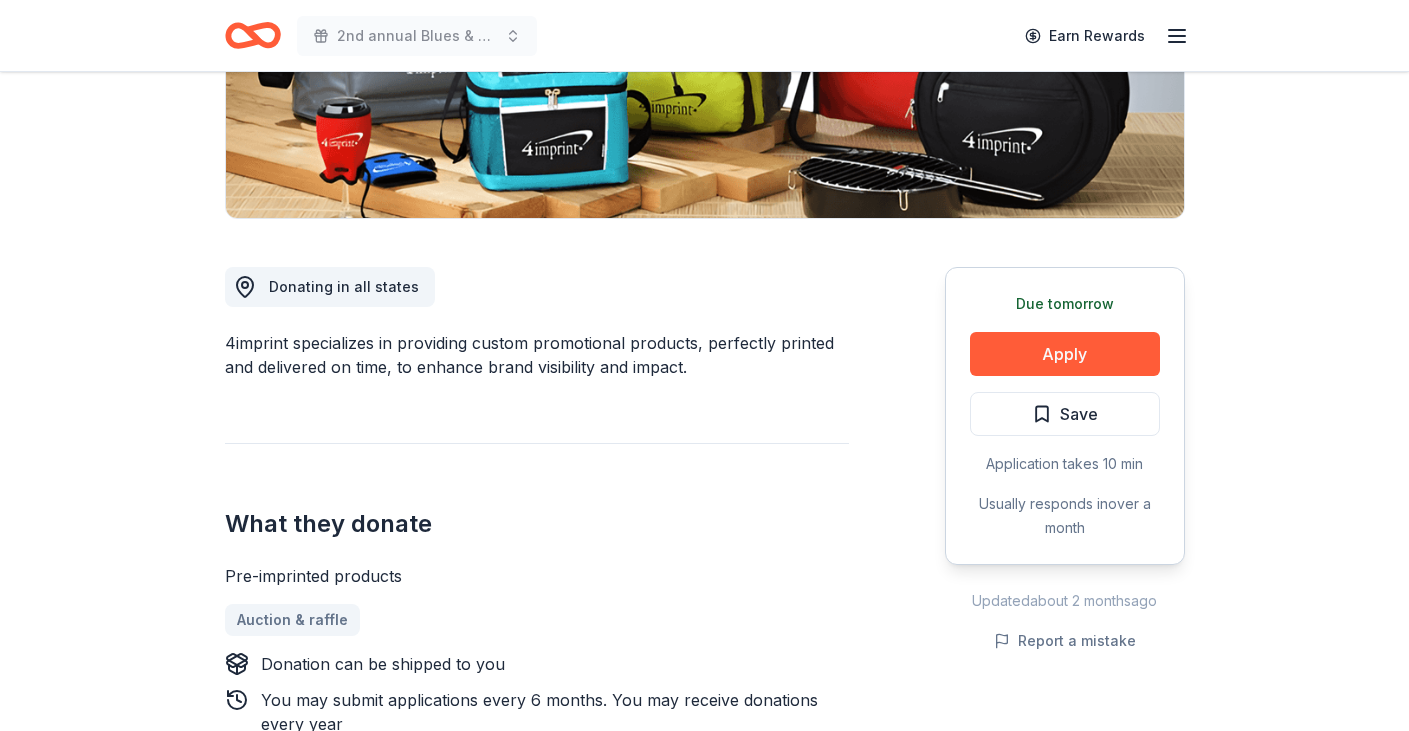 scroll, scrollTop: 462, scrollLeft: 0, axis: vertical 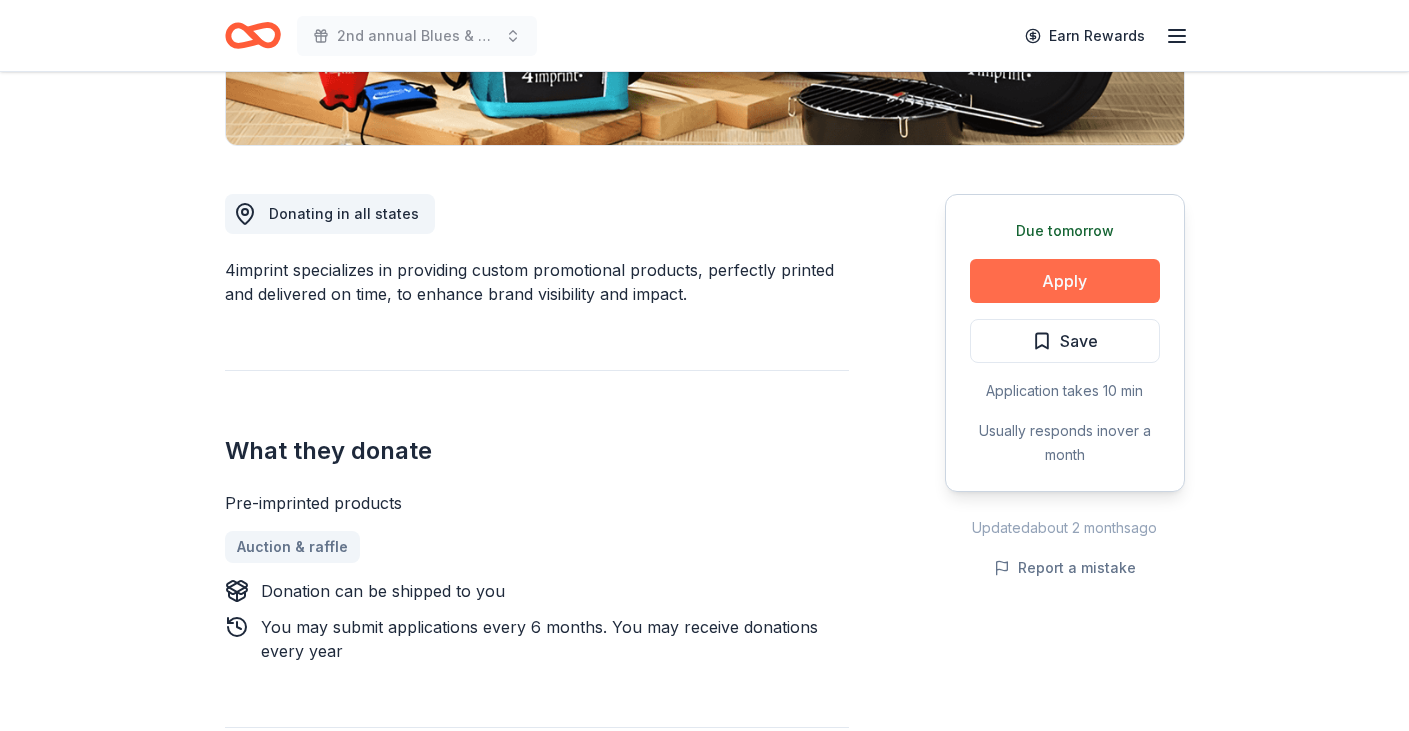 click on "Apply" at bounding box center [1065, 281] 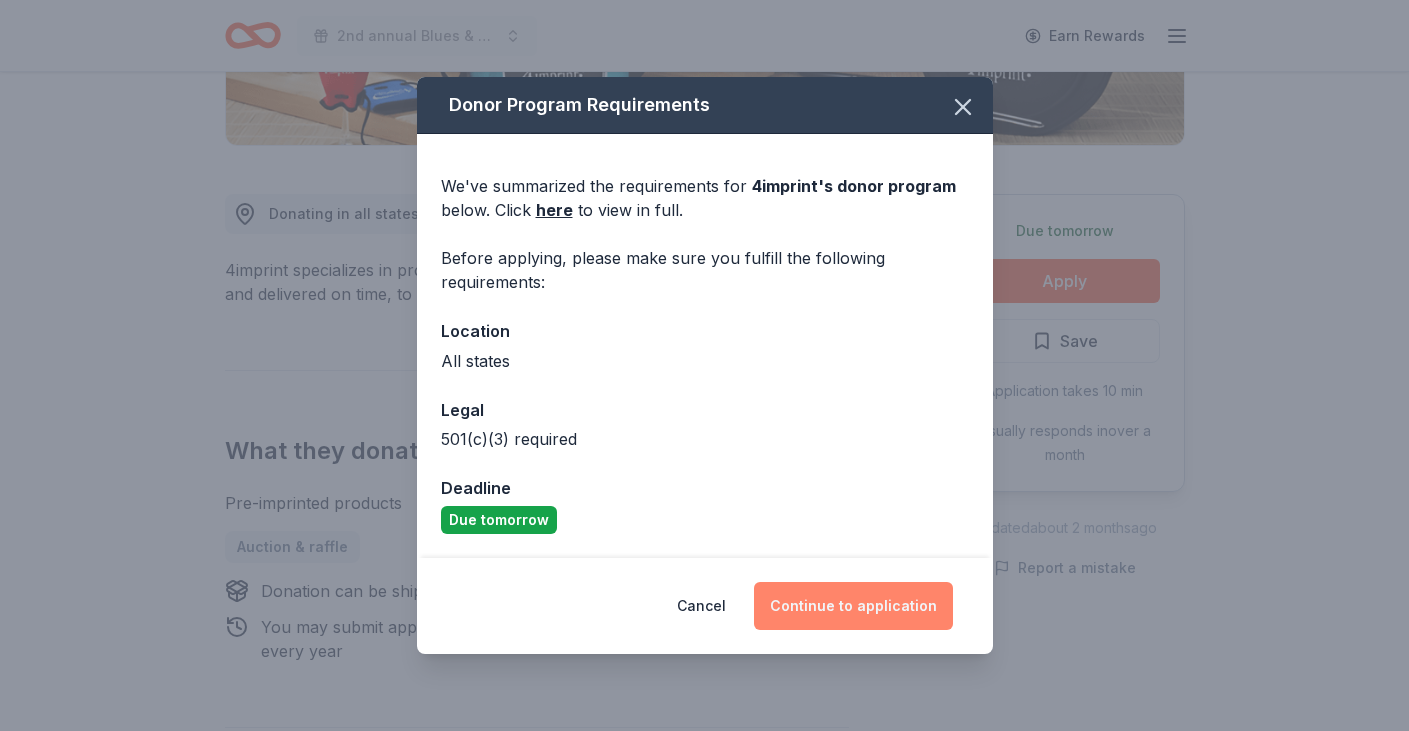 click on "Continue to application" at bounding box center [853, 606] 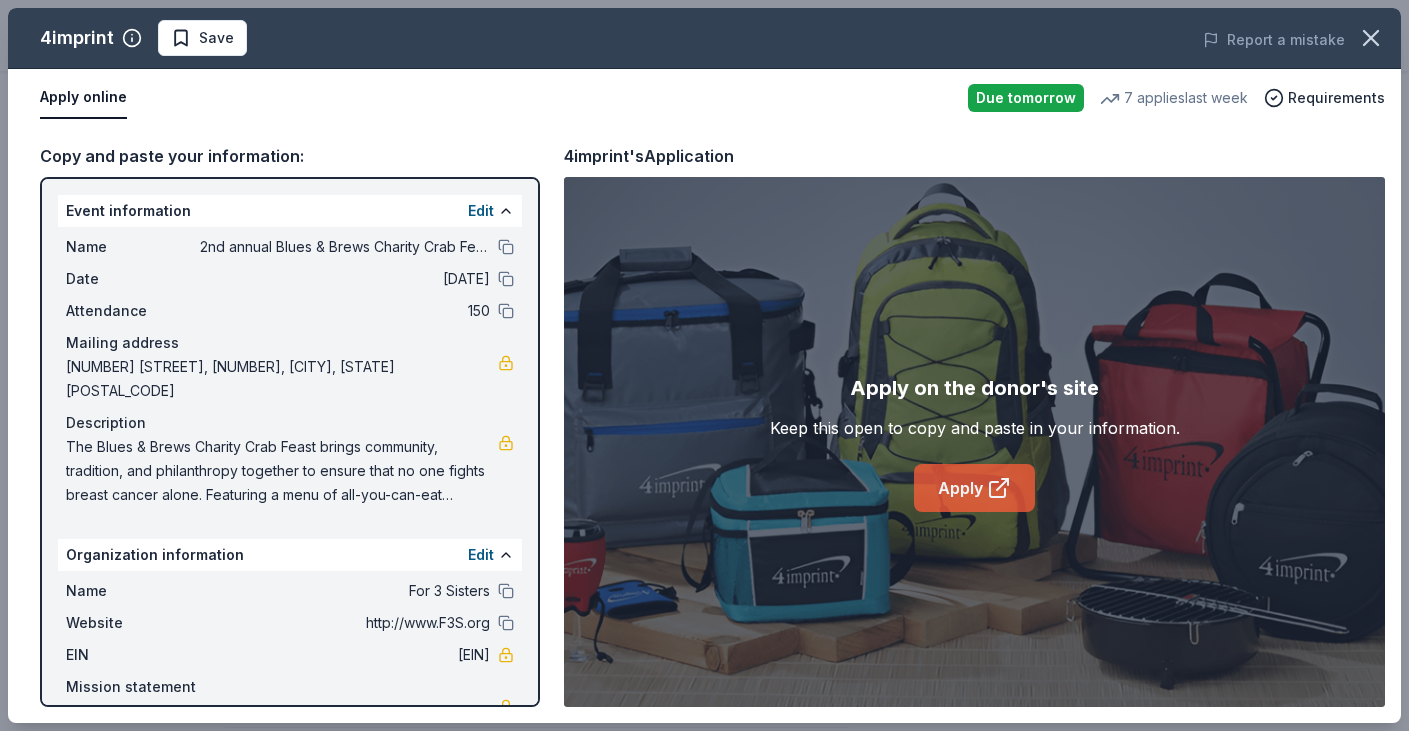click 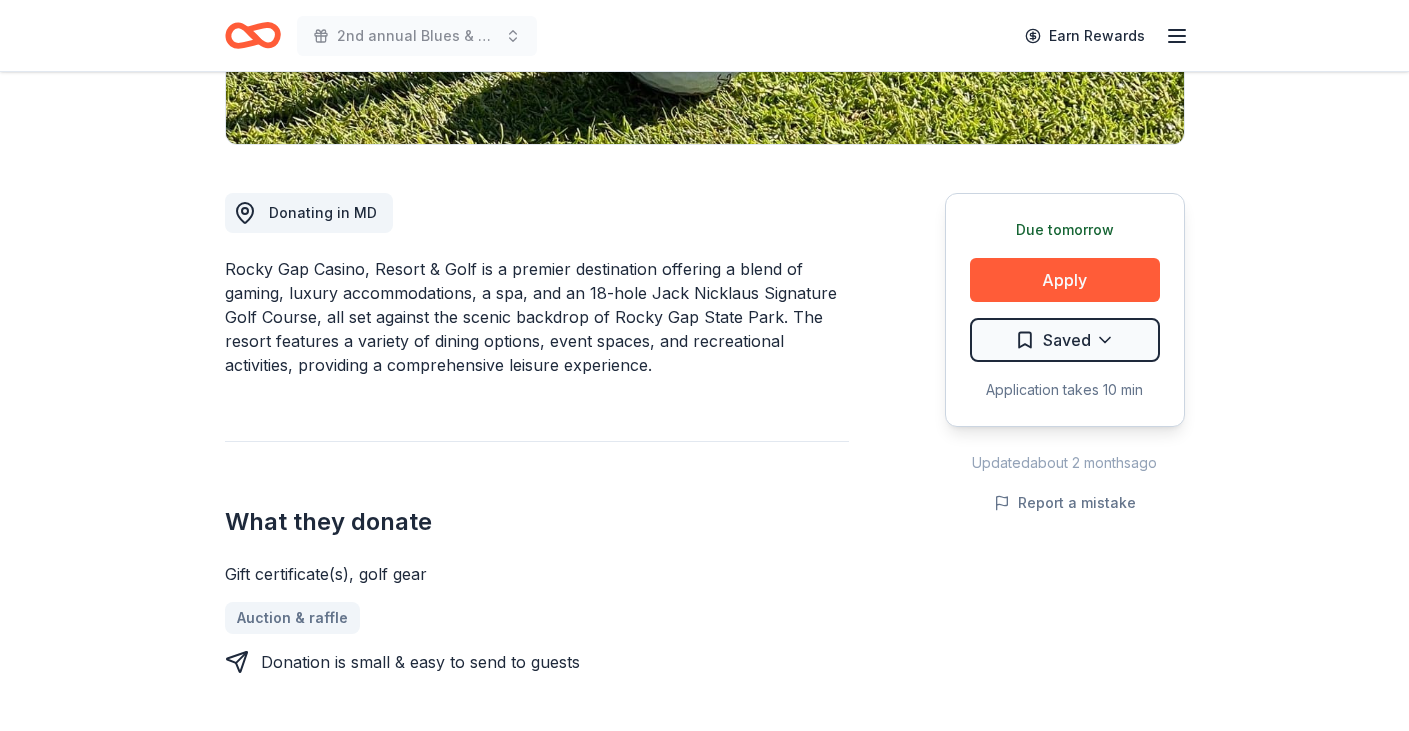 scroll, scrollTop: 476, scrollLeft: 0, axis: vertical 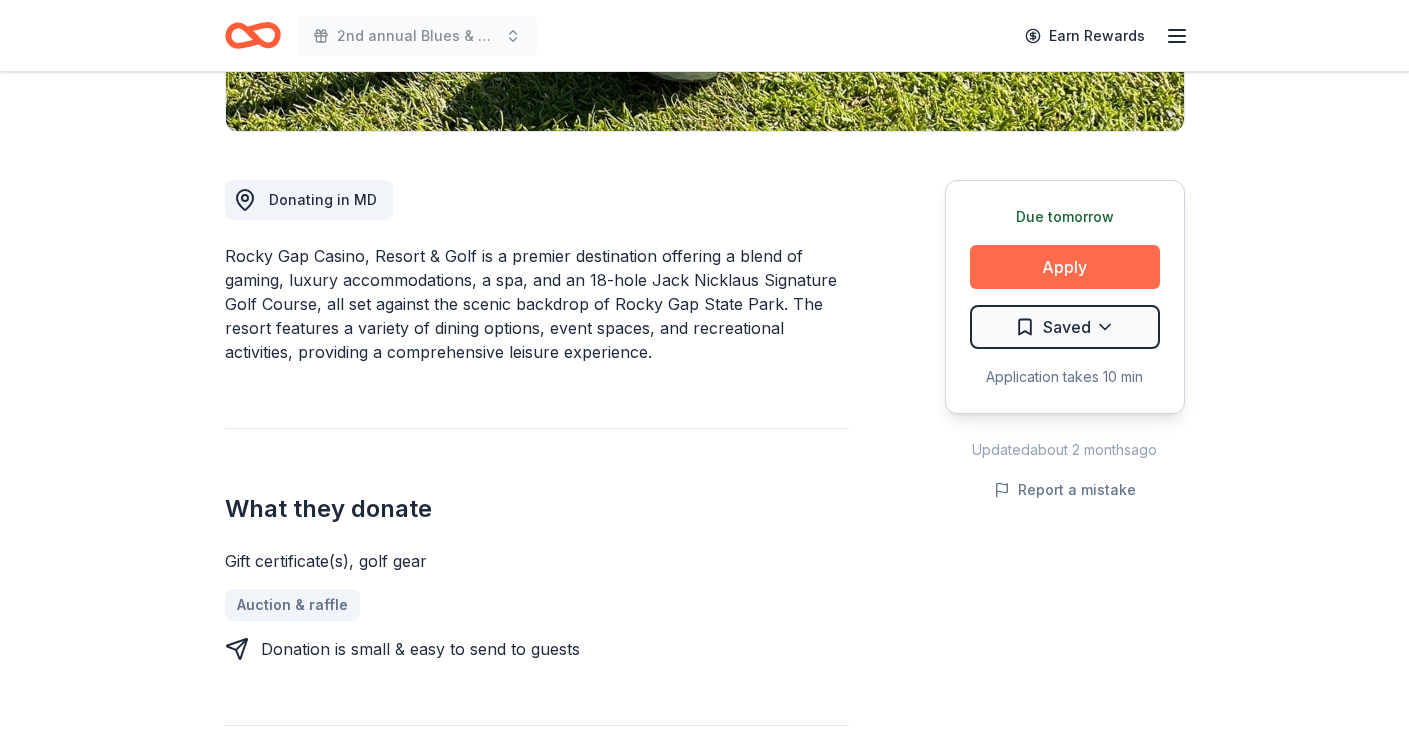 click on "Apply" at bounding box center (1065, 267) 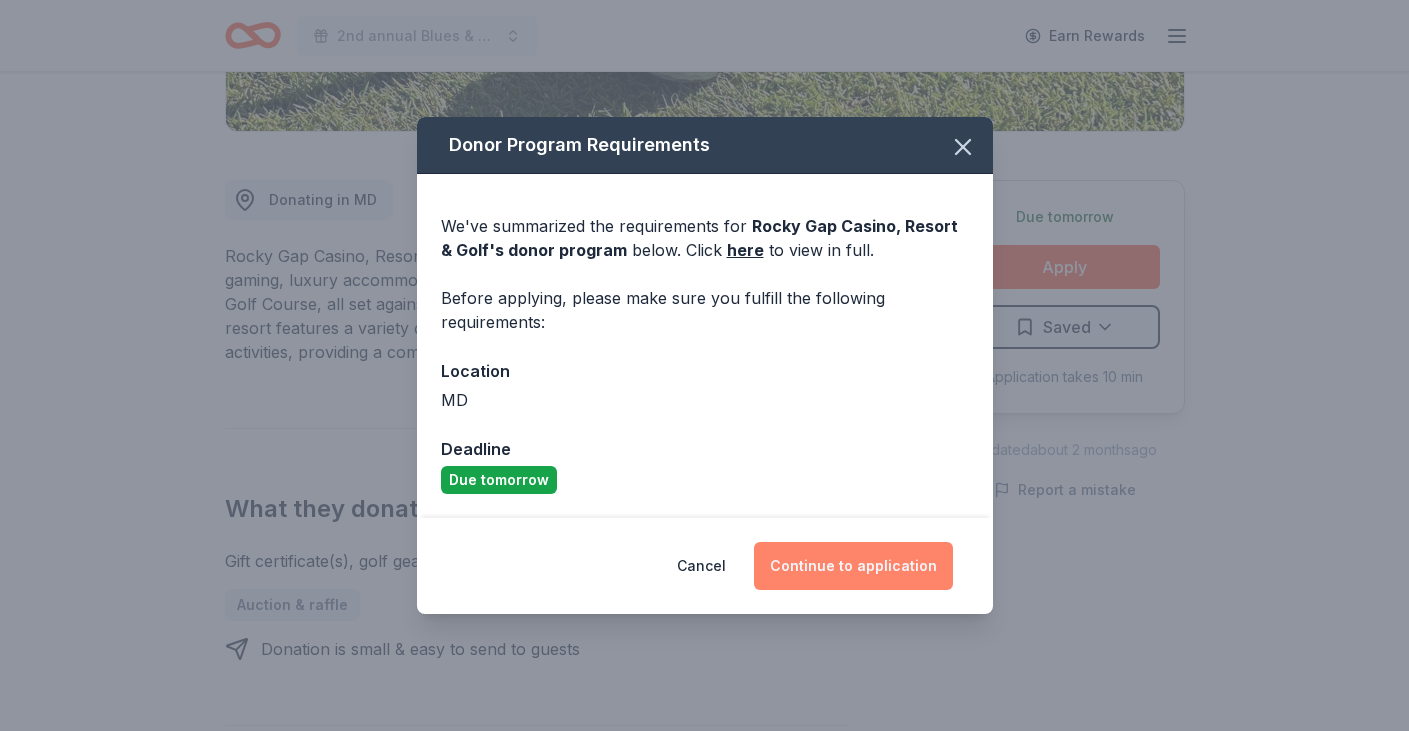 click on "Continue to application" at bounding box center (853, 566) 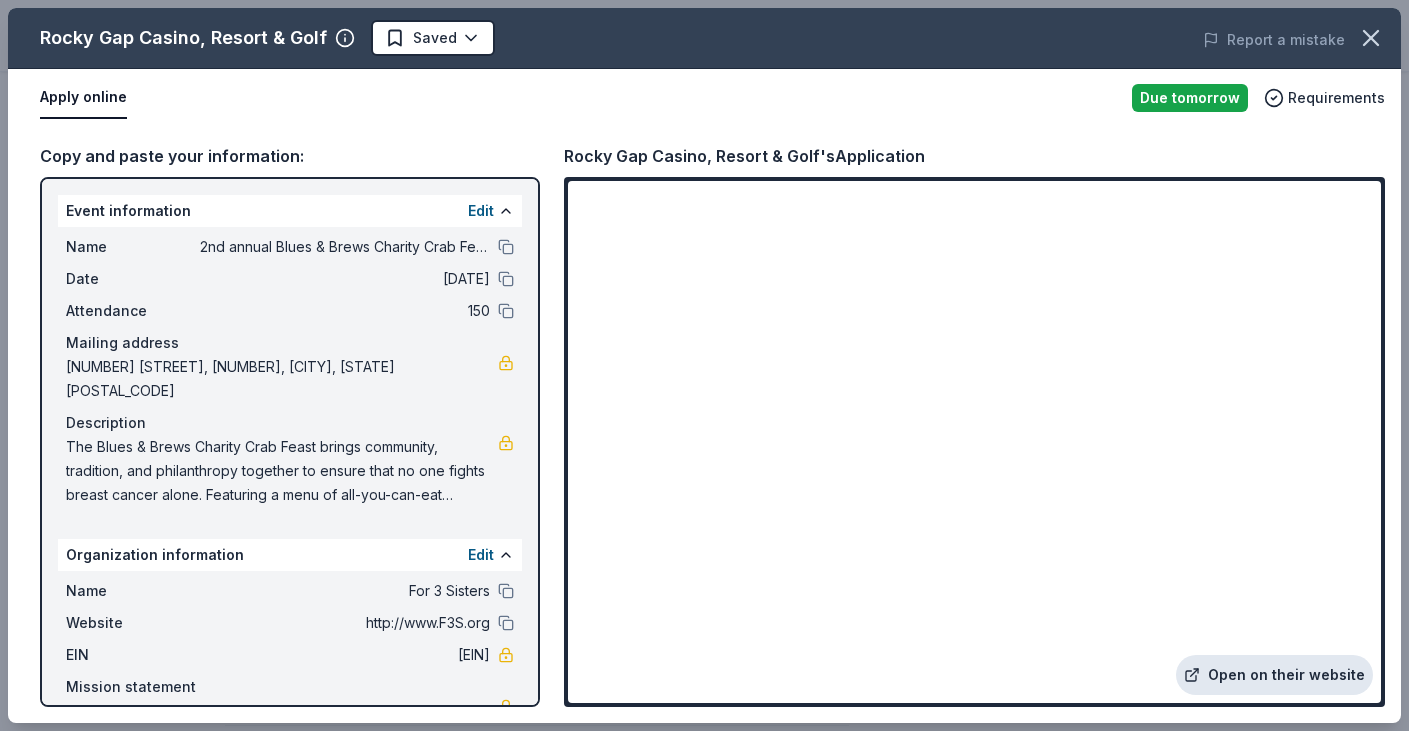 click on "Open on their website" at bounding box center (1274, 675) 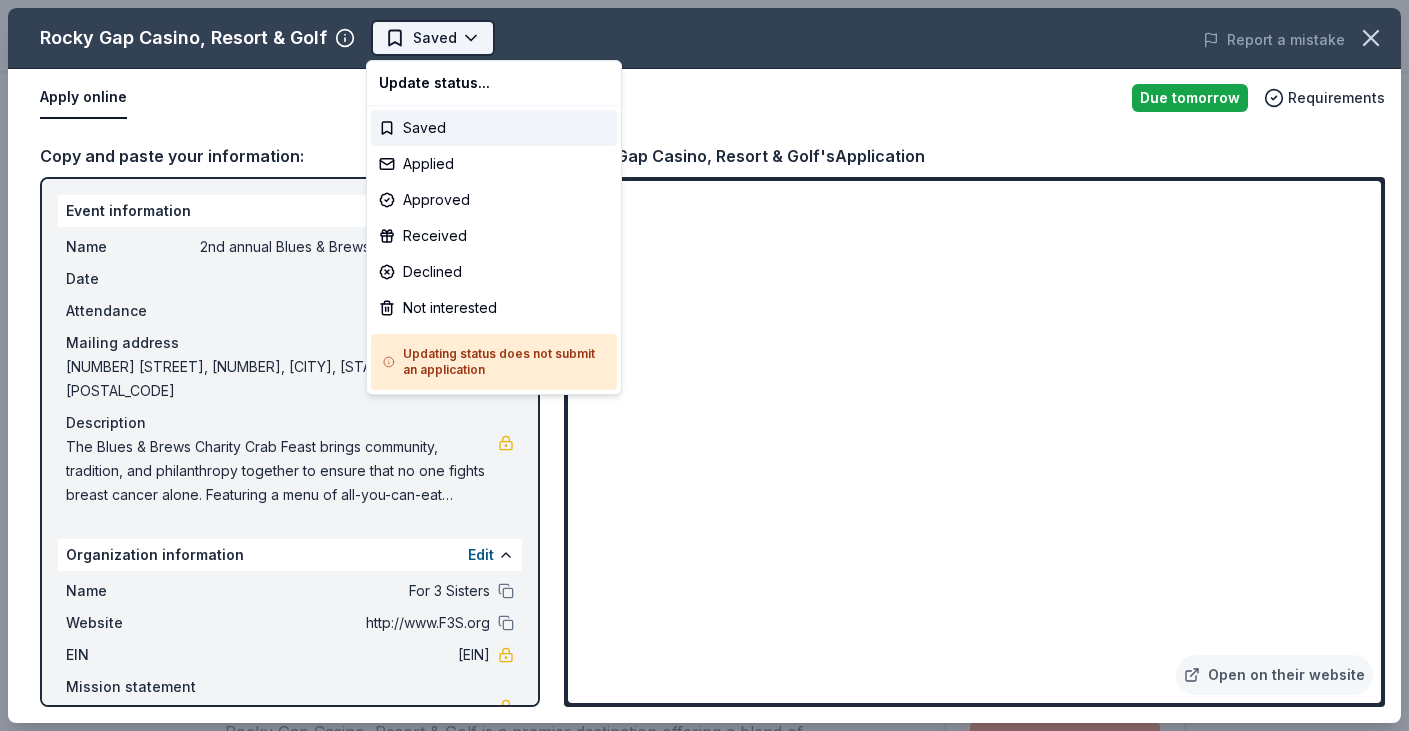 click on "2nd annual Blues & Brews Charity Crab Feast Saved Apply Due tomorrow Share Rocky Gap Casino, Resort & Golf New Share Donating in [STATE] Rocky Gap Casino, Resort & Golf is a premier destination offering a blend of gaming, luxury accommodations, a spa, and an 18-hole Jack Nicklaus Signature Golf Course, all set against the scenic backdrop of Rocky Gap State Park. The resort features a variety of dining options, event spaces, and recreational activities, providing a comprehensive leisure experience. What they donate Gift certificate(s), golf gear Auction & raffle Donation is small & easy to send to guests Who they donate to Rocky Gap Casino, Resort & Golf  hasn ' t listed any preferences or eligibility criteria. Upgrade to Pro to view approval rates and average donation values Due tomorrow Apply Saved Application takes 10 min Updated  about 2 months  ago Report a mistake New Be the first to review this company! Leave a review Similar donors 4   applies  last week 31 days left Online app Sheetz 5.0 2   applies New 5" at bounding box center (704, 365) 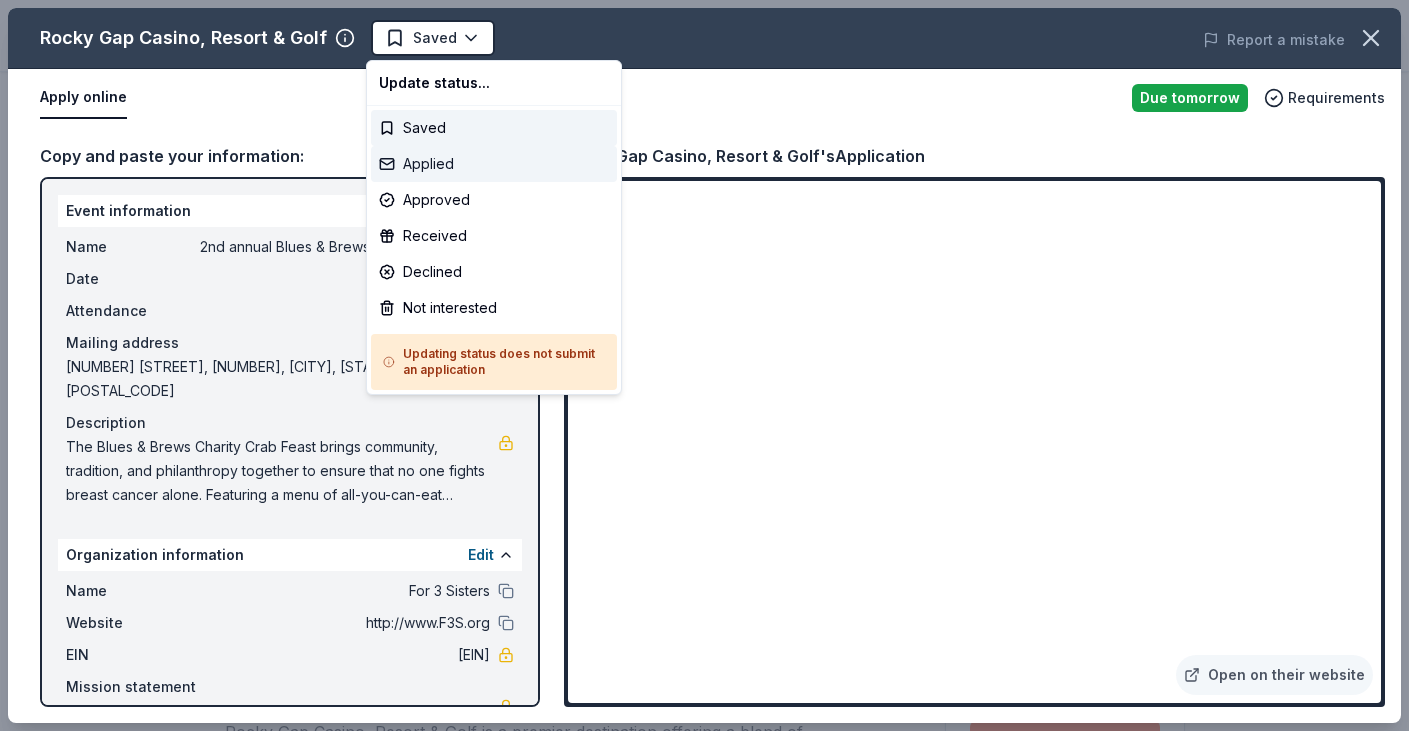 click on "Applied" at bounding box center (494, 164) 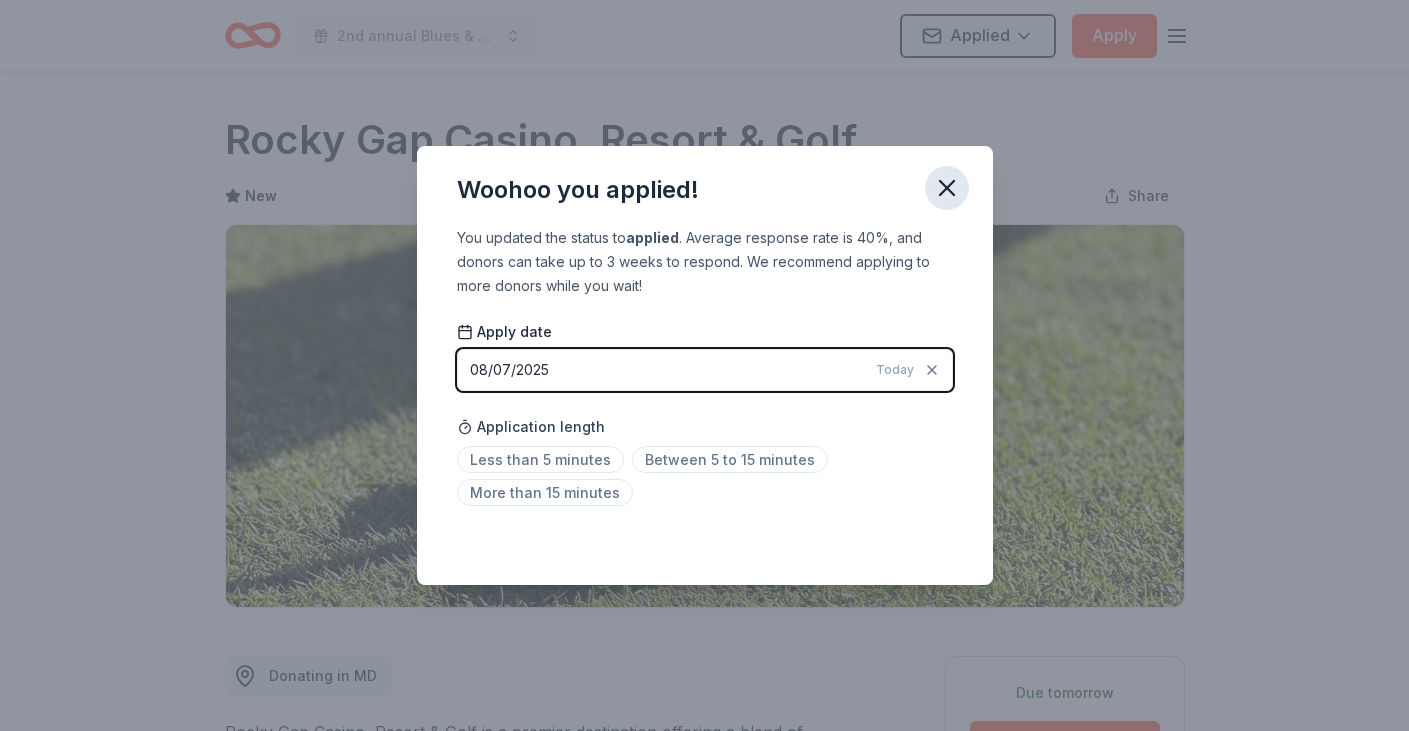 click 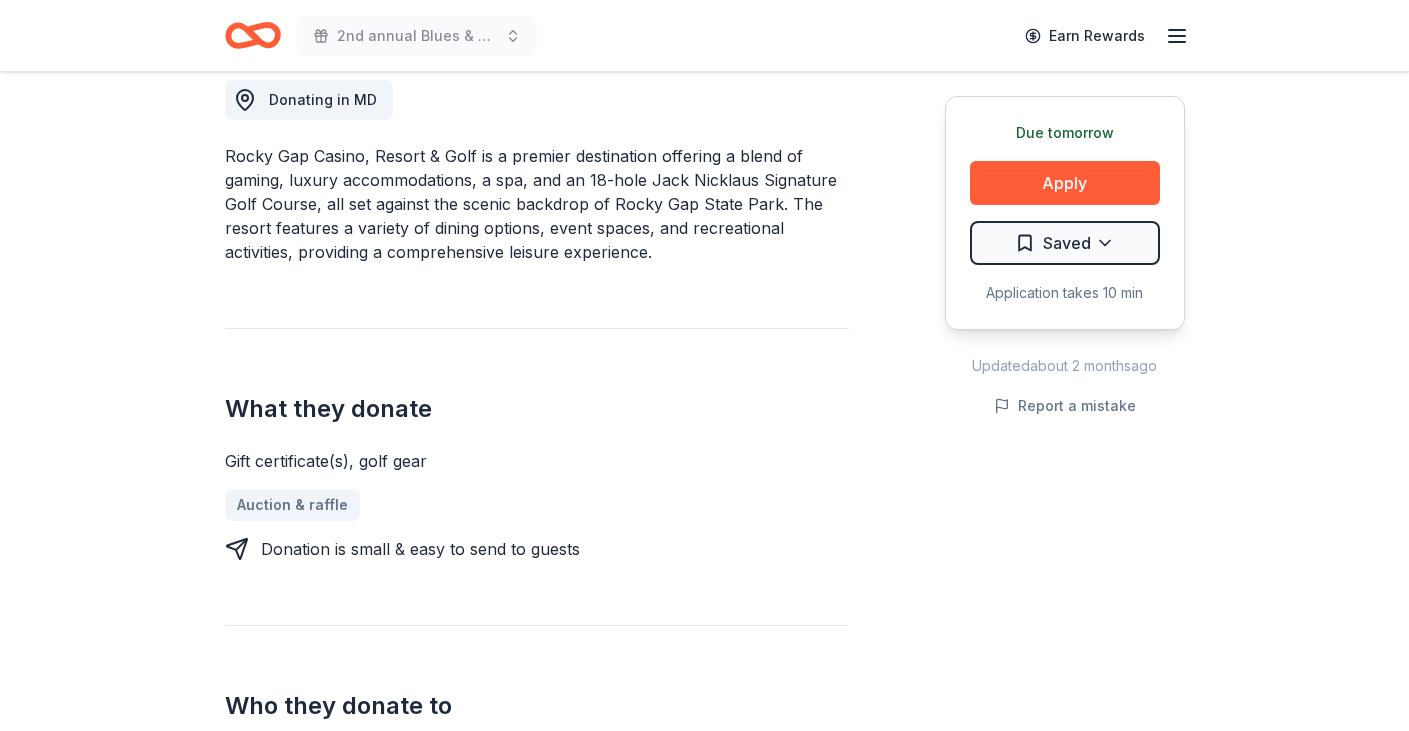 scroll, scrollTop: 585, scrollLeft: 0, axis: vertical 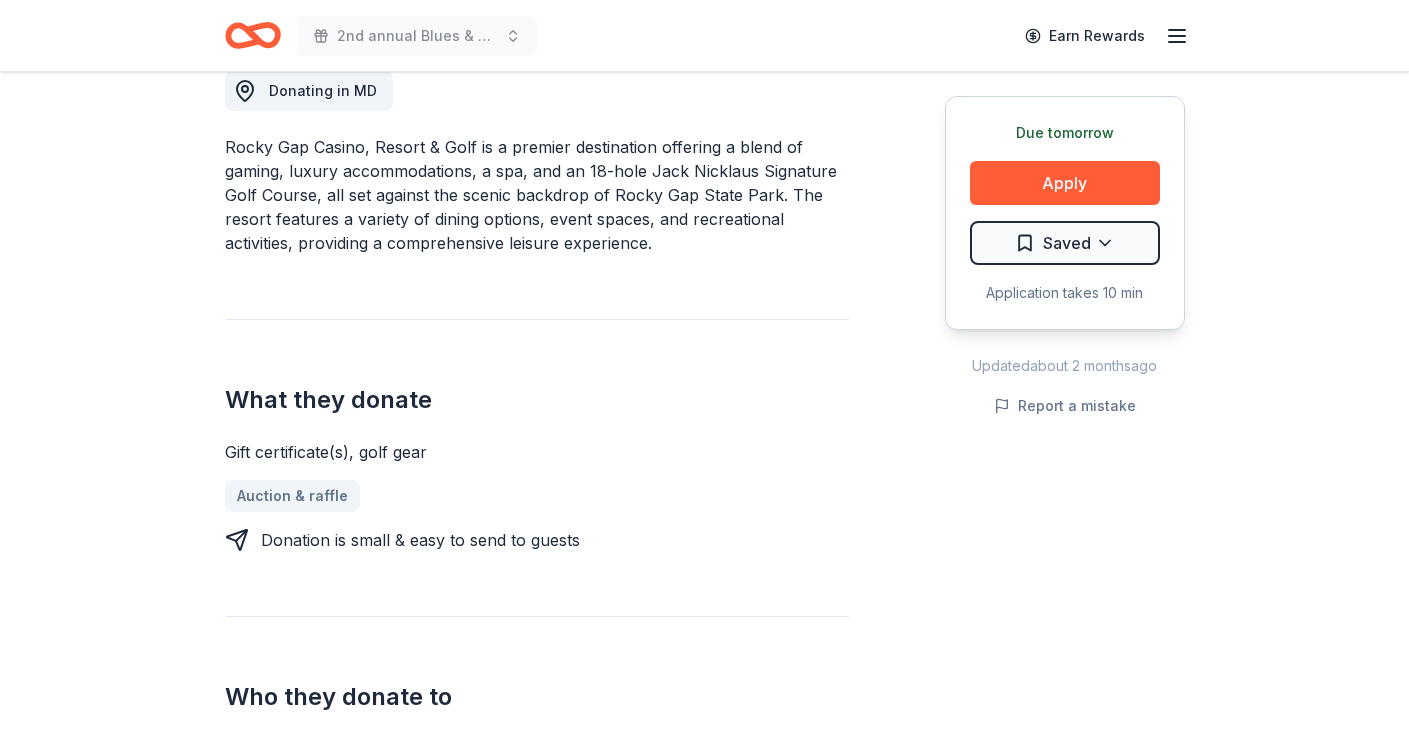 click on "Gift certificate(s), golf gear" at bounding box center (537, 452) 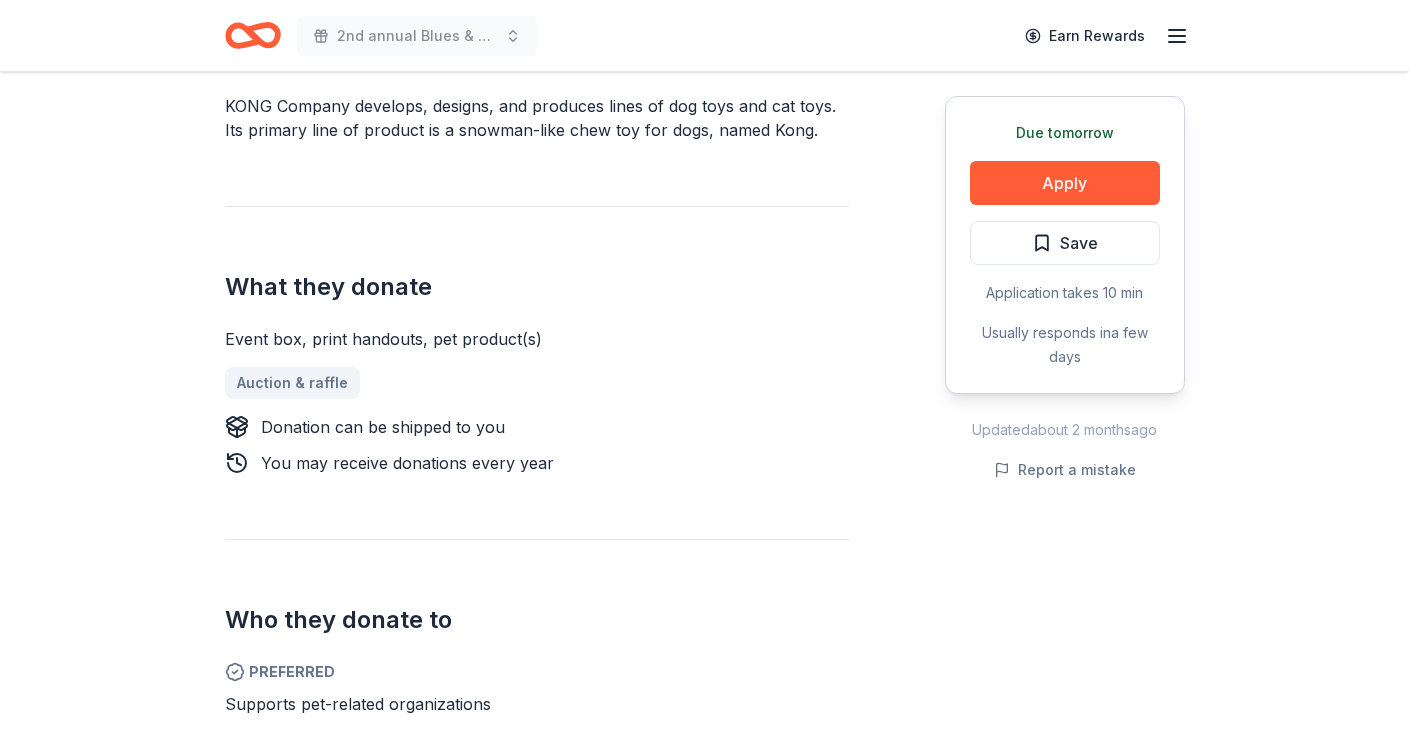 scroll, scrollTop: 621, scrollLeft: 0, axis: vertical 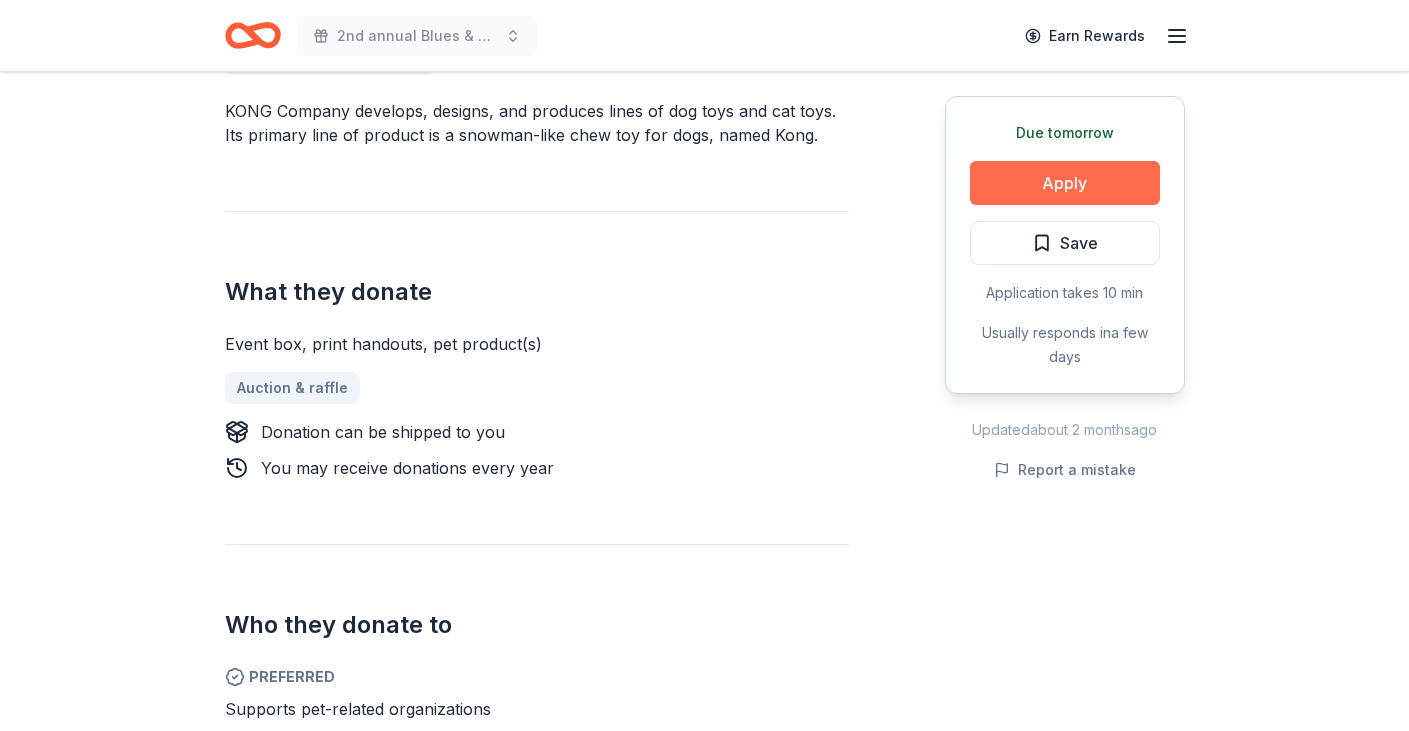 click on "Apply" at bounding box center (1065, 183) 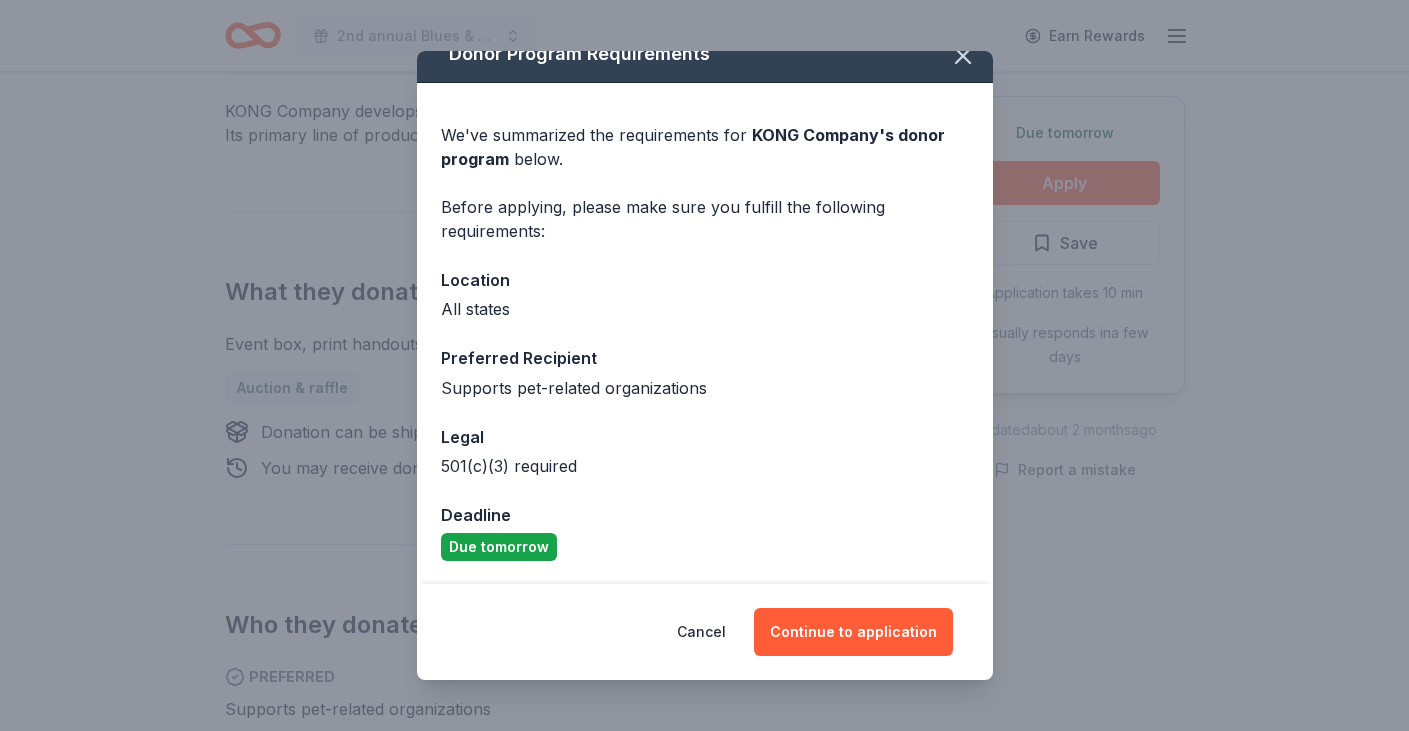 scroll, scrollTop: 24, scrollLeft: 0, axis: vertical 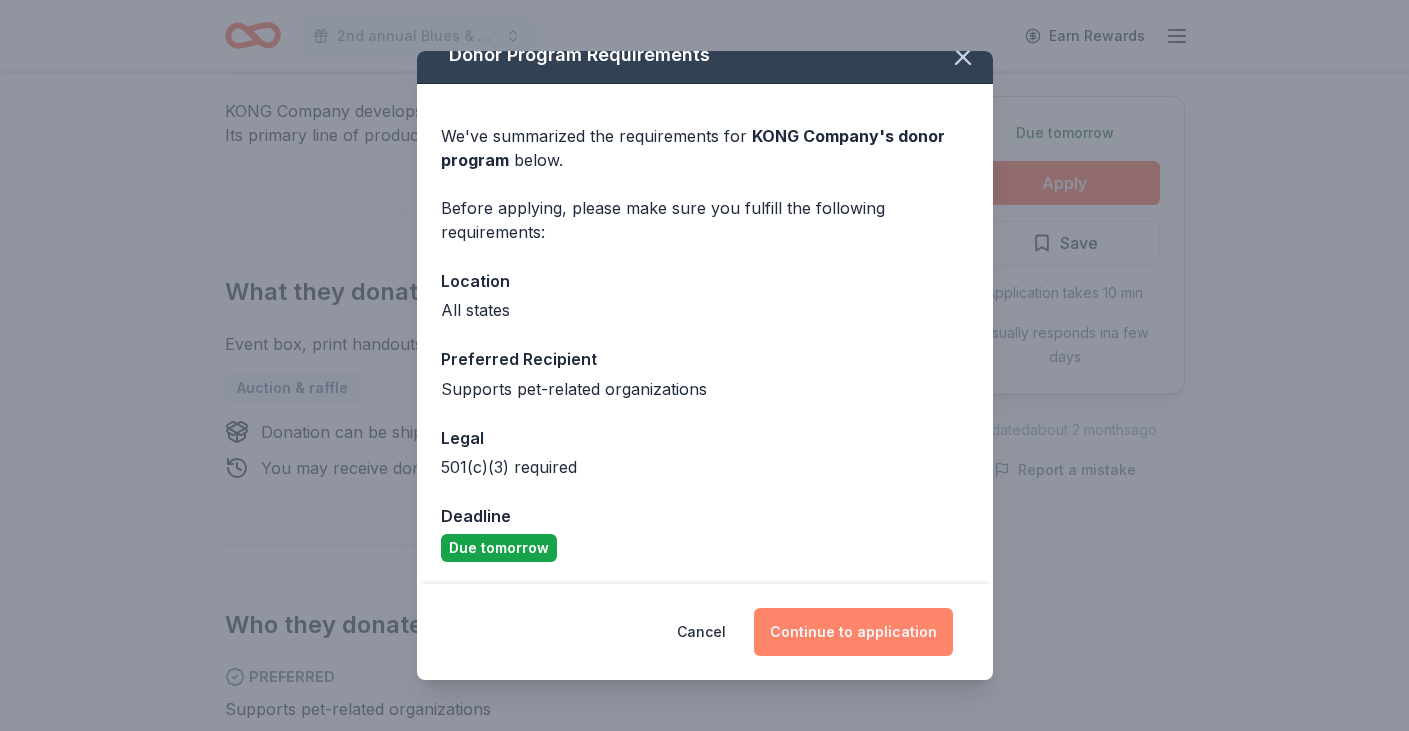 click on "Continue to application" at bounding box center (853, 632) 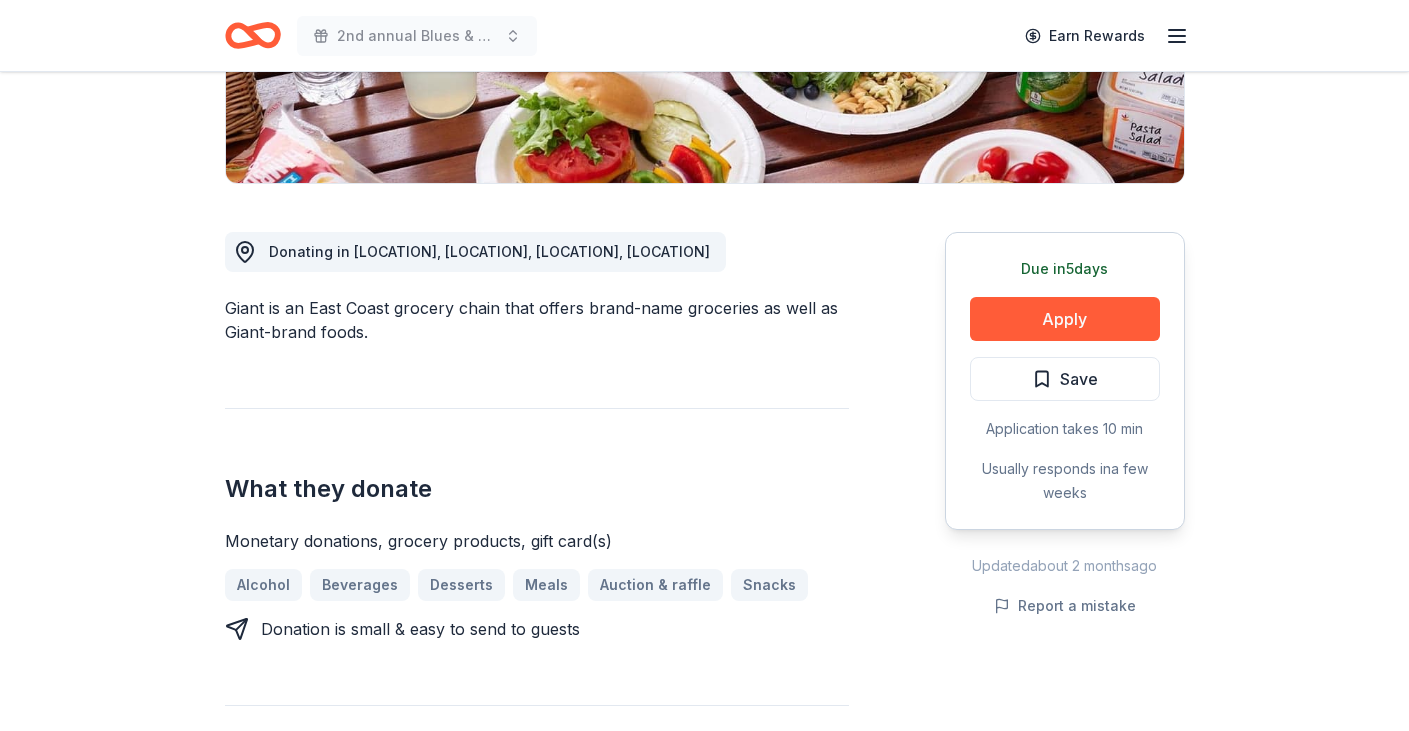 scroll, scrollTop: 442, scrollLeft: 0, axis: vertical 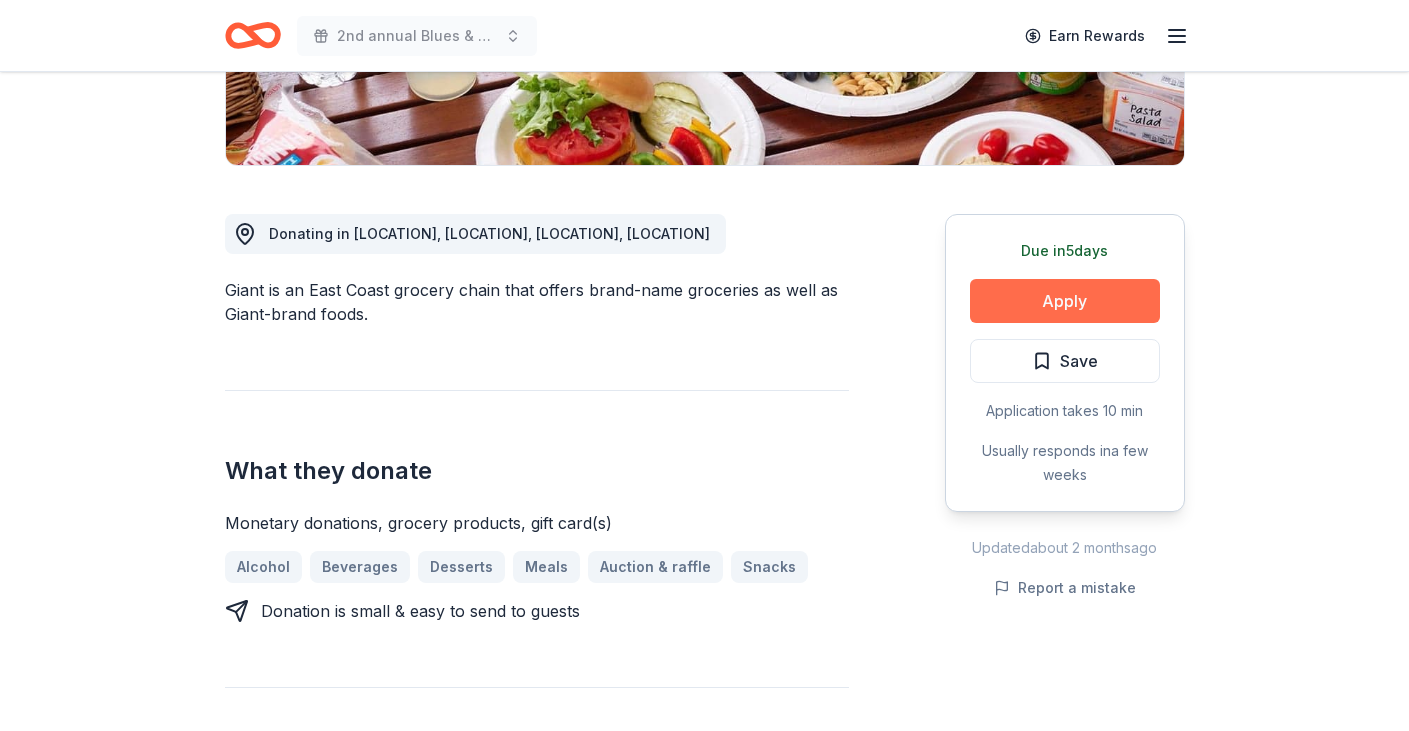 click on "Apply" at bounding box center [1065, 301] 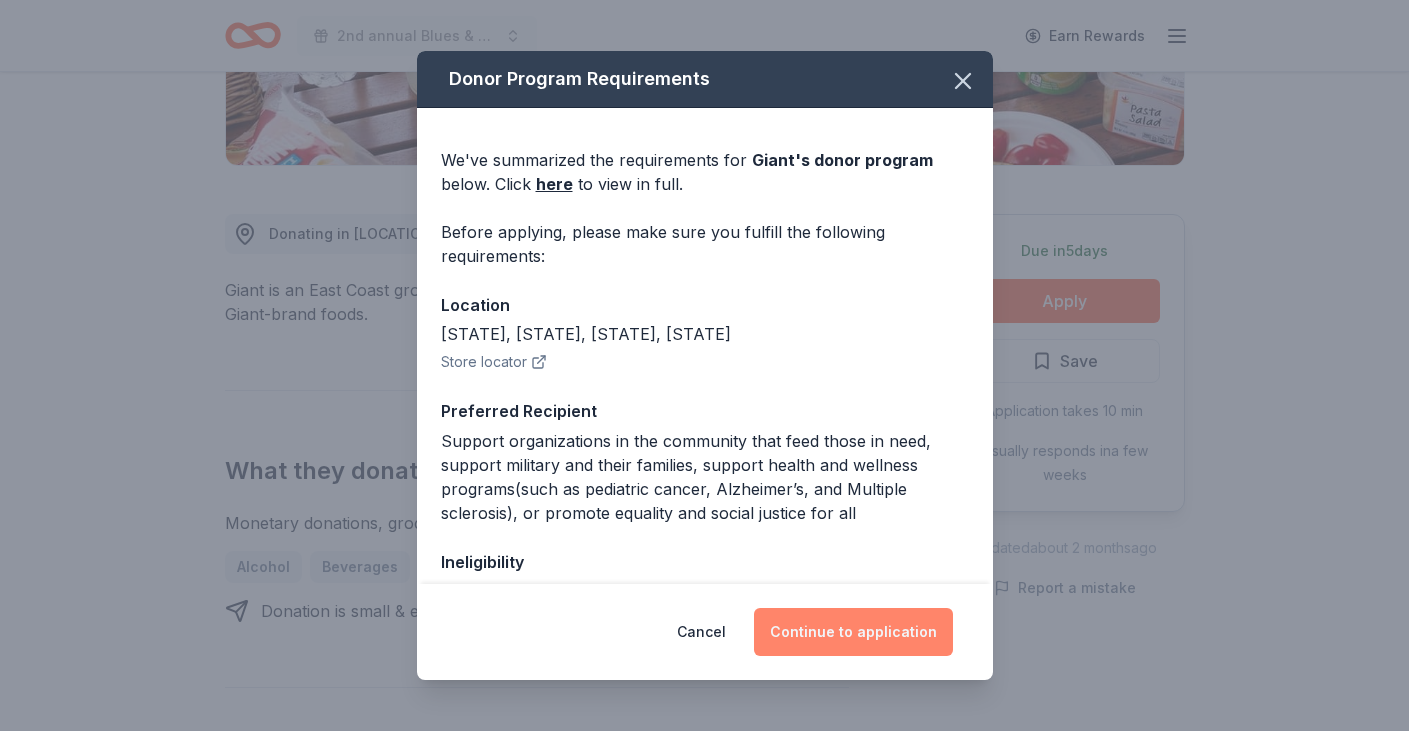 click on "Continue to application" at bounding box center (853, 632) 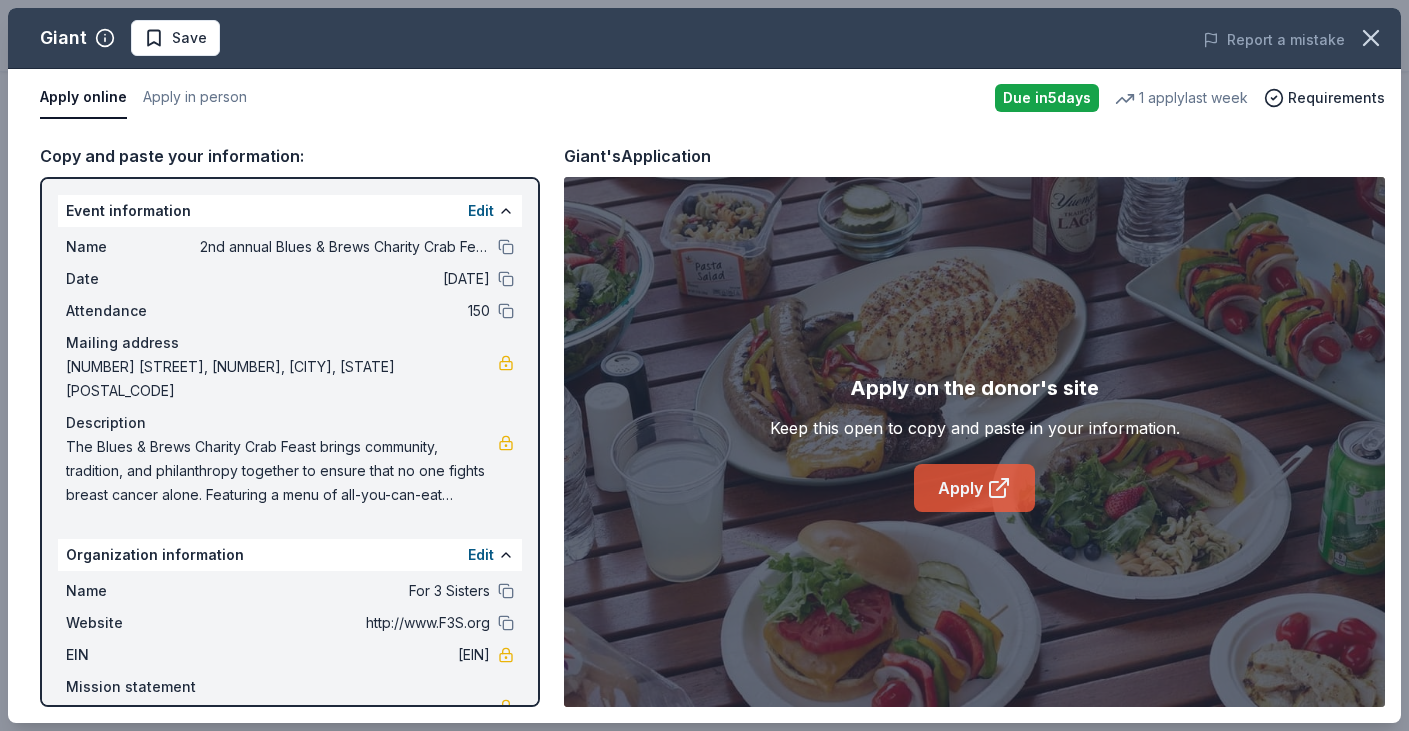 click on "Apply" at bounding box center (974, 488) 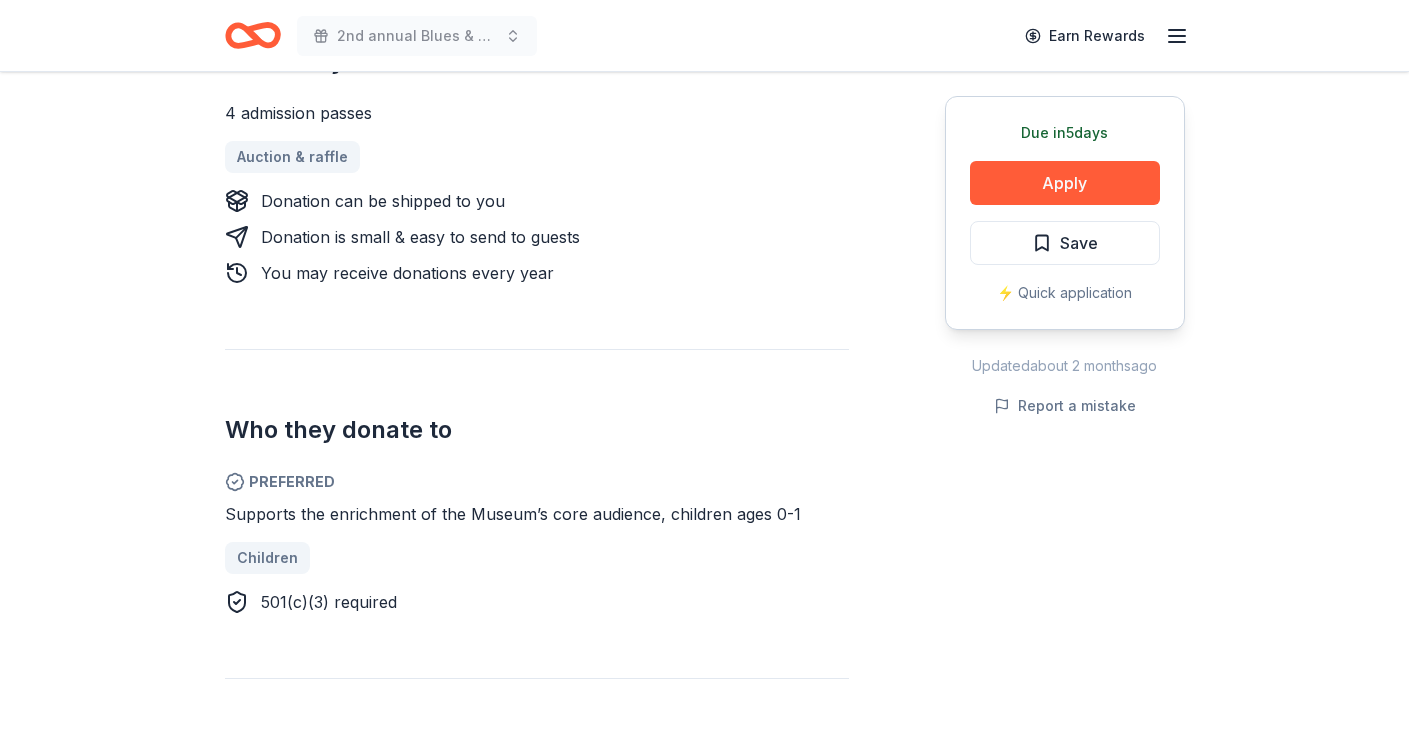 scroll, scrollTop: 877, scrollLeft: 0, axis: vertical 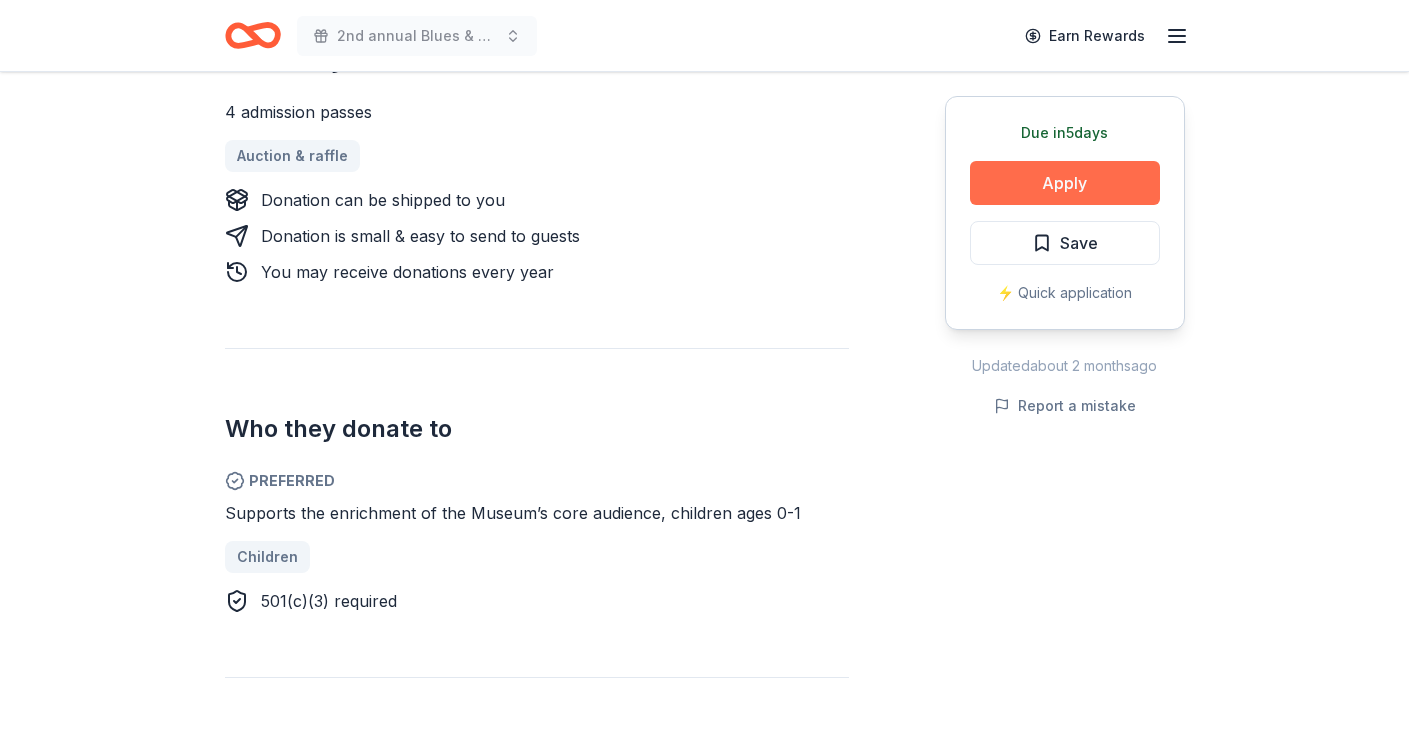 click on "Apply" at bounding box center (1065, 183) 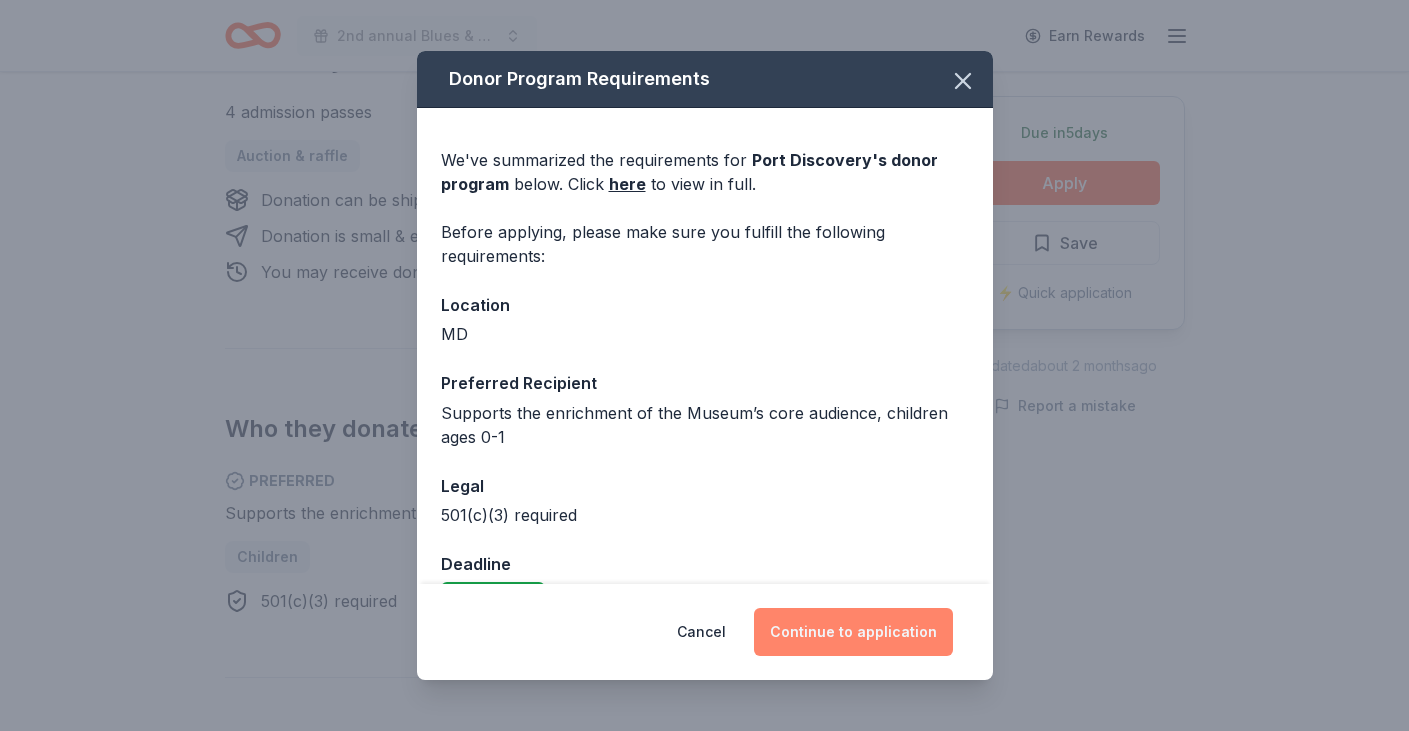 click on "Continue to application" at bounding box center (853, 632) 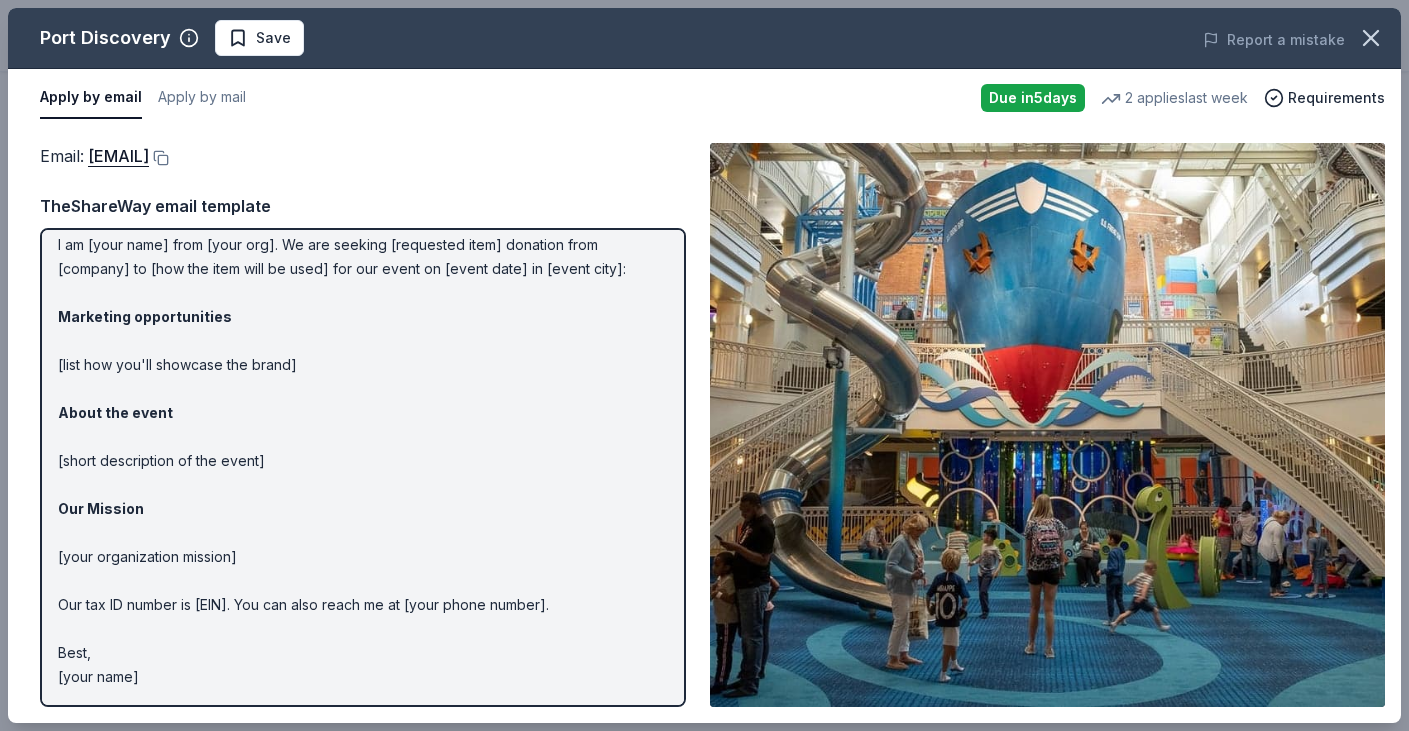 scroll, scrollTop: 60, scrollLeft: 0, axis: vertical 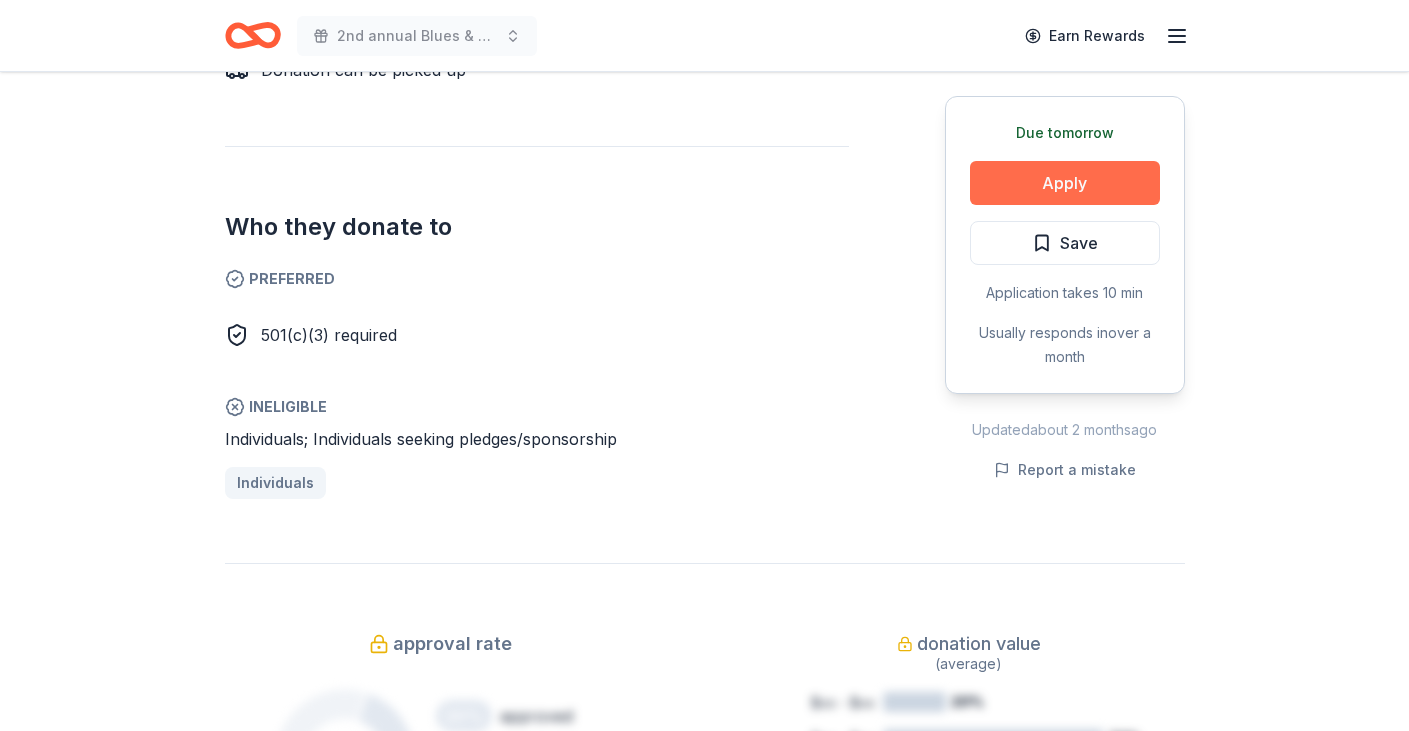 click on "Apply" at bounding box center (1065, 183) 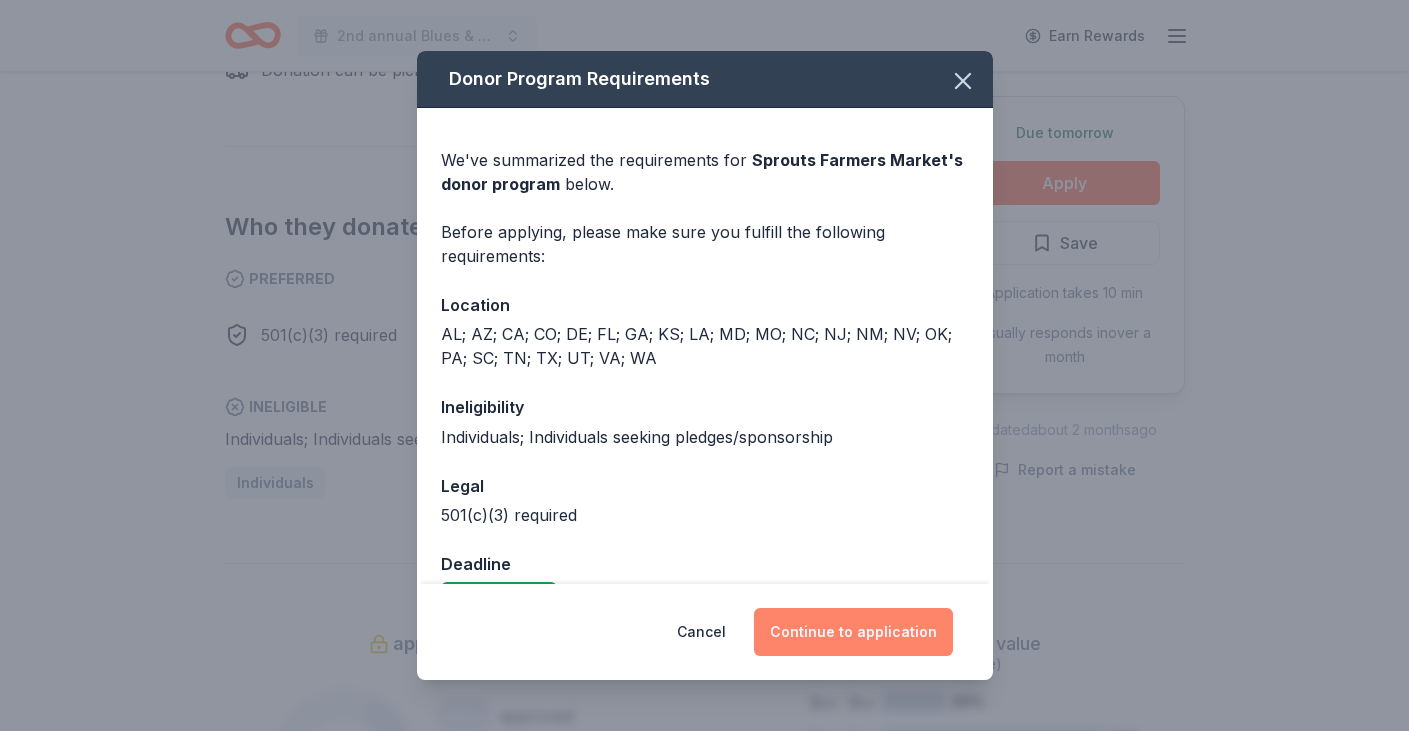 click on "Continue to application" at bounding box center (853, 632) 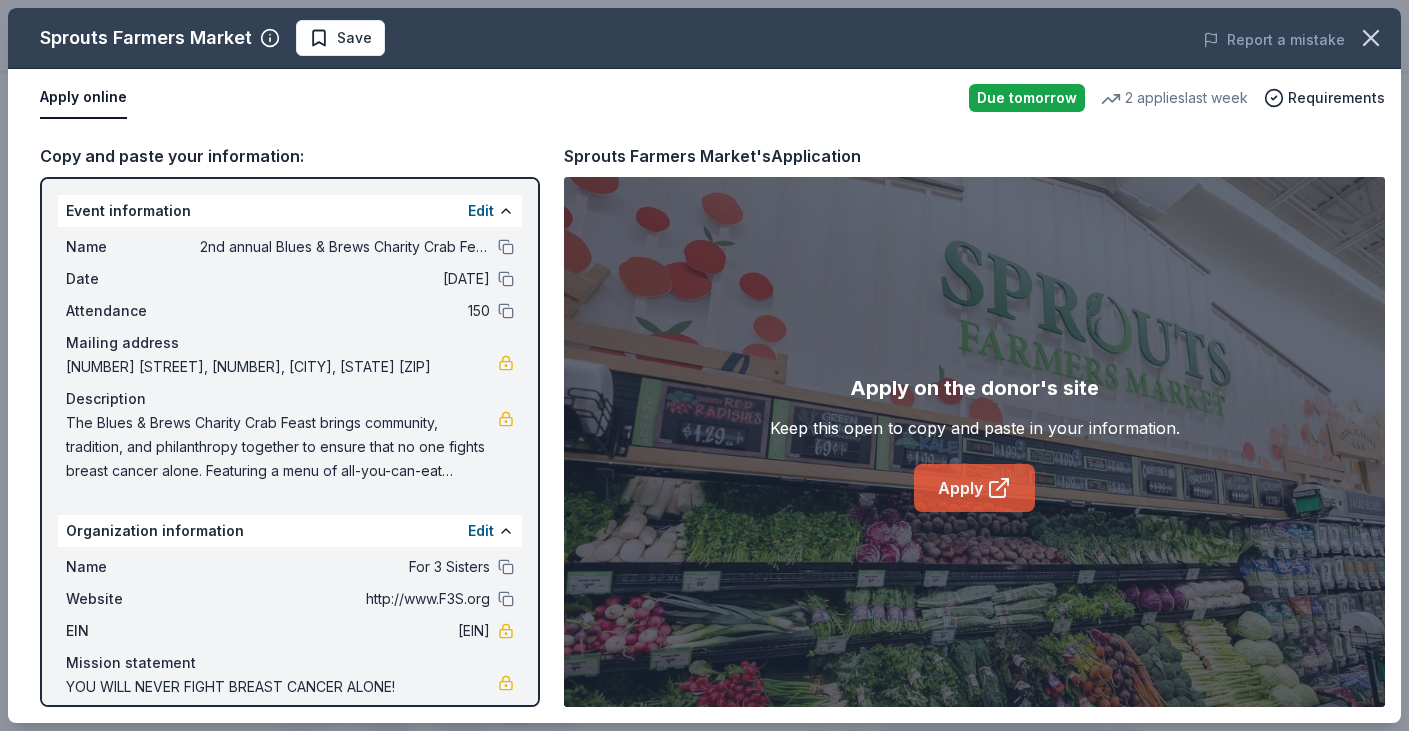 click on "Apply" at bounding box center [974, 488] 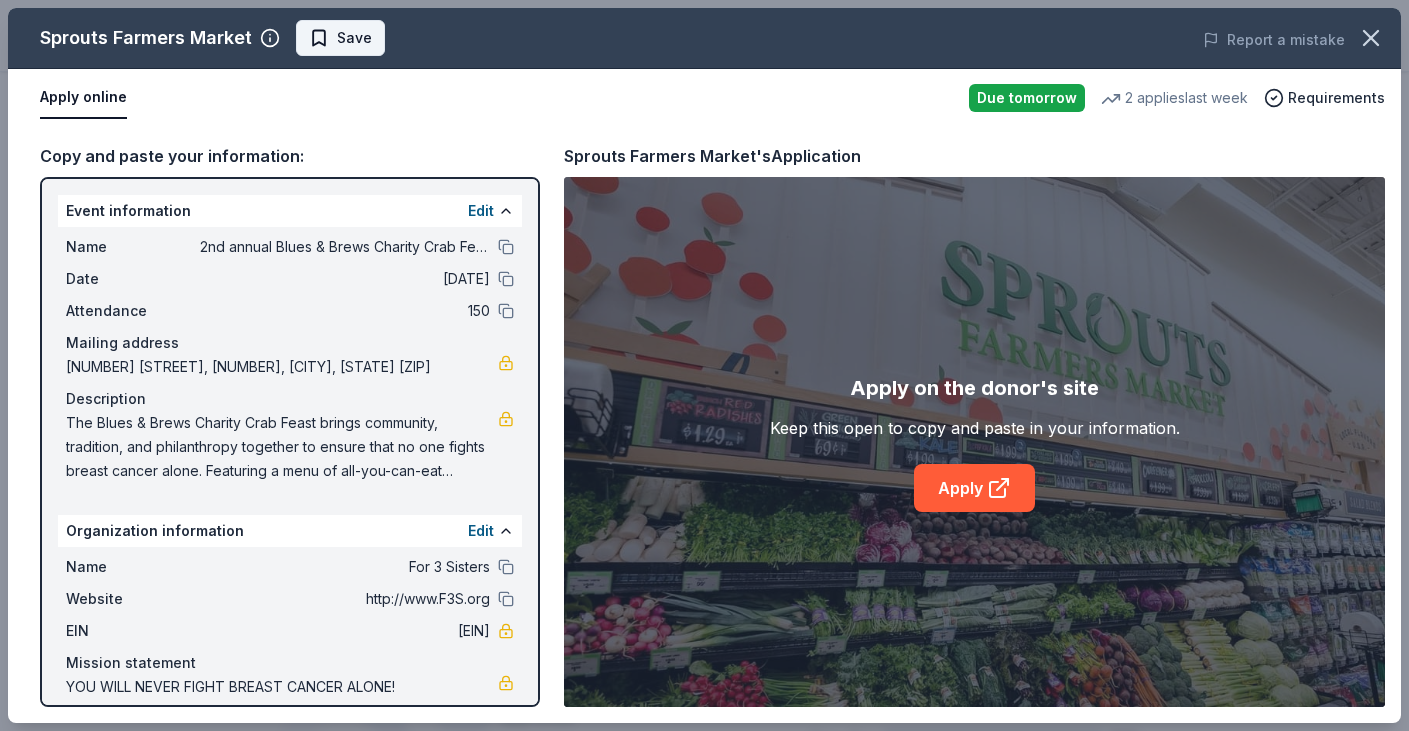 click on "Save" at bounding box center (340, 38) 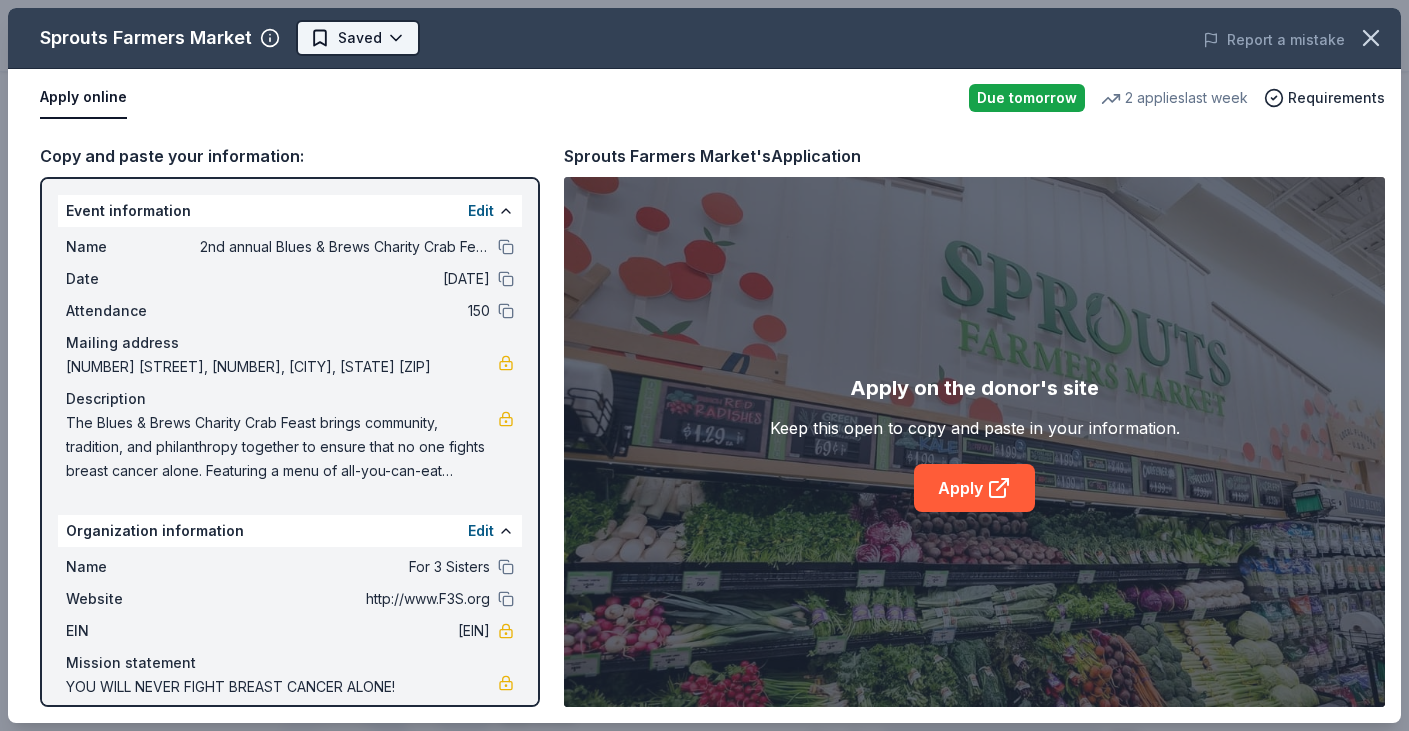 click on "2nd annual Blues & Brews Charity Crab Feast Earn Rewards Due tomorrow Share Sprouts Farmers Market New • 2  reviews 2   applies  last week approval rate donation value Share Donating in AL; AZ; CA; CO; DE; FL; GA; KS; LA; MD; MO; NC; NJ; NM; NV; OK; PA; SC; TN; TX; UT; VA; WA Sprouts Farmers Market was founded in 2002 to make natural foods more accessible. Today, they have grown to have over 340 stores offering farm-fresh produce and healthy, affordable items for your grocery experience. What they donate Gift cards, monetary support Auction & raffle Donation can be shipped to you Donation can be picked up Who they donate to  Preferred 501(c)(3) required  Ineligible Individuals; Individuals seeking pledges/sponsorship Individuals Due tomorrow Apply Saved Application takes 10 min Usually responds in  over a month Updated  about 2 months  ago Report a mistake approval rate 20 % approved 30 % declined 50 % no response donation value (average) 20% 70% 0% 10% $xx - $xx $xx - $xx $xx - $xx $xx - $xx Upgrade to Pro" at bounding box center (704, -702) 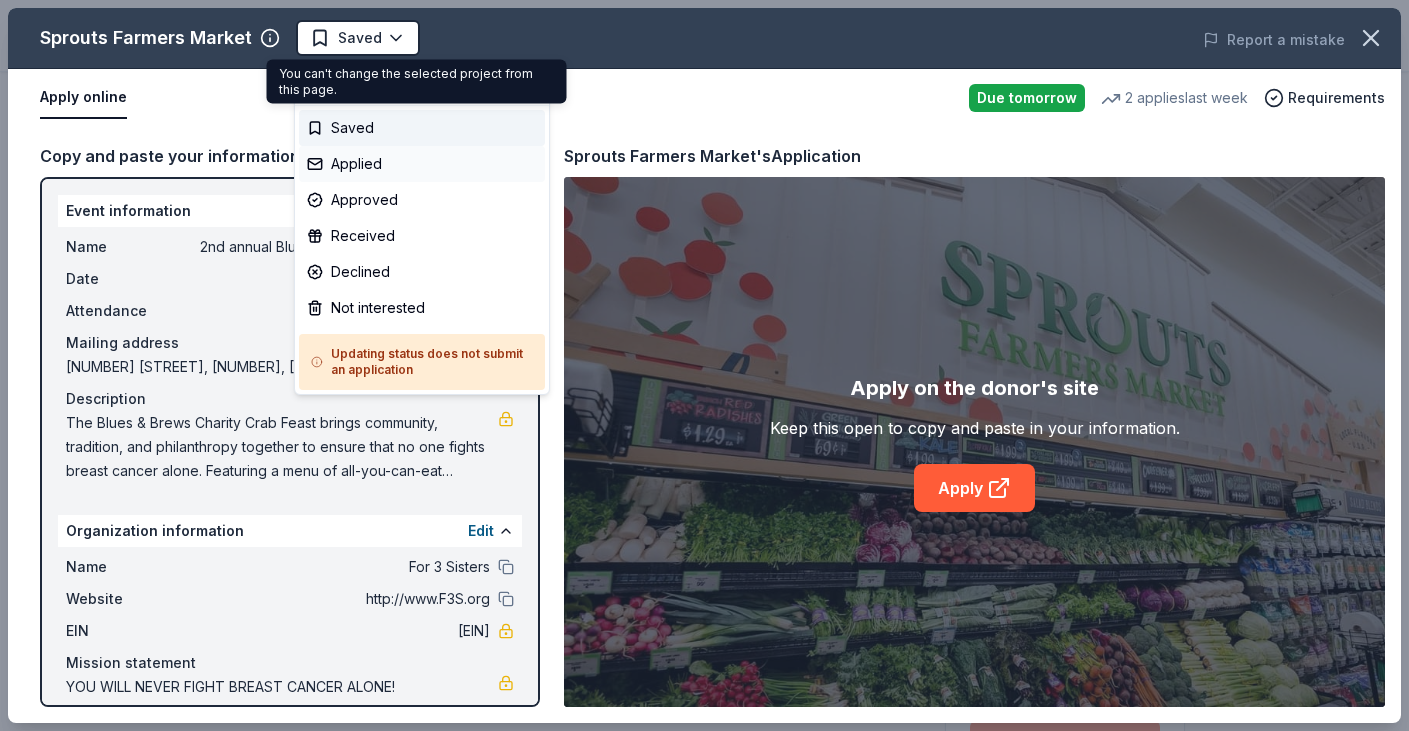 scroll, scrollTop: 0, scrollLeft: 0, axis: both 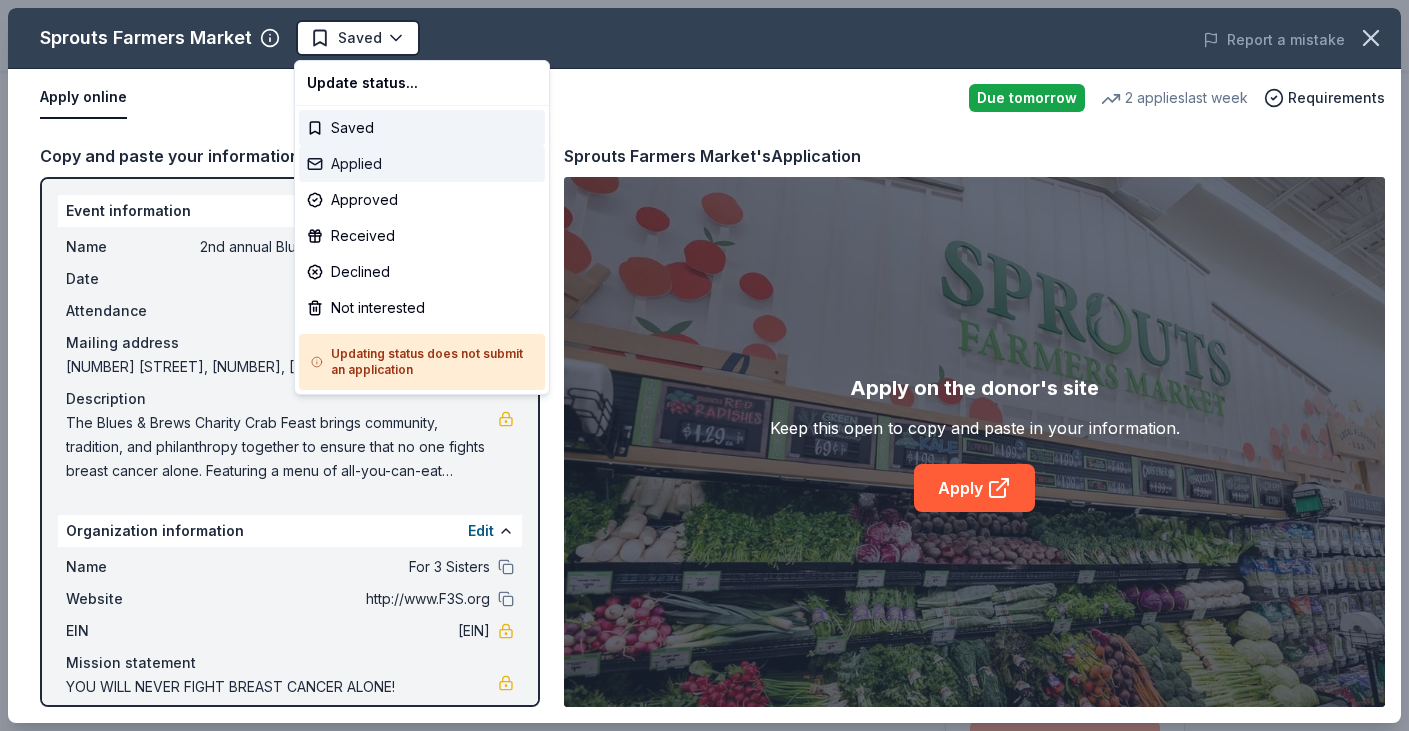 click on "Applied" at bounding box center [422, 164] 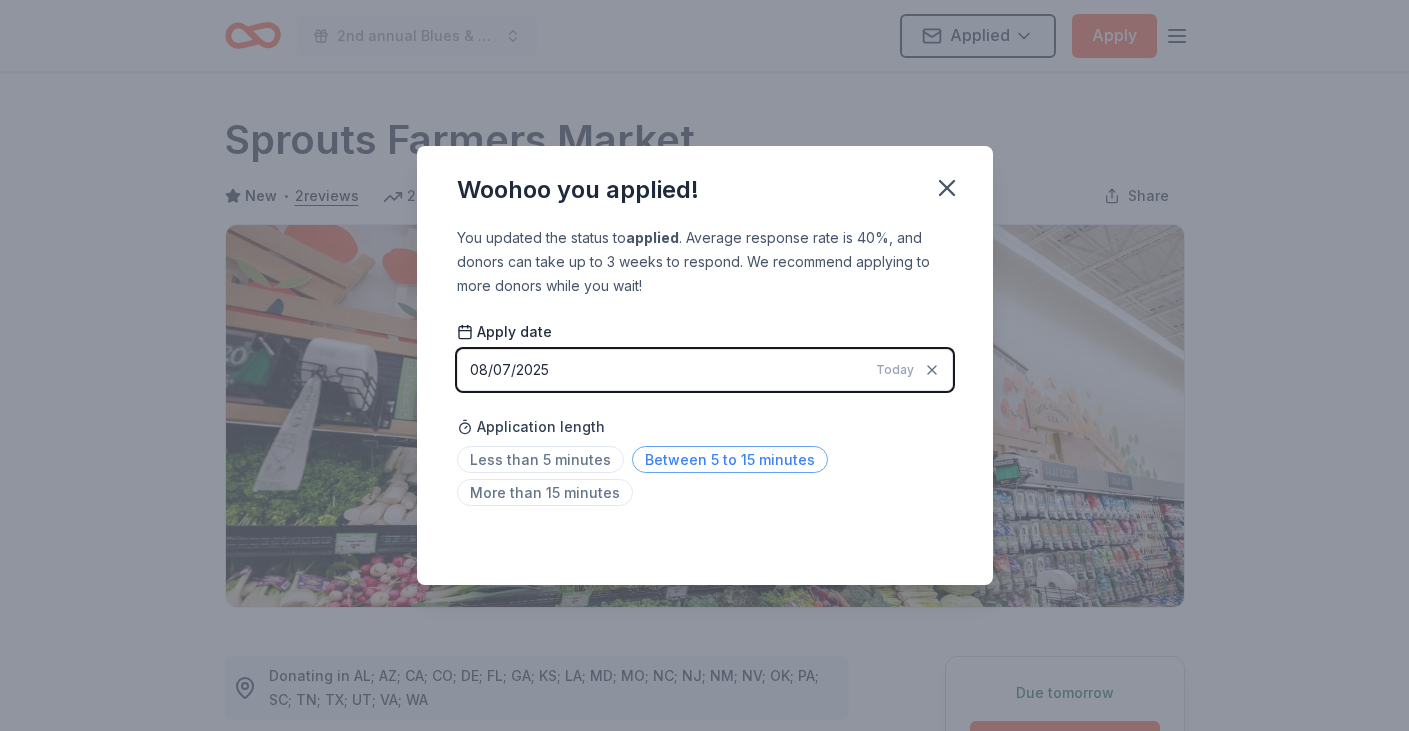 click on "Between 5 to 15 minutes" at bounding box center (730, 459) 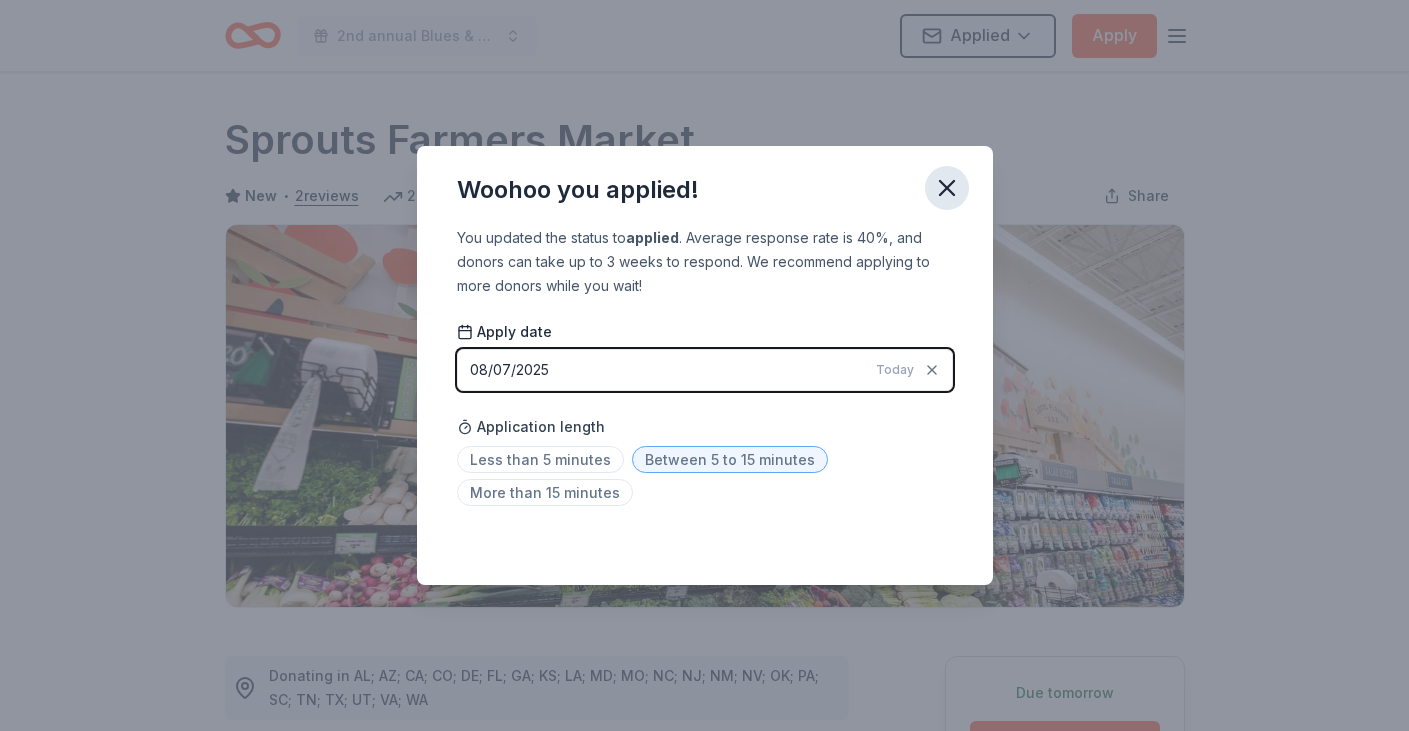 click 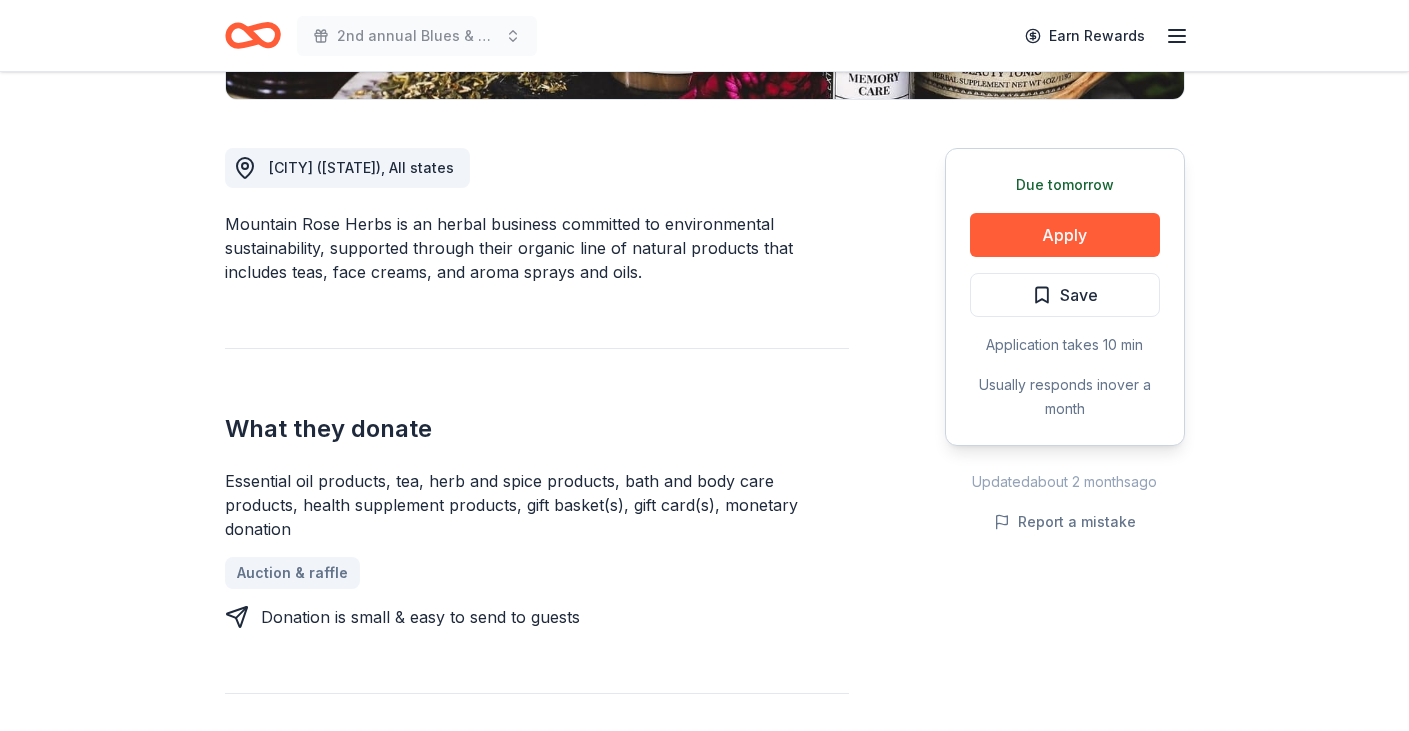 scroll, scrollTop: 512, scrollLeft: 0, axis: vertical 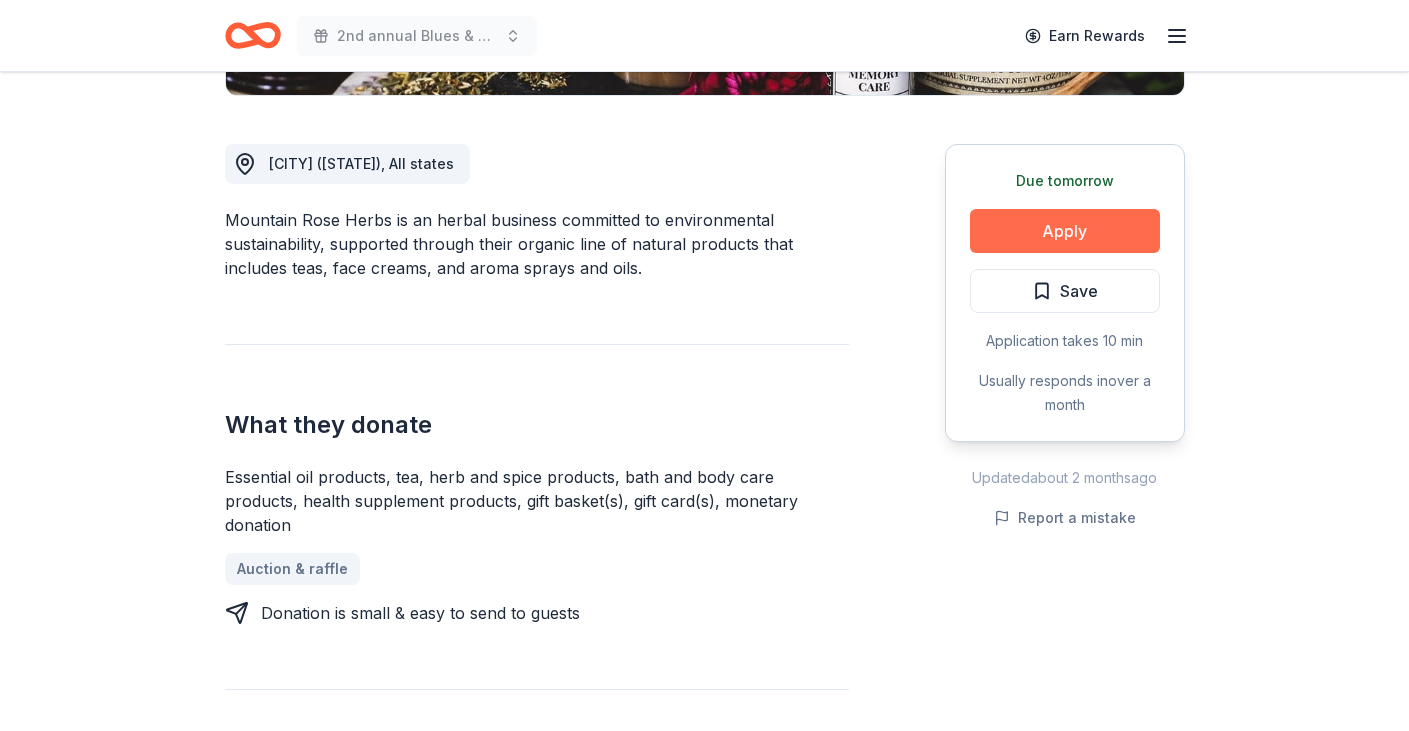 click on "Apply" at bounding box center (1065, 231) 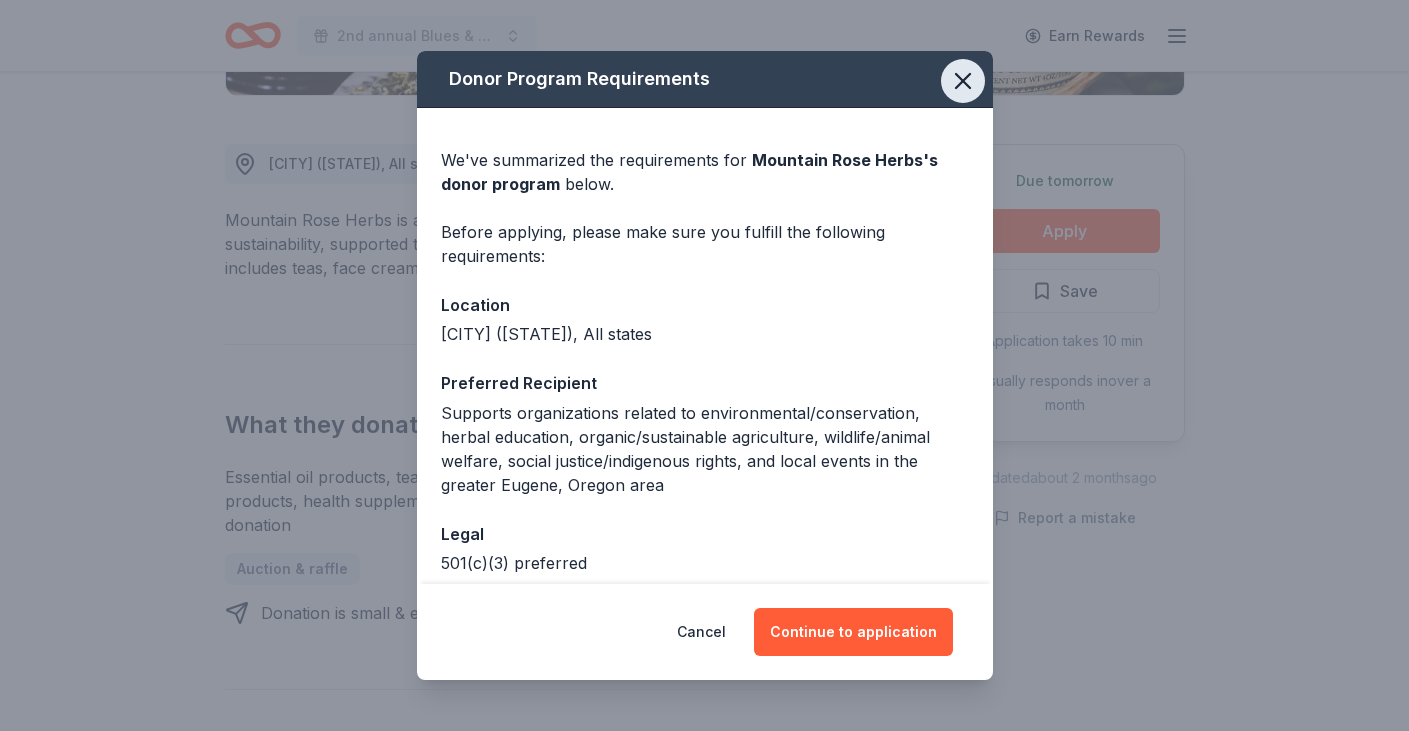 scroll, scrollTop: 0, scrollLeft: 0, axis: both 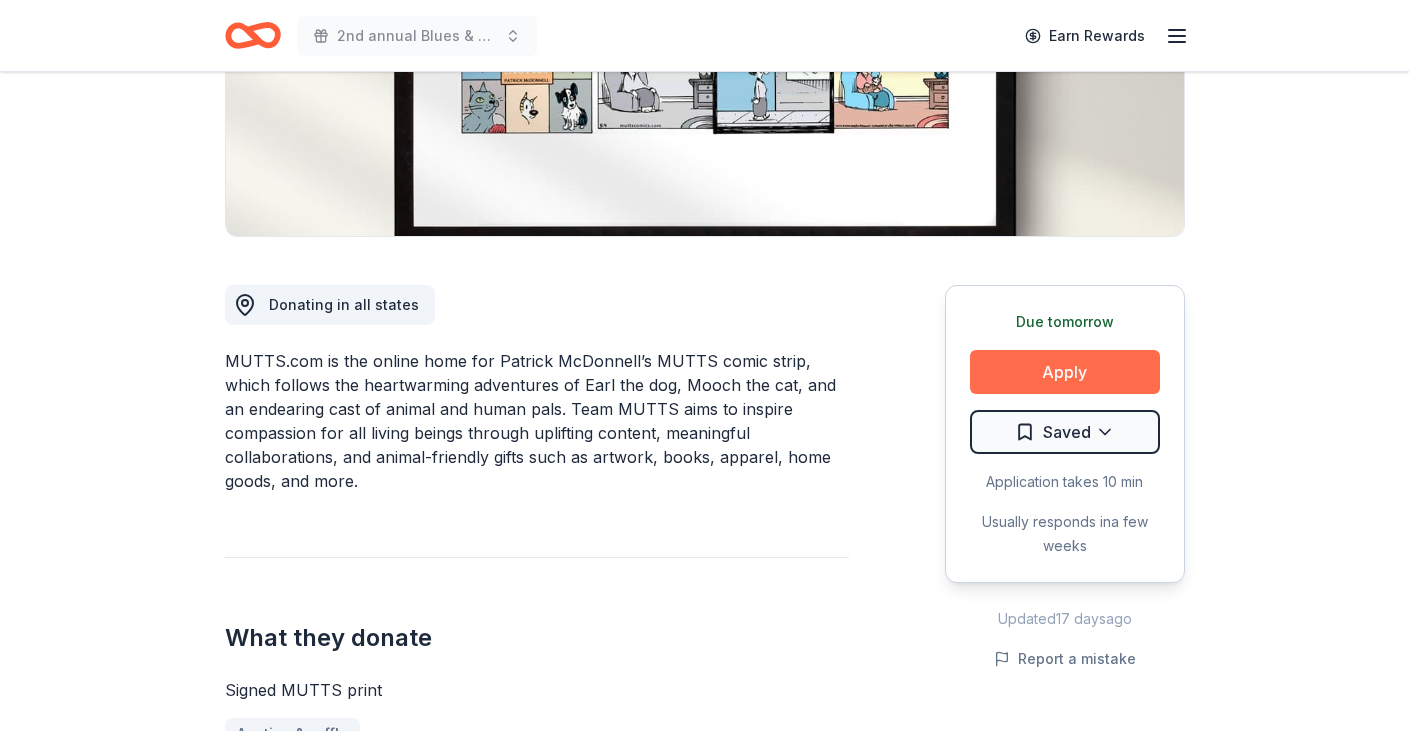 click on "Apply" at bounding box center [1065, 372] 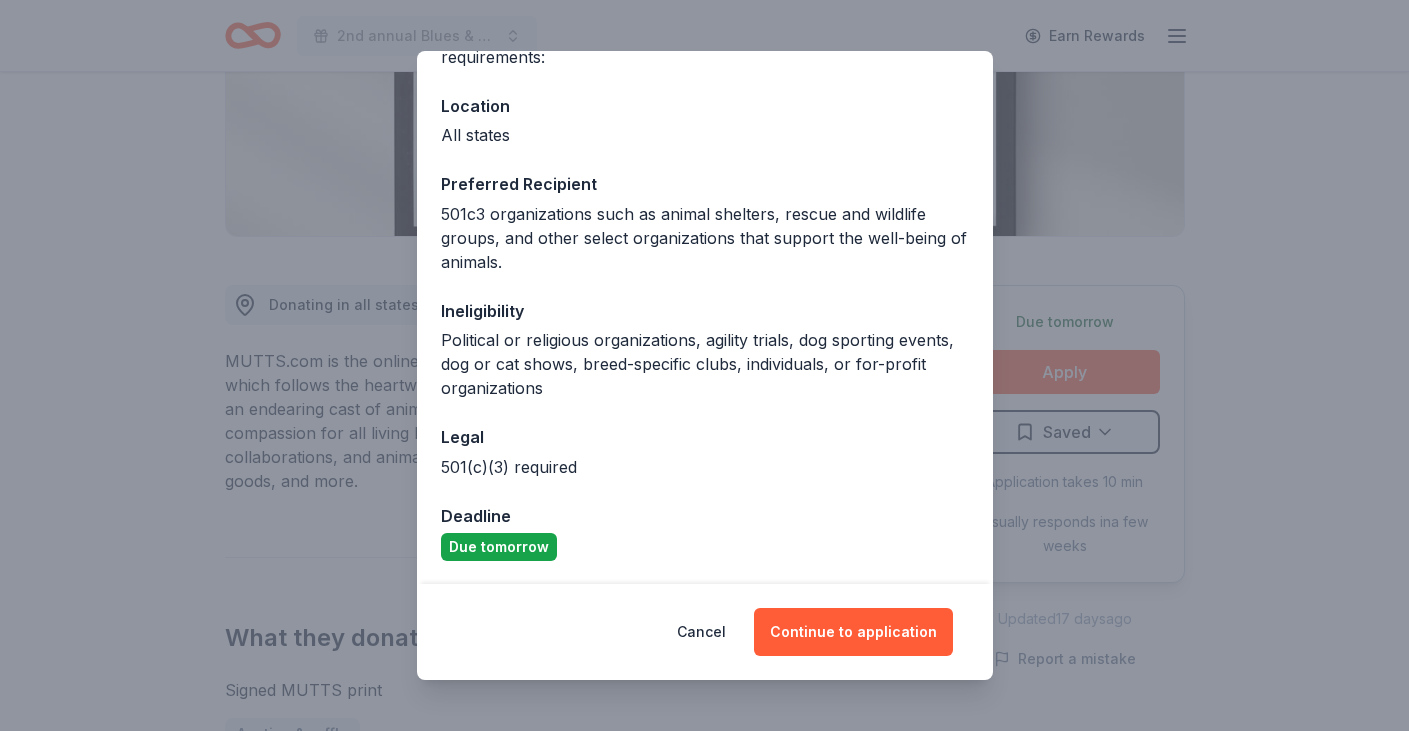 scroll, scrollTop: 198, scrollLeft: 0, axis: vertical 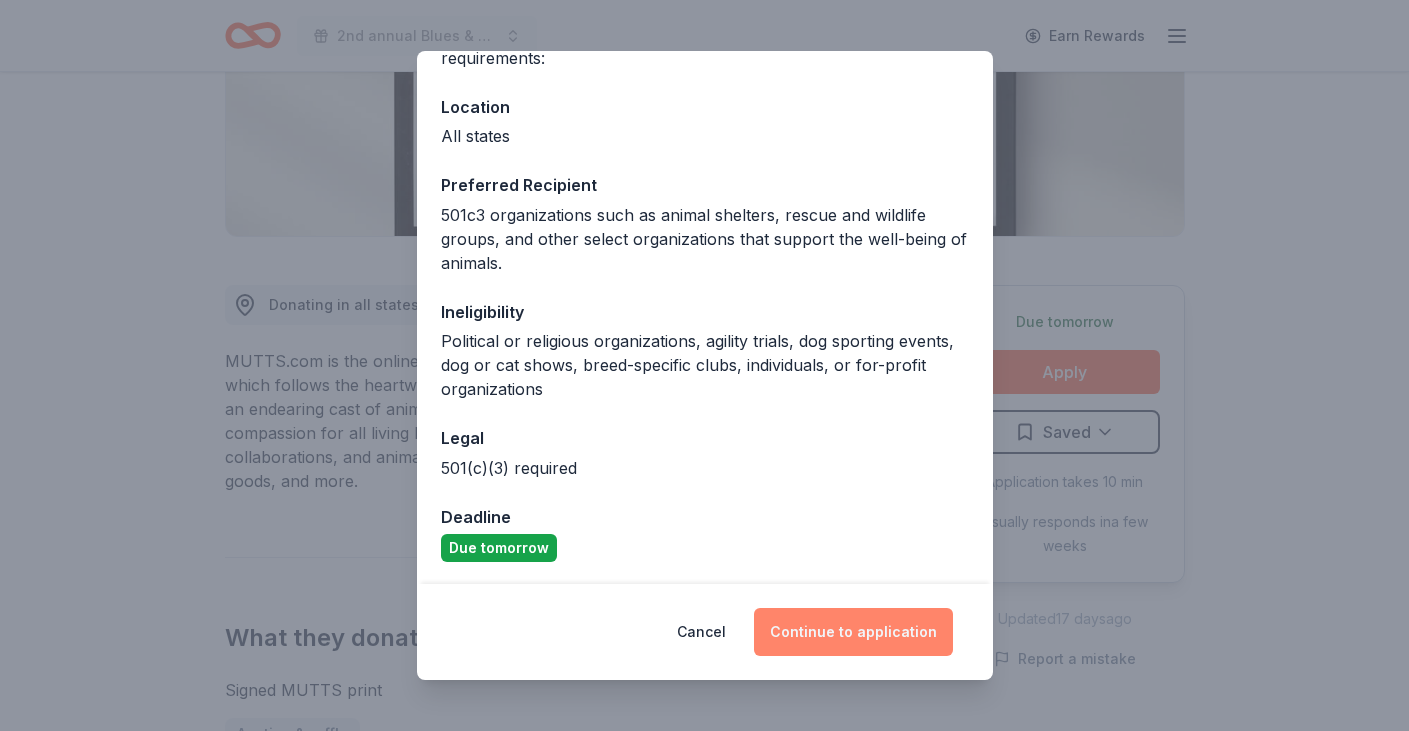 click on "Continue to application" at bounding box center [853, 632] 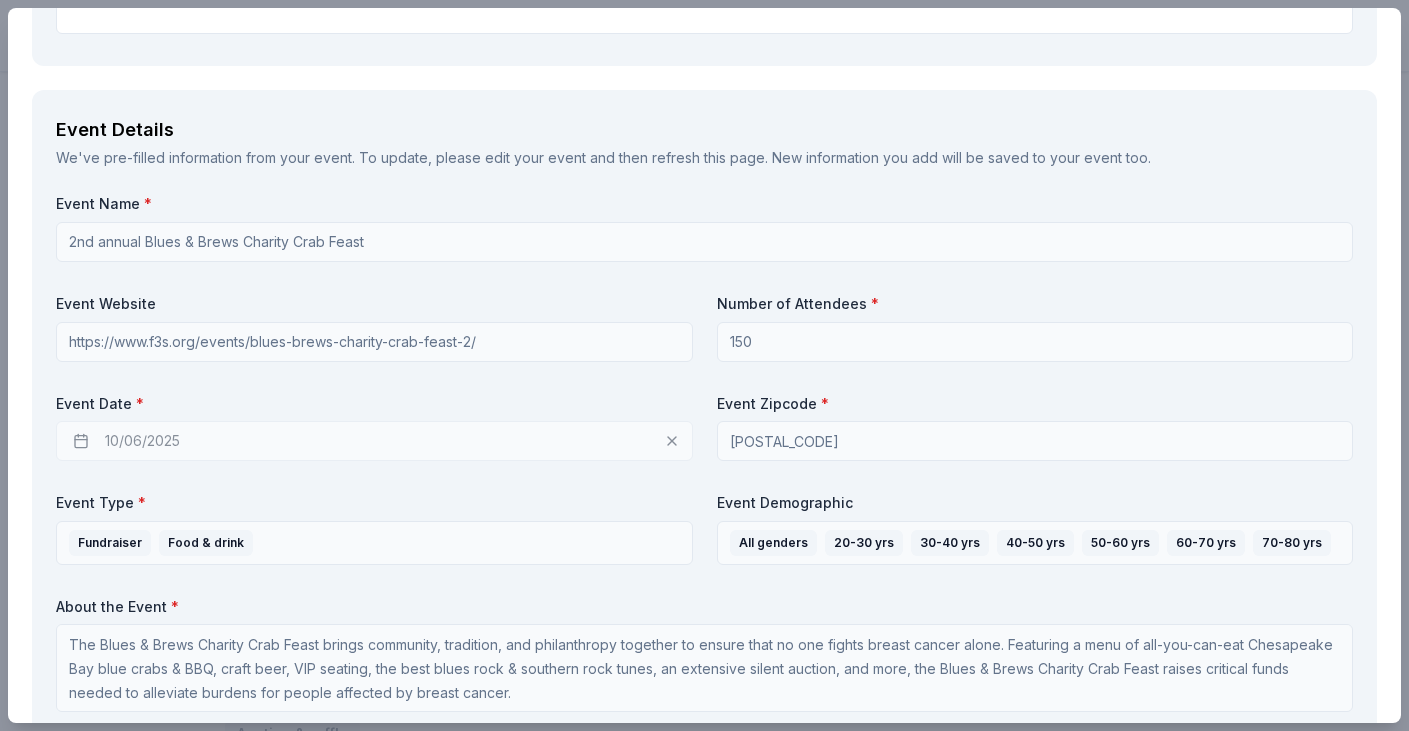 scroll, scrollTop: 612, scrollLeft: 0, axis: vertical 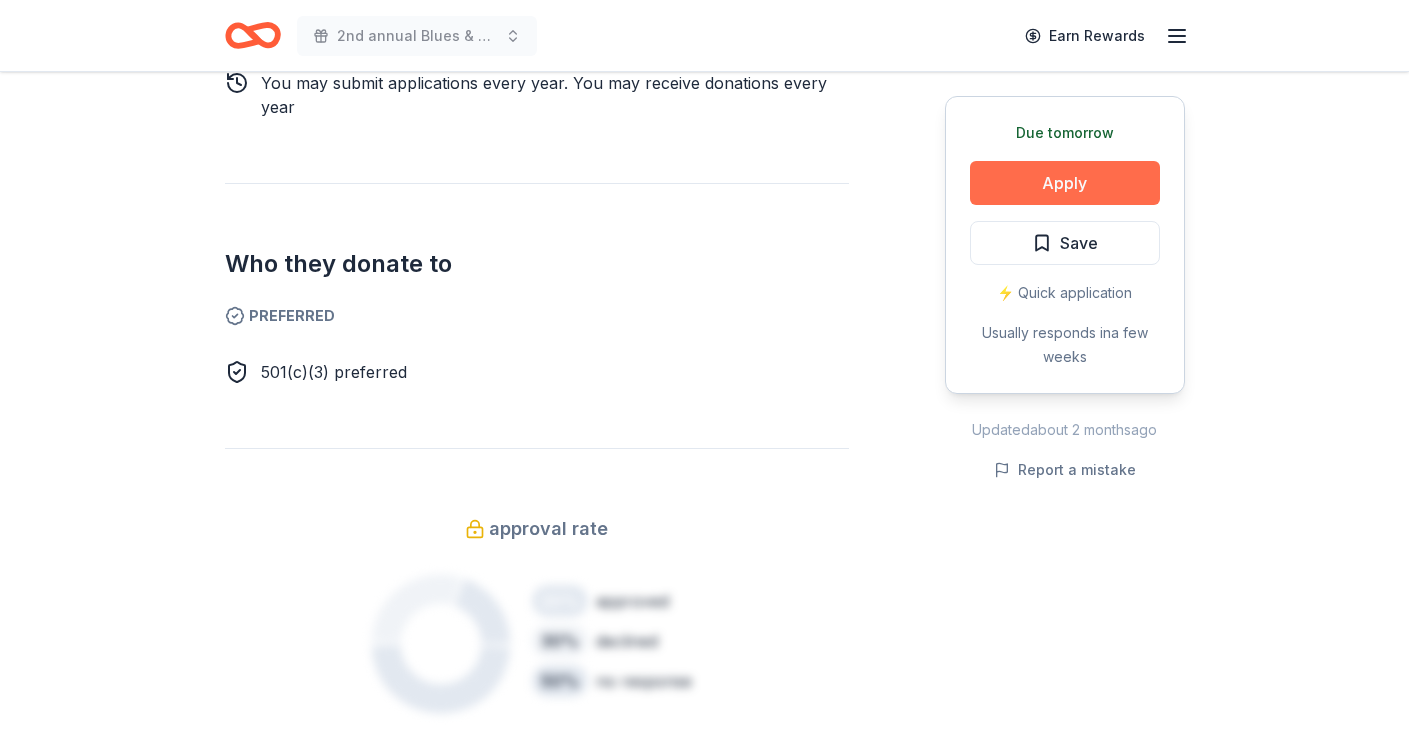click on "Apply" at bounding box center [1065, 183] 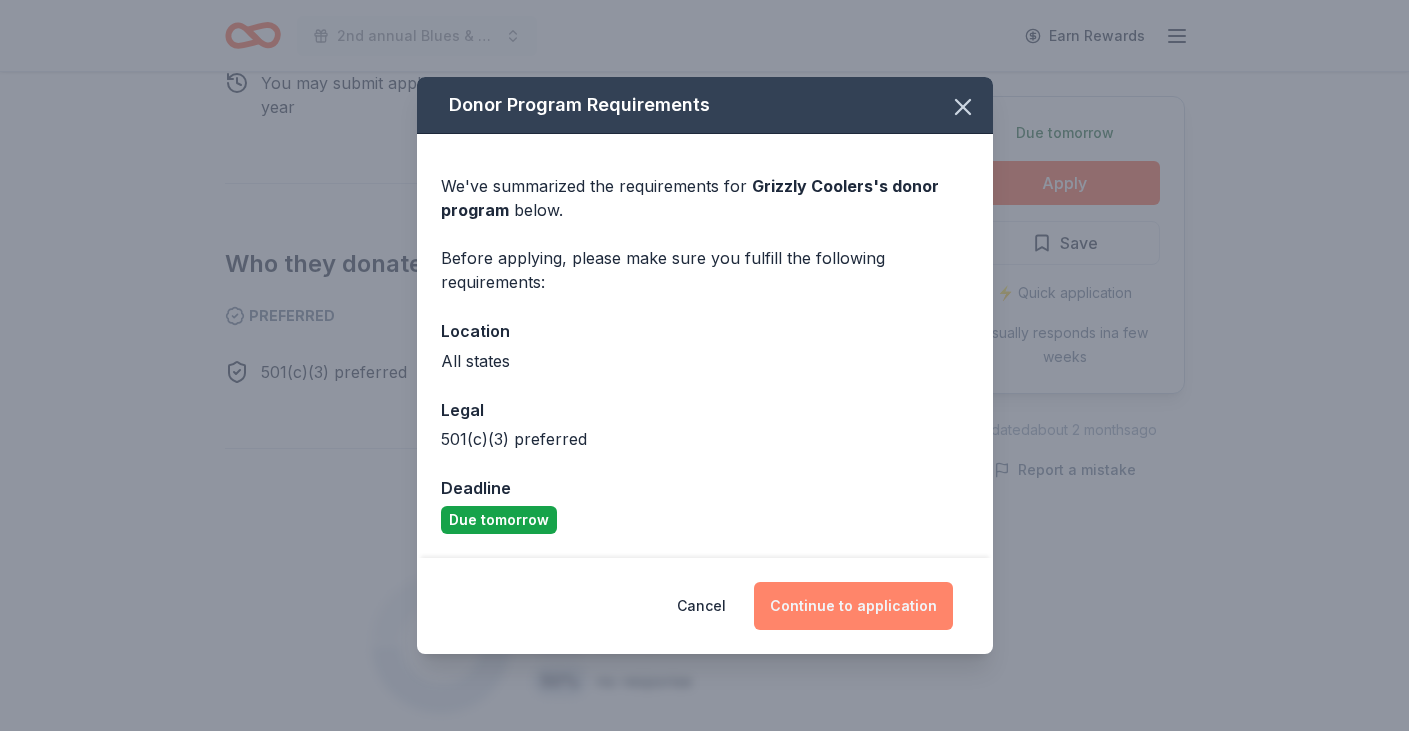 click on "Continue to application" at bounding box center [853, 606] 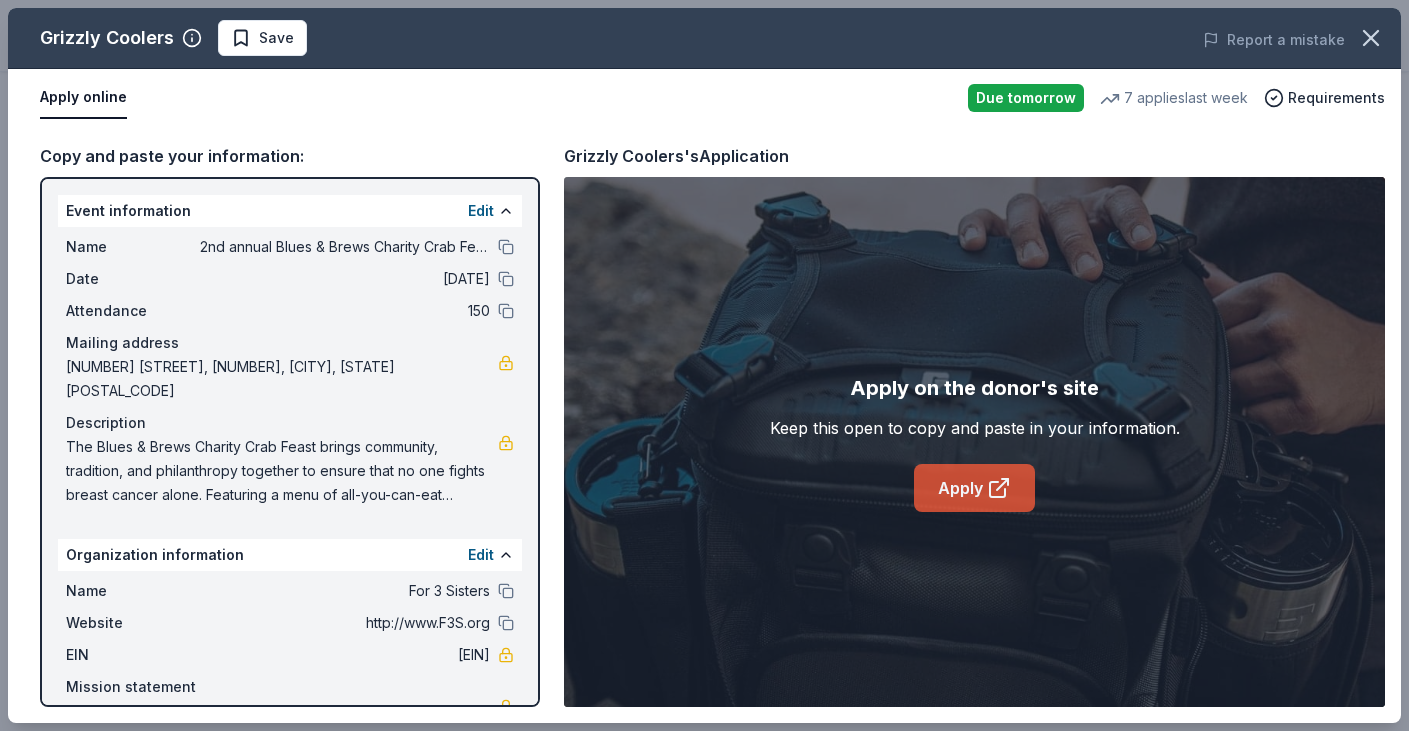 click on "Apply" at bounding box center (974, 488) 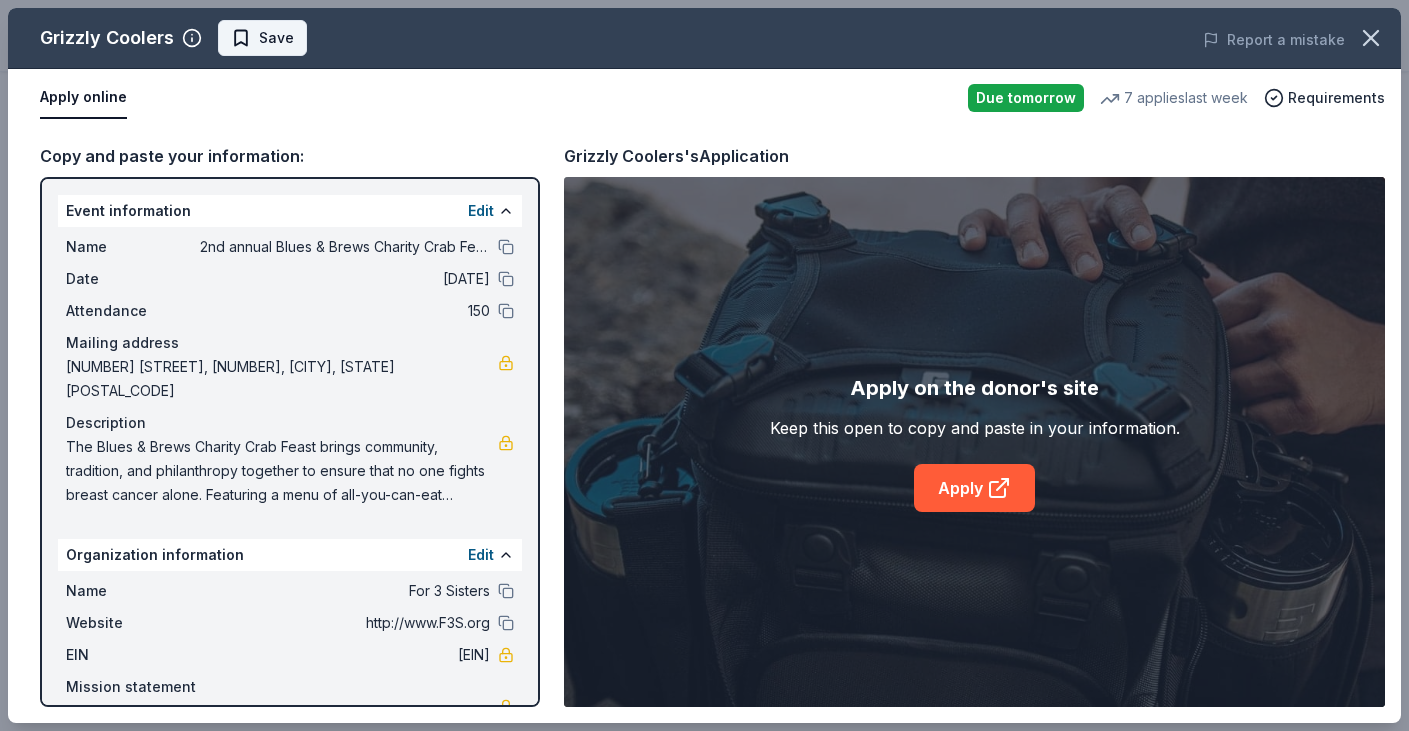 click on "Save" at bounding box center (276, 38) 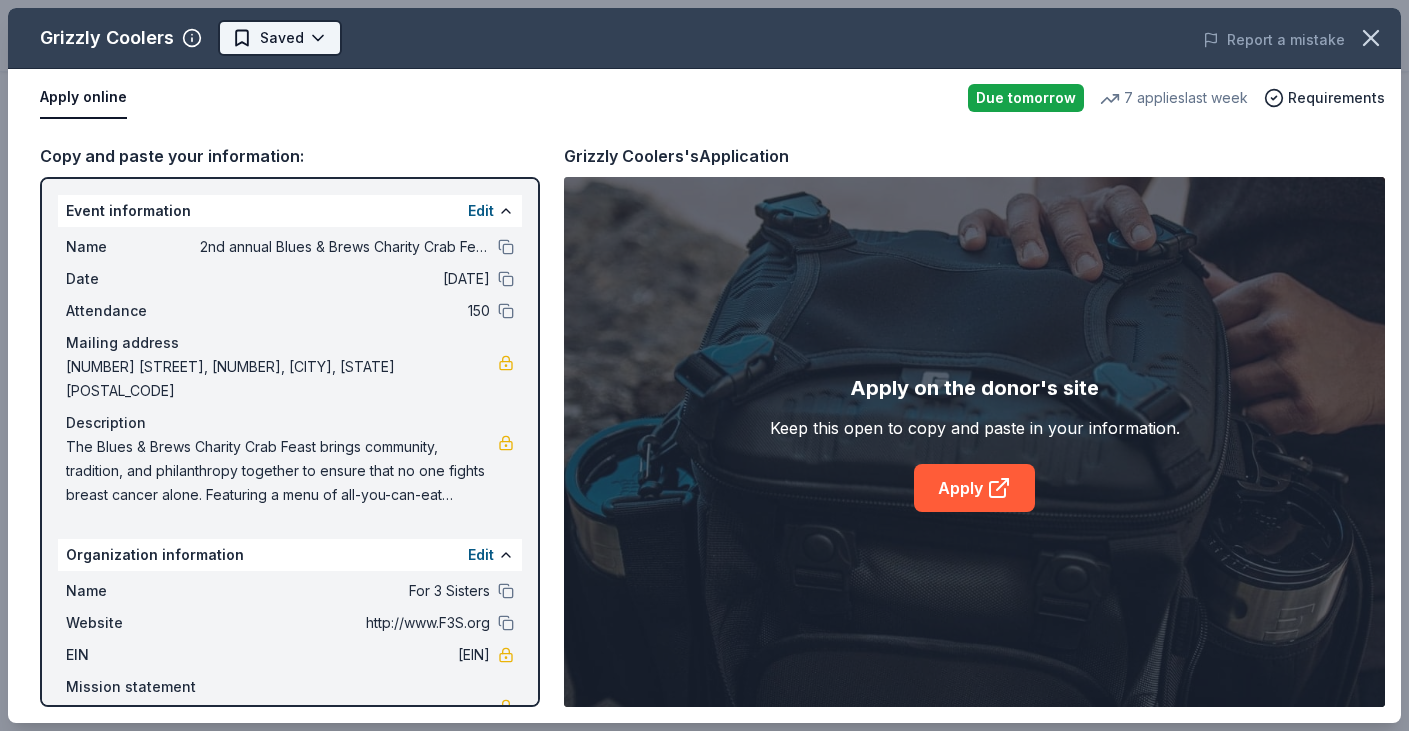 click on "2nd annual Blues & Brews Charity Crab Feast Earn Rewards Due tomorrow Share Grizzly Coolers 4.5 • 4 reviews 7 applies last week approval rate Share Donating in all states Grizzly Coolers are efficient bear tested coolers made for hunting, camping, fishing, tailgating, and more. What they donate Cooler(s), outdoor products Auction & raffle You may submit applications every year. You may receive donations every year Who they donate to Preferred 501(c)(3) preferred approval rate 20 % approved 30 % declined 50 % no response Upgrade to Pro to view approval rates and average donation values Due tomorrow Apply Saved ⚡️ Quick application Usually responds in a few weeks Updated about 2 months ago Report a mistake 4.5 • 4 reviews The Block Community Outreach August [YEAR] • Declined Read more Citizens EMS May [YEAR] • Declined Quick to respond - Thank you! PS/MS 114 PTA February [YEAR] • Declined Catholic Academy of Niagara Falls January [YEAR] • Declined Read more See all 4 reviews Top rated" at bounding box center [704, -605] 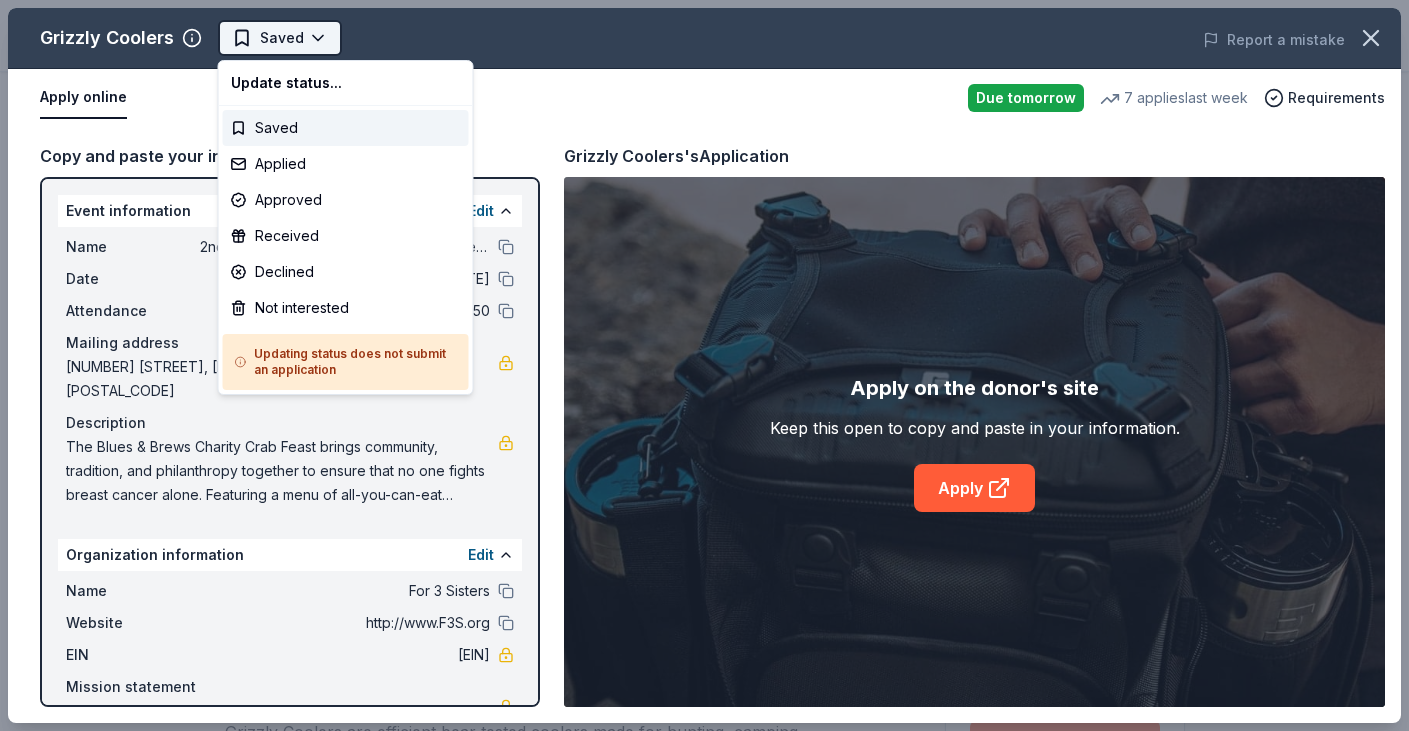 scroll, scrollTop: 0, scrollLeft: 0, axis: both 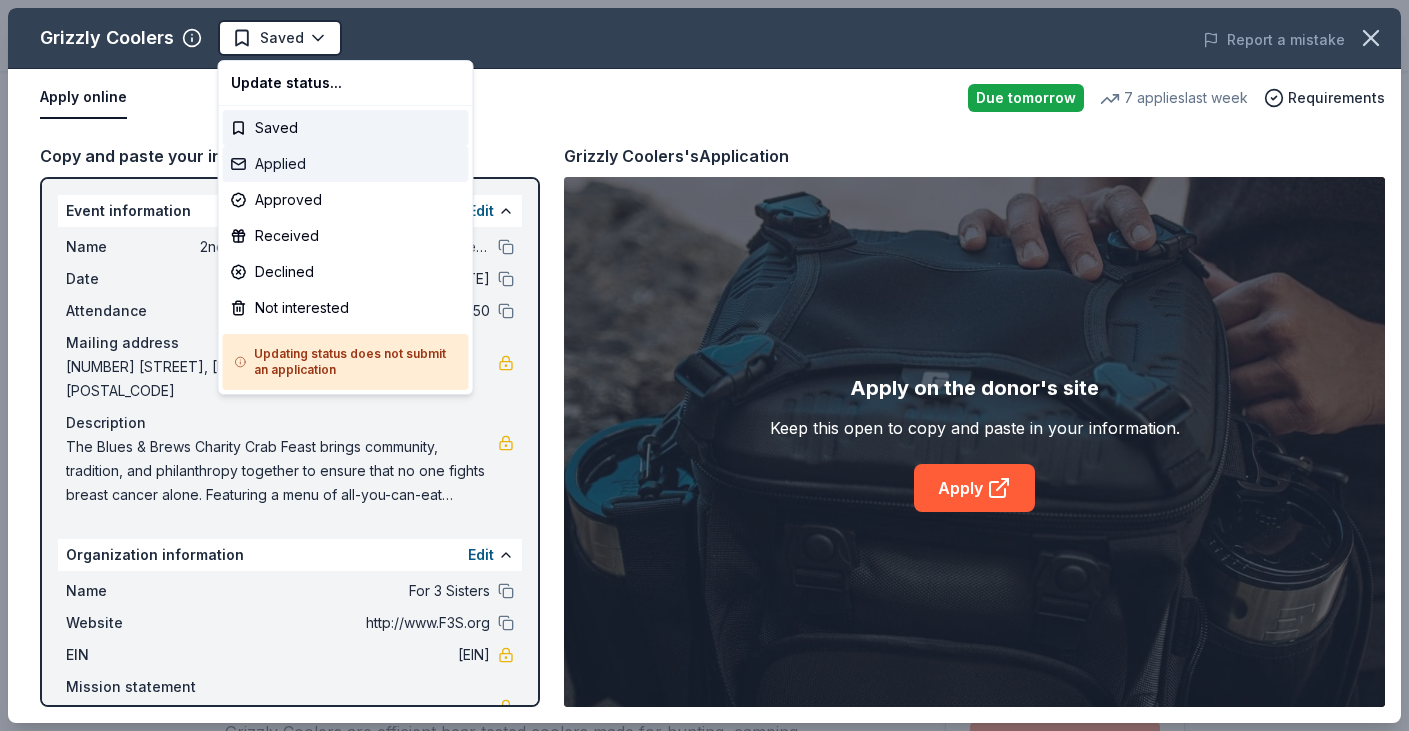 click on "Applied" at bounding box center (346, 164) 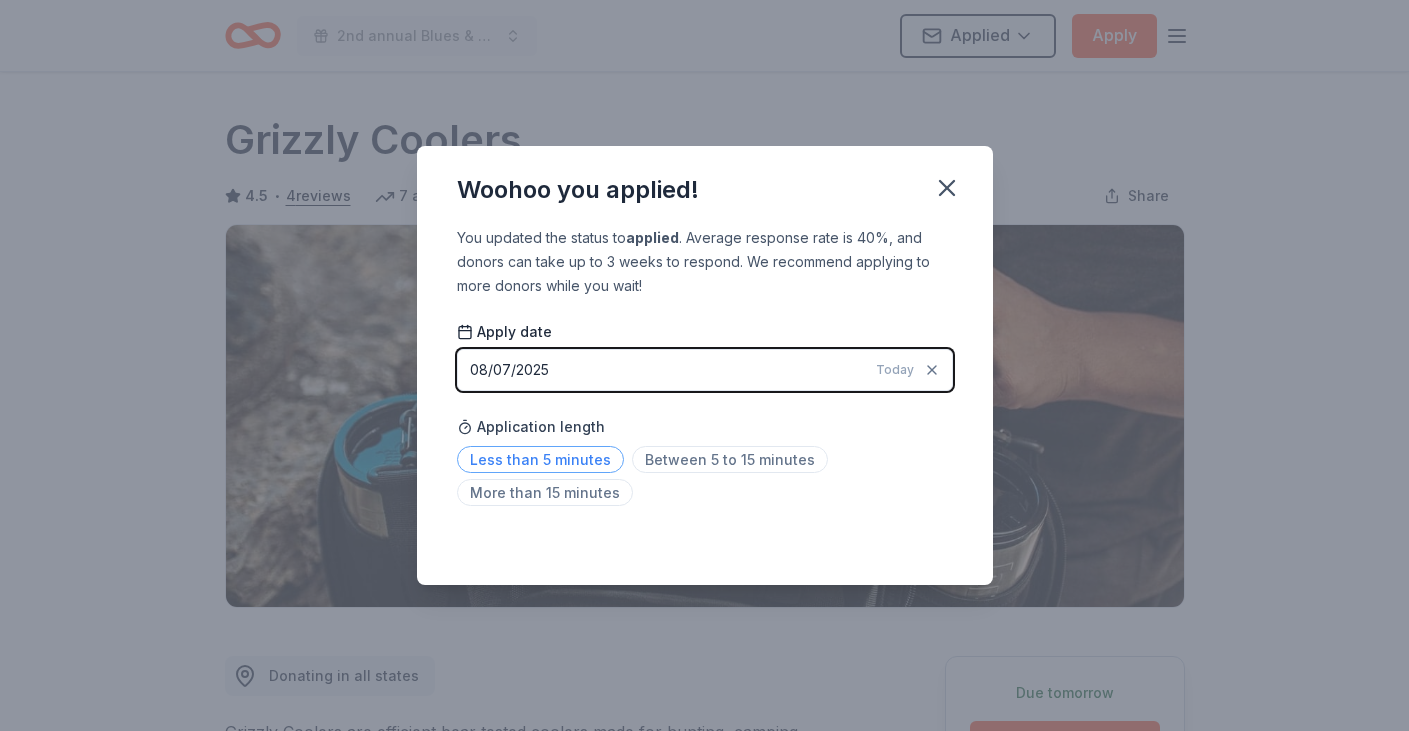 click on "Less than 5 minutes" at bounding box center [540, 459] 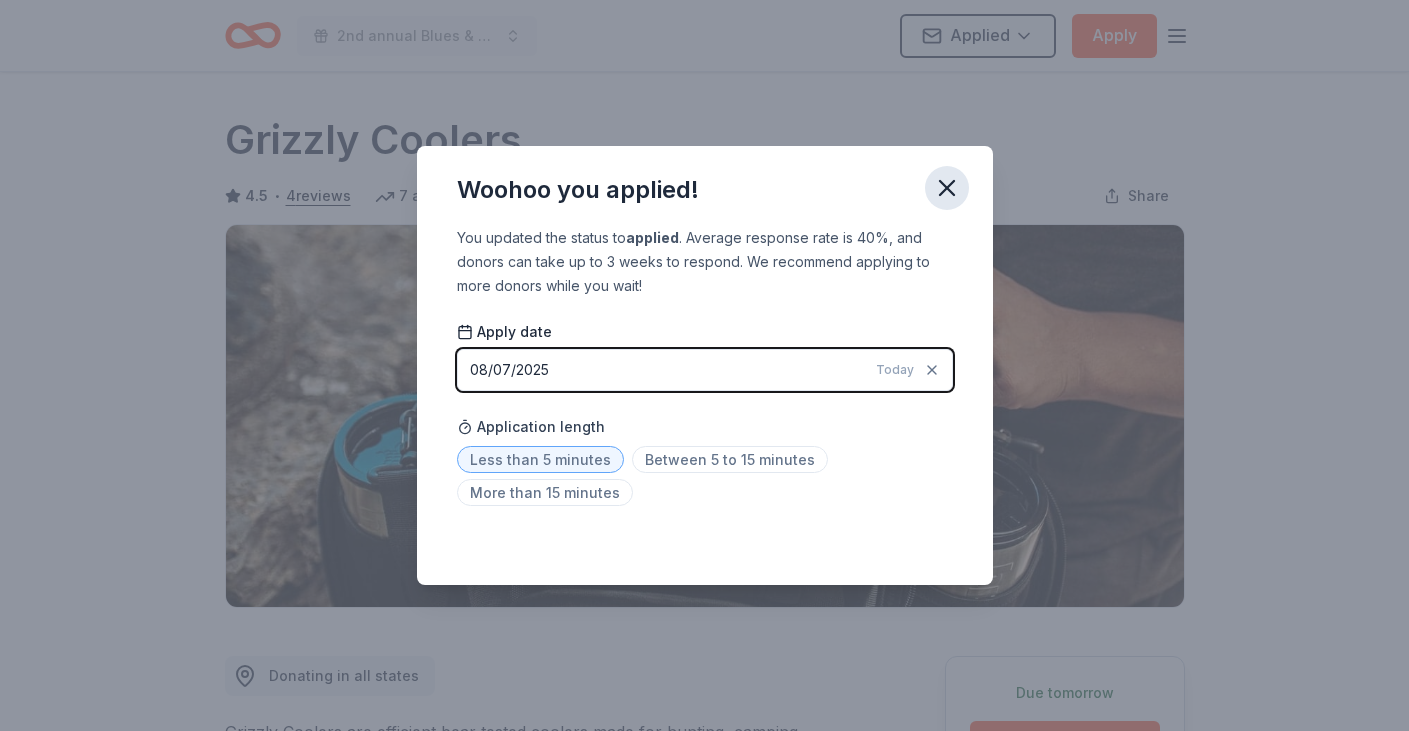 click 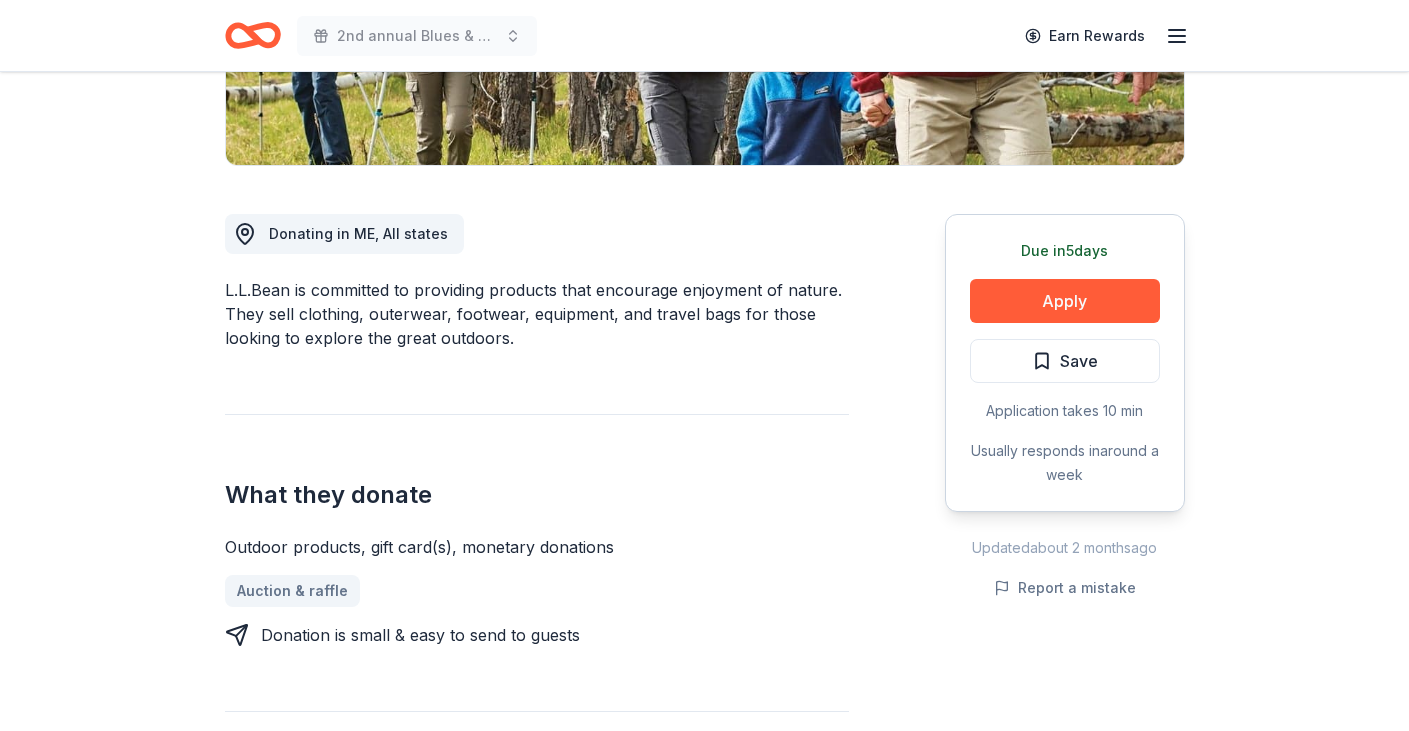 scroll, scrollTop: 444, scrollLeft: 0, axis: vertical 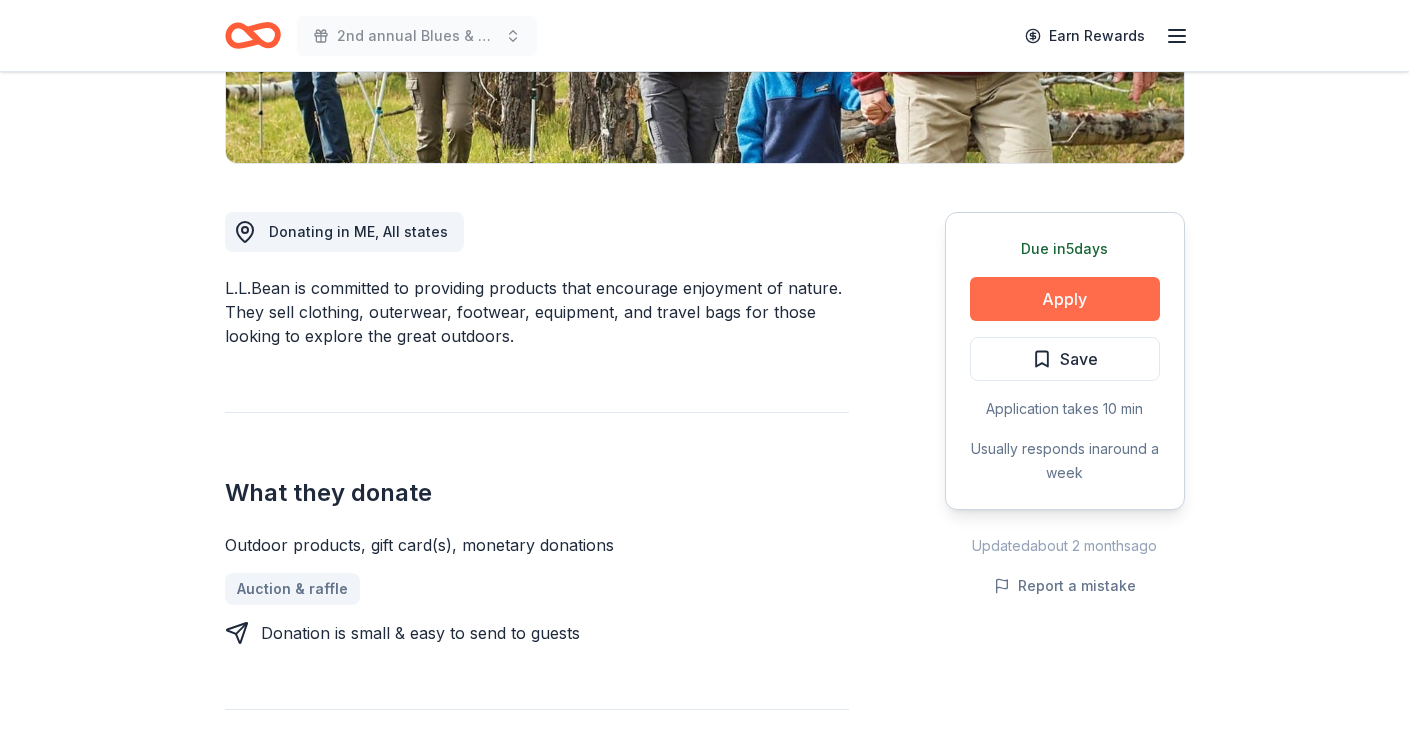 click on "Apply" at bounding box center [1065, 299] 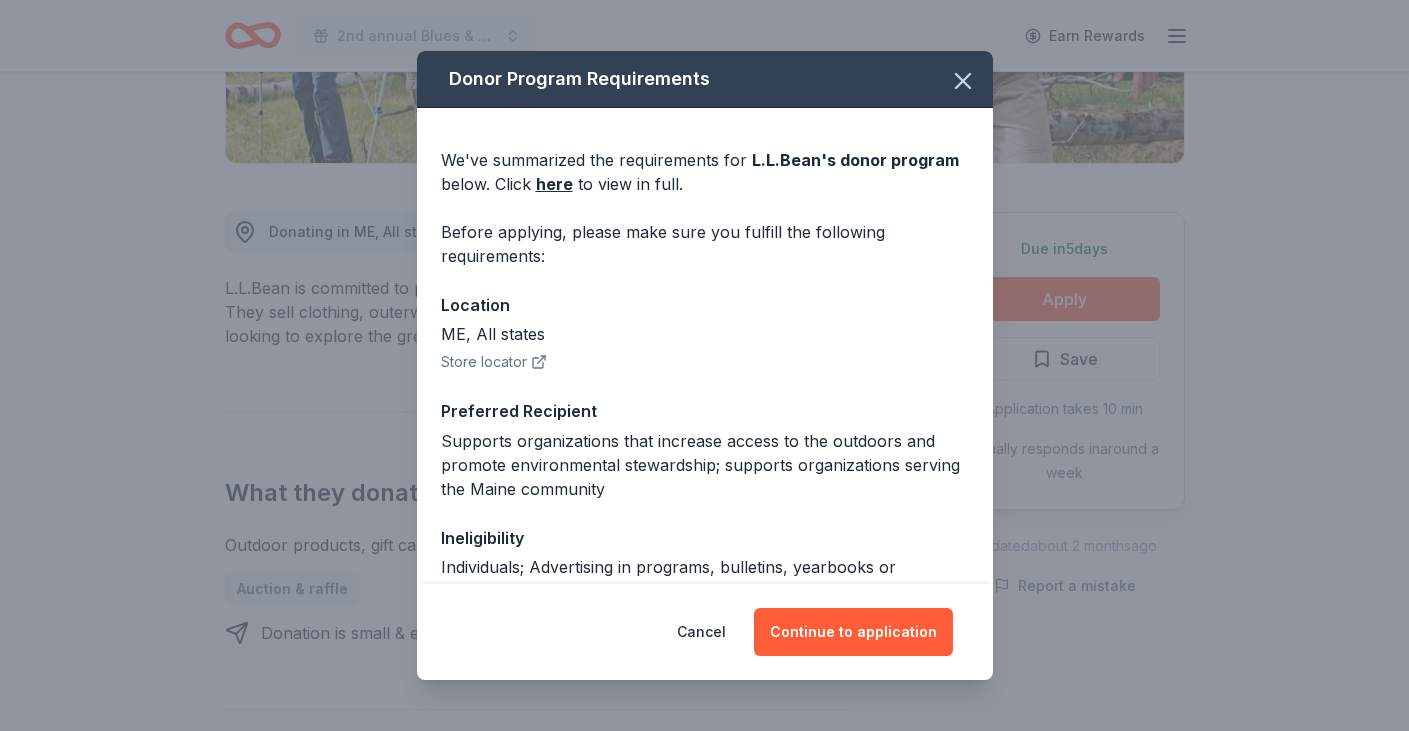 scroll, scrollTop: 0, scrollLeft: 0, axis: both 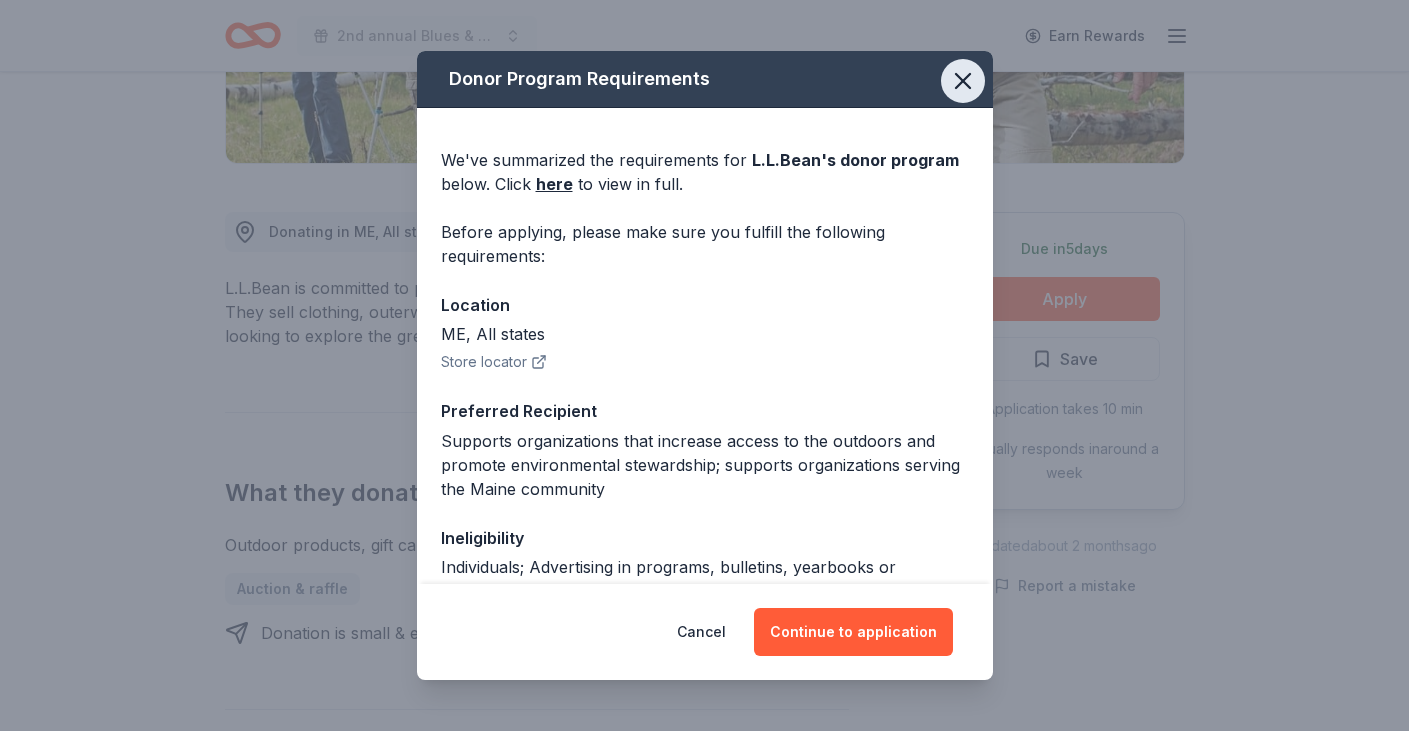 click 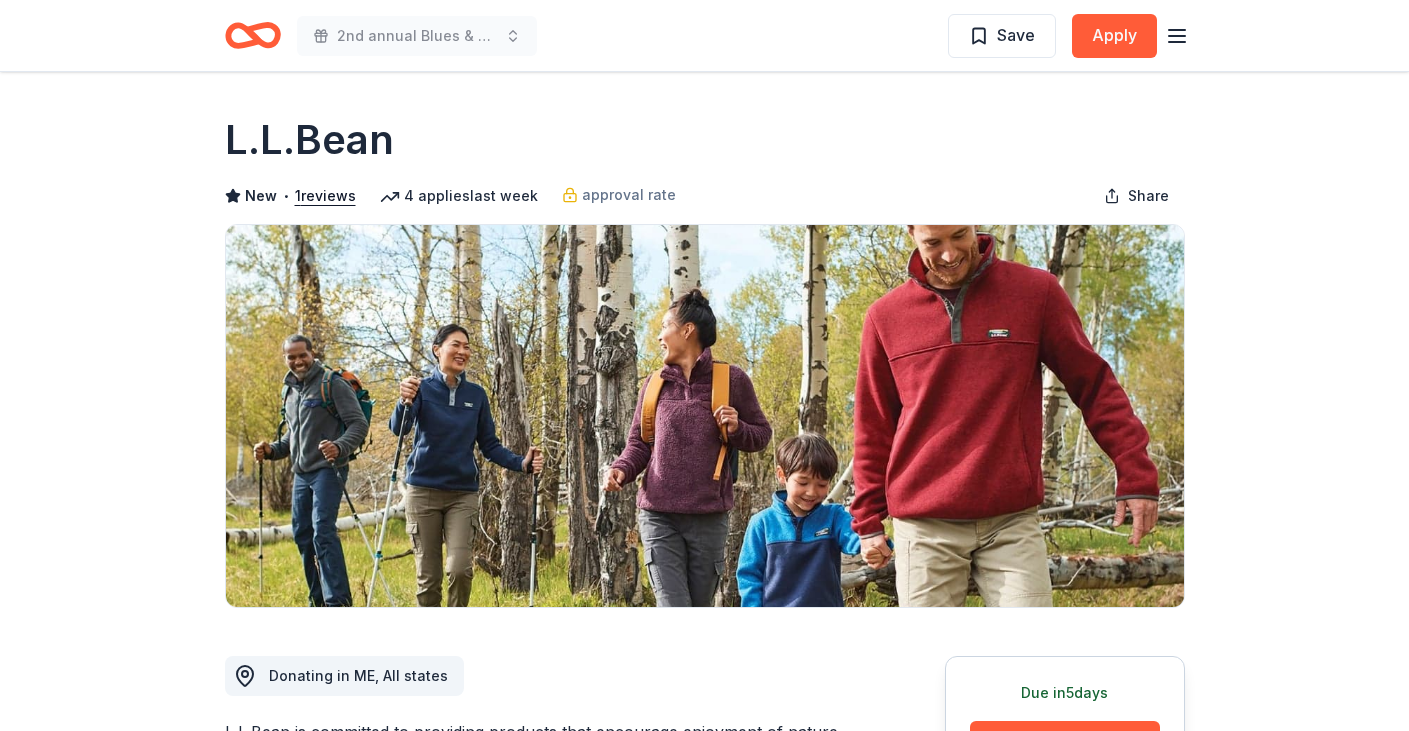 scroll, scrollTop: 0, scrollLeft: 0, axis: both 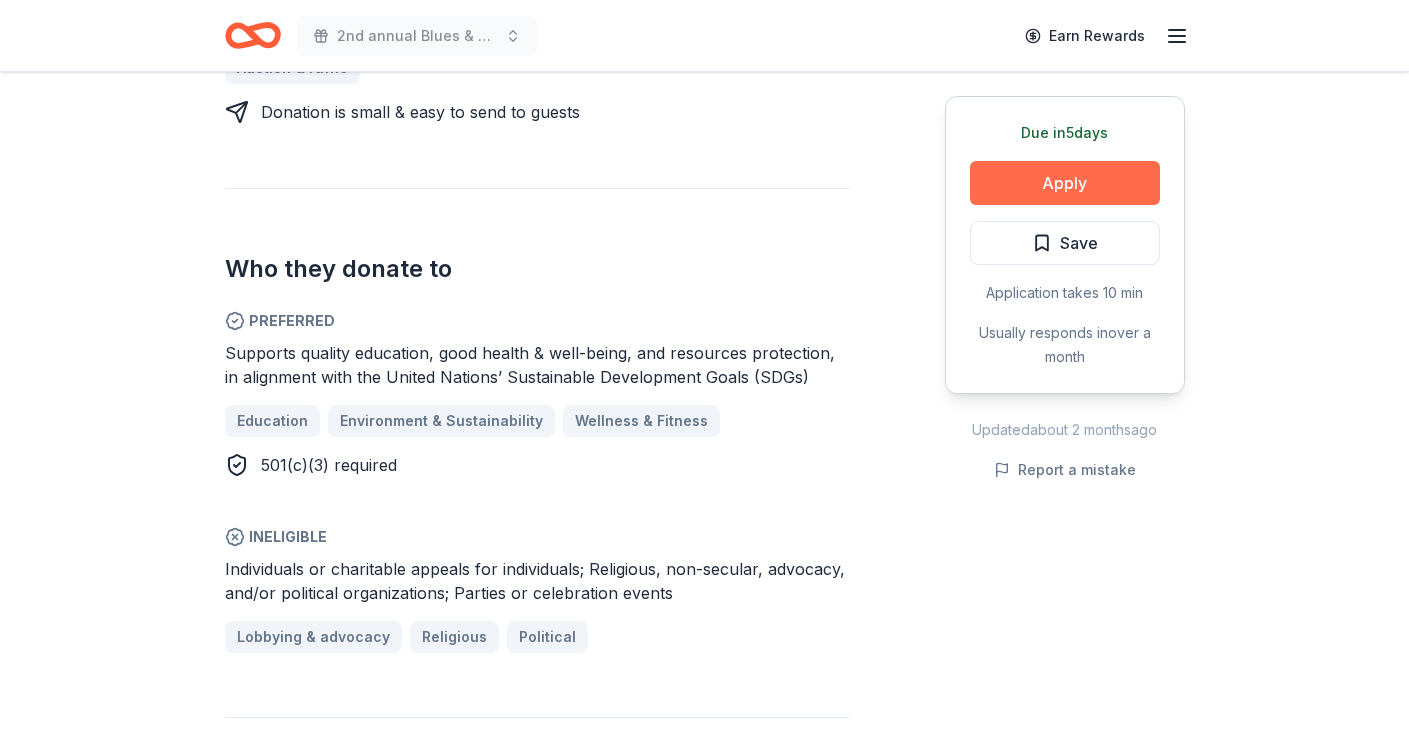 click on "Apply" at bounding box center (1065, 183) 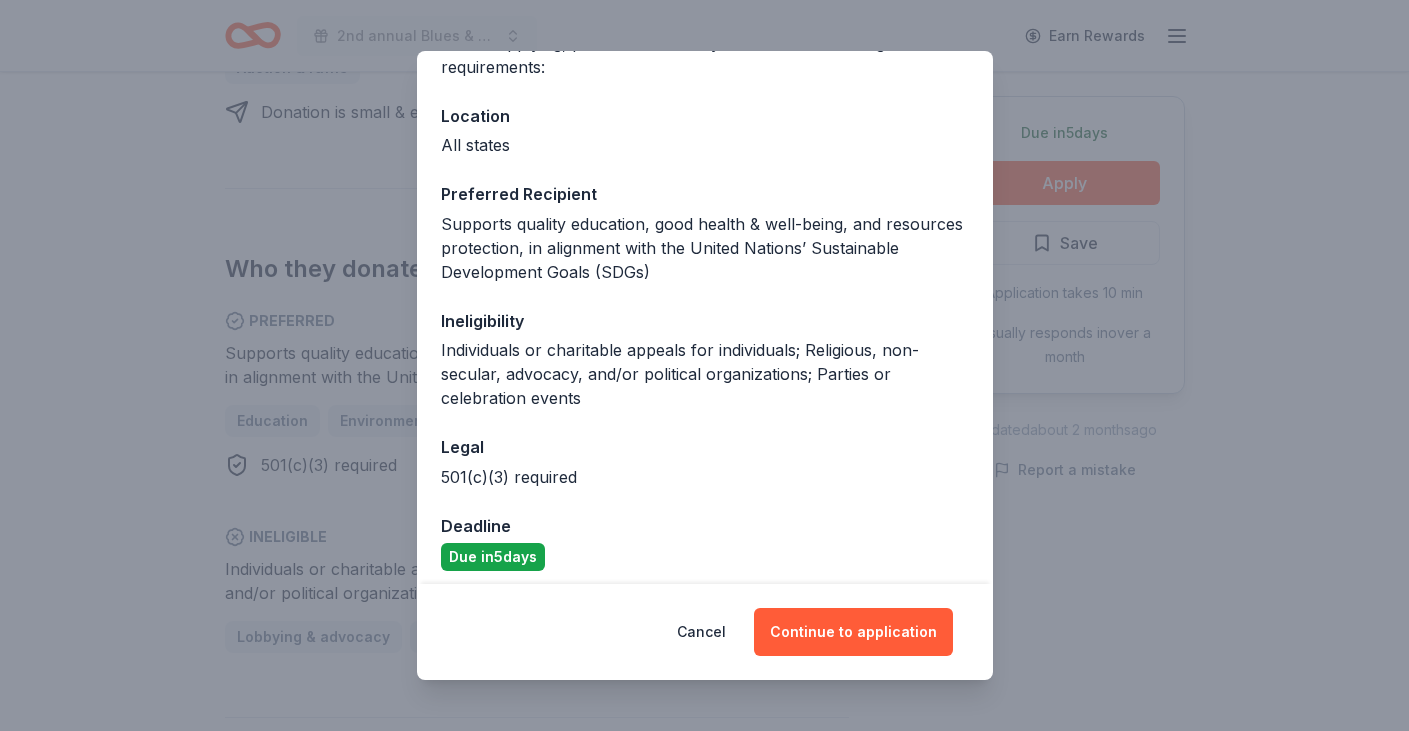 scroll, scrollTop: 190, scrollLeft: 0, axis: vertical 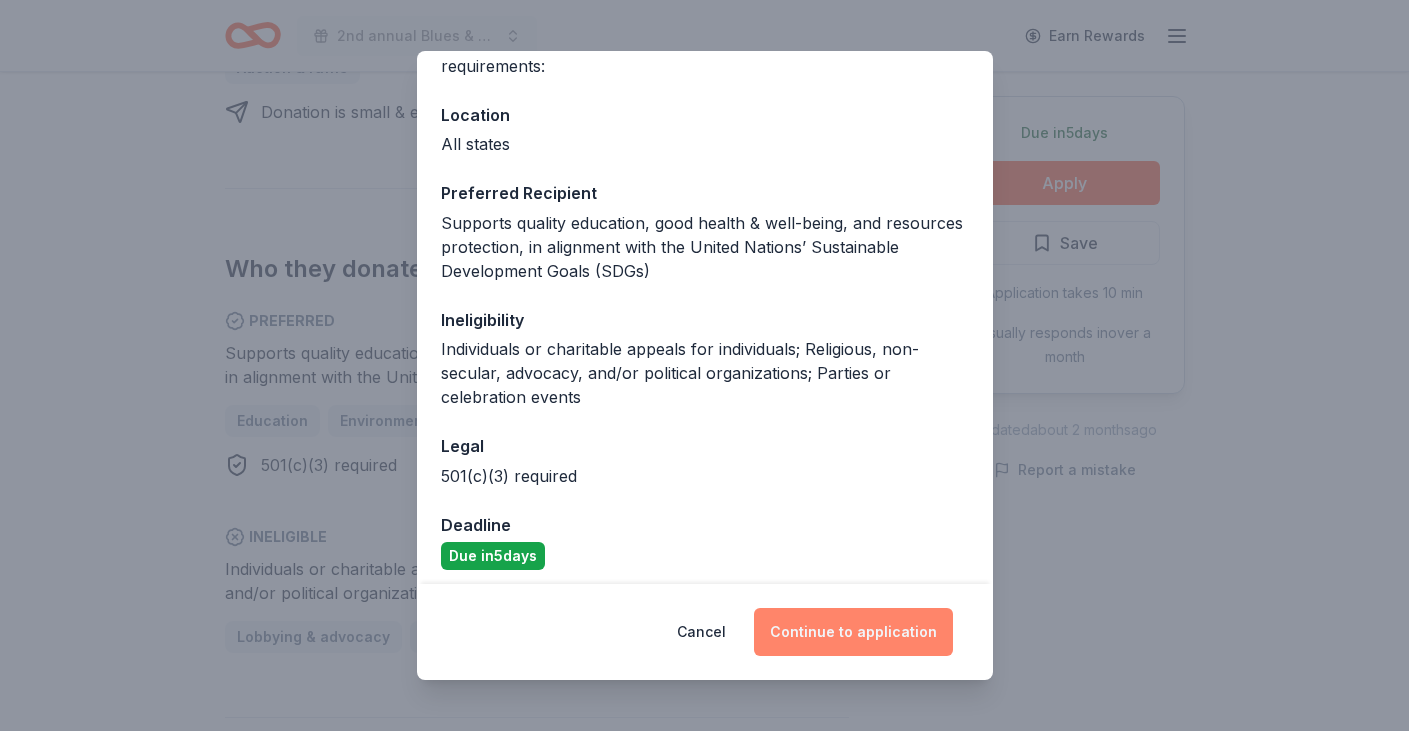 click on "Continue to application" at bounding box center [853, 632] 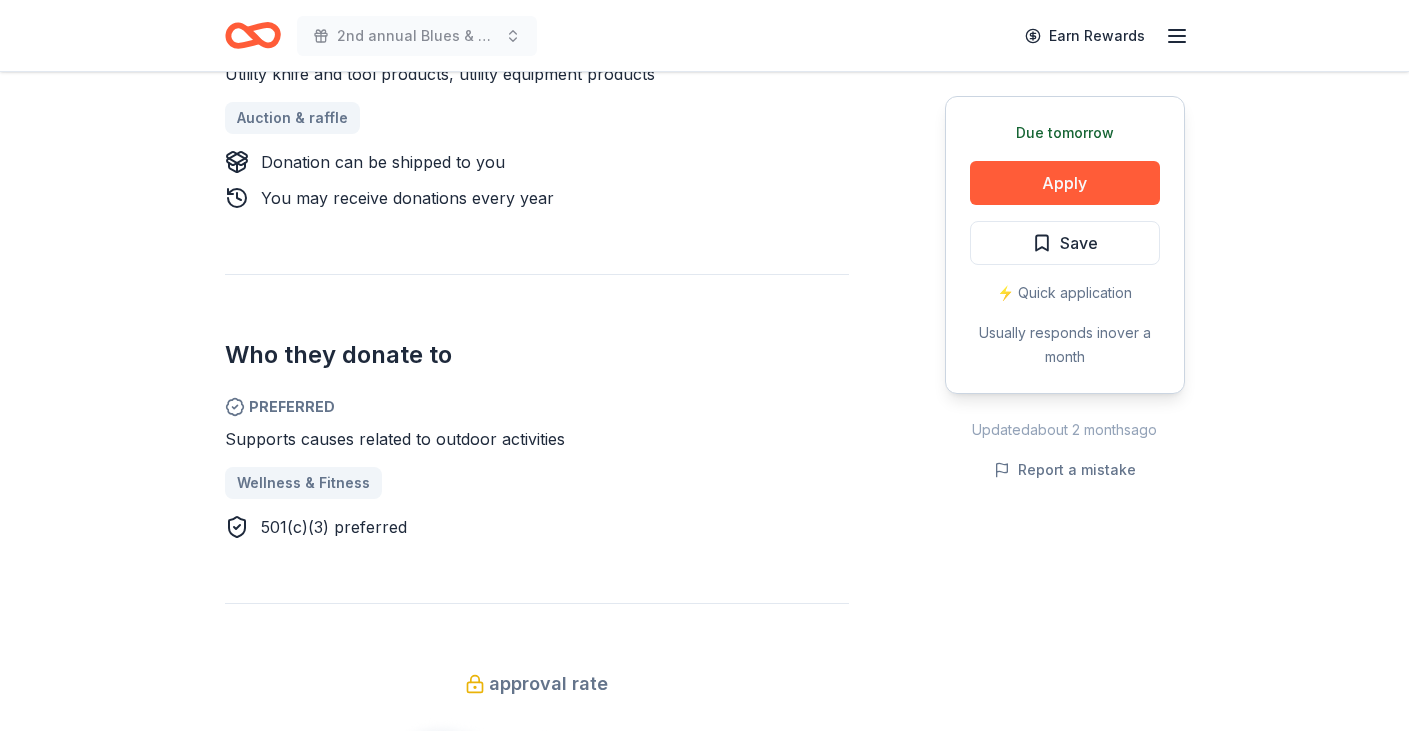 scroll, scrollTop: 916, scrollLeft: 0, axis: vertical 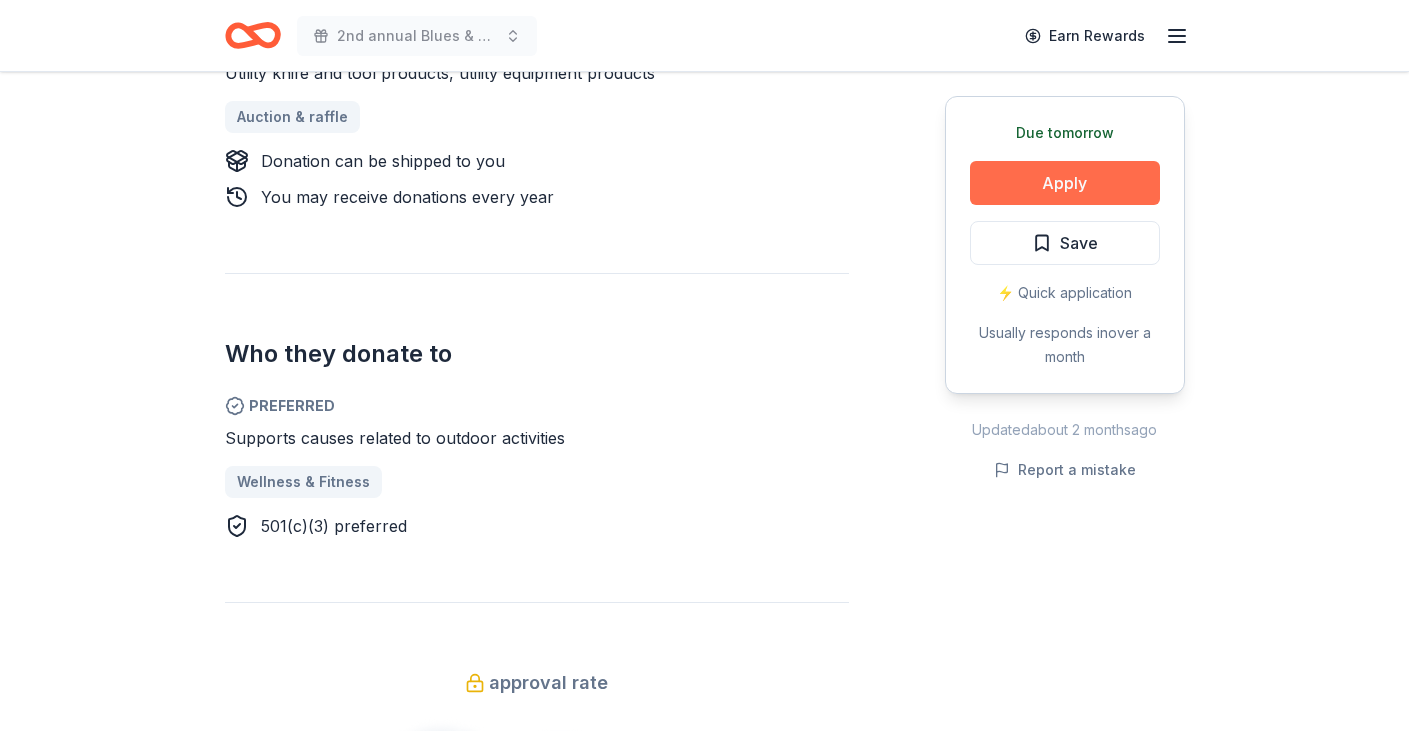 click on "Apply" at bounding box center (1065, 183) 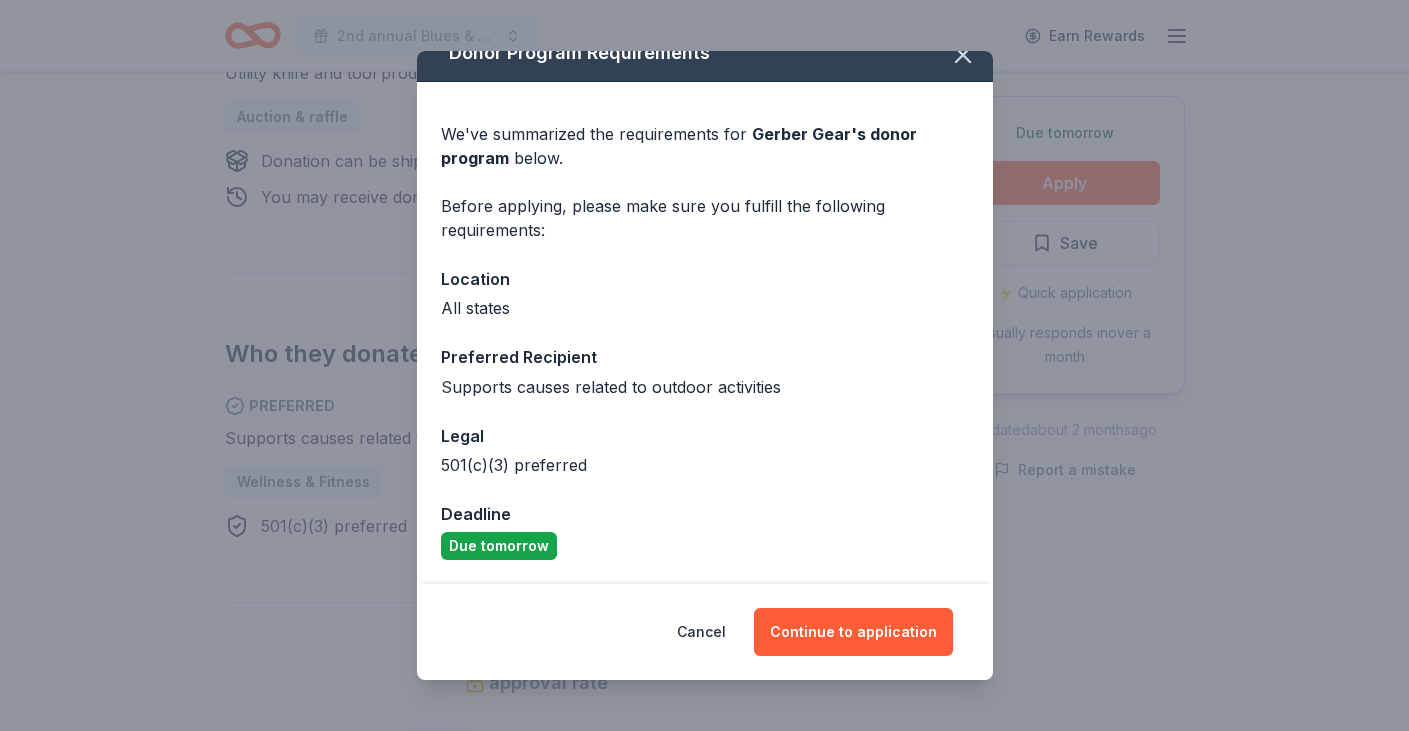 scroll, scrollTop: 24, scrollLeft: 0, axis: vertical 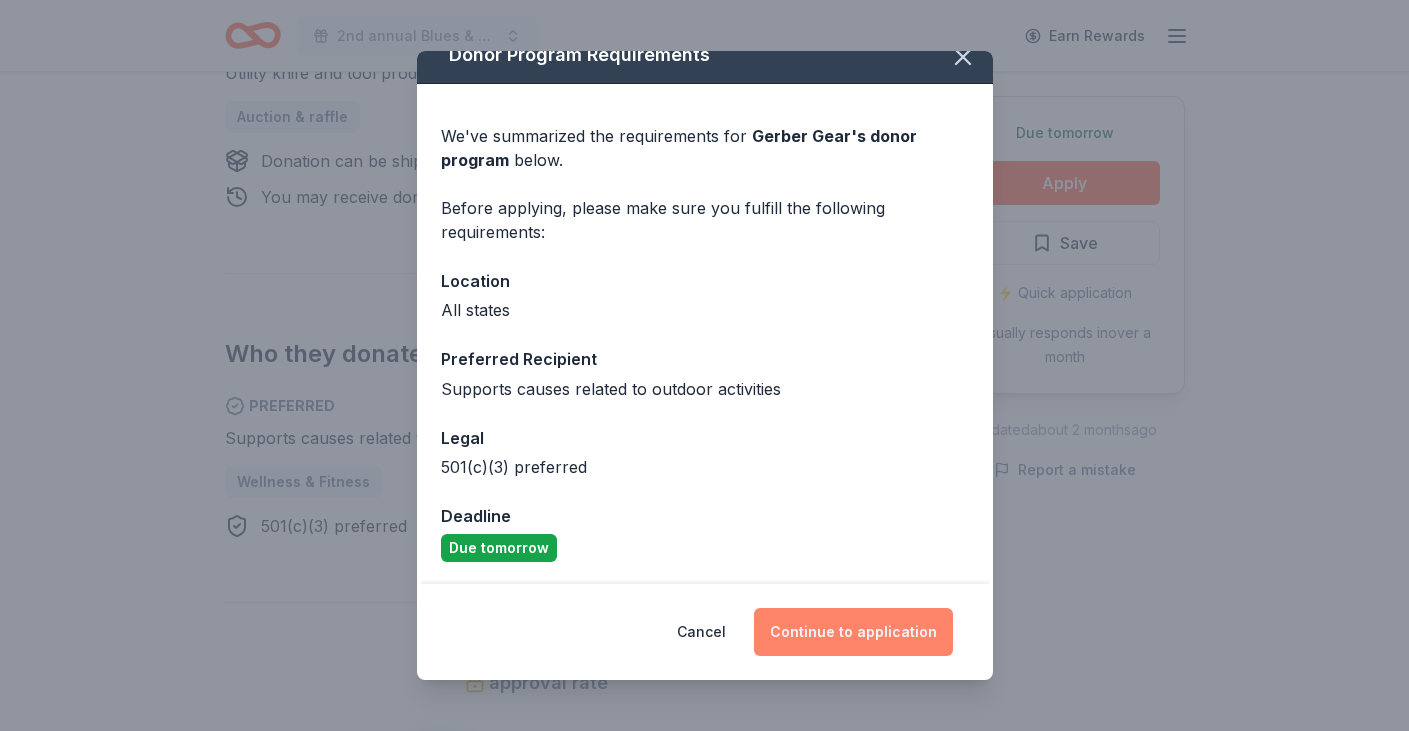 click on "Continue to application" at bounding box center [853, 632] 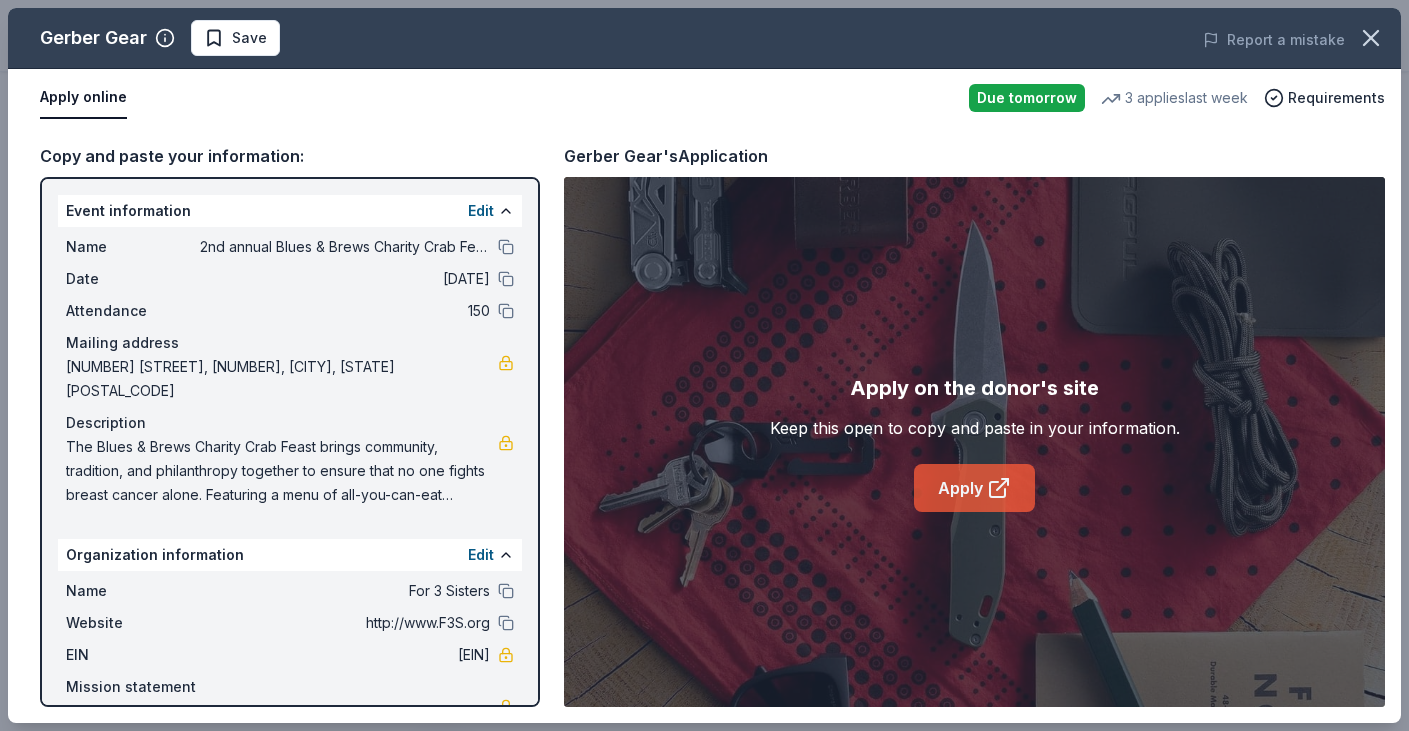 click on "Apply" at bounding box center (974, 488) 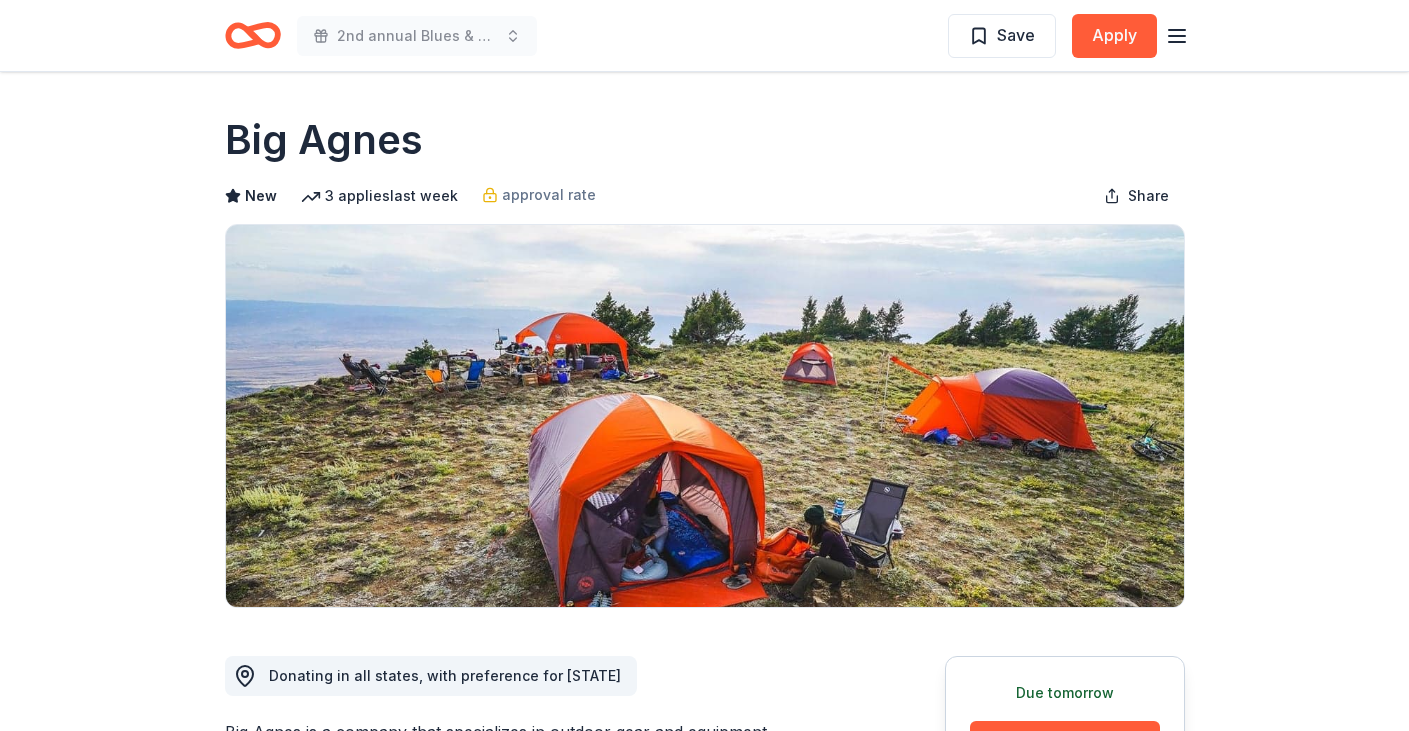 scroll, scrollTop: 0, scrollLeft: 0, axis: both 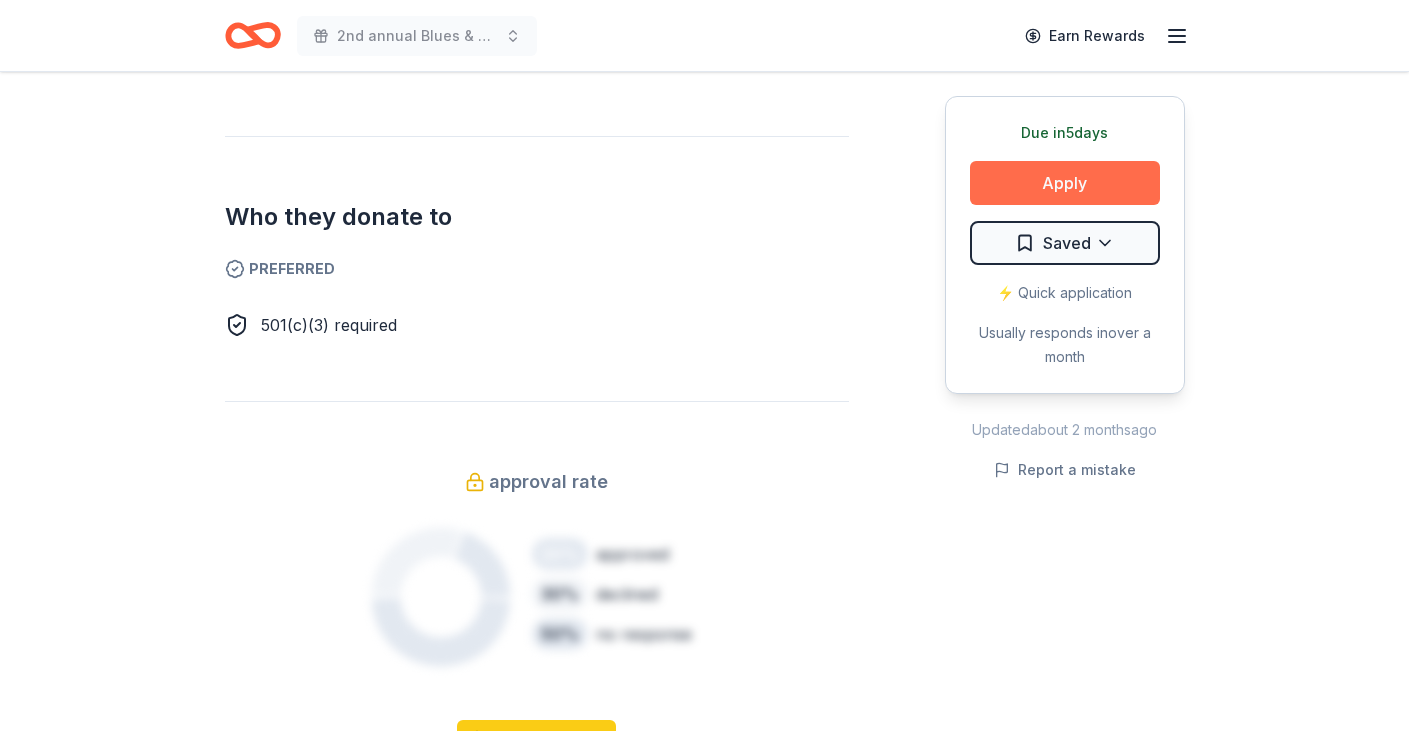 click on "Apply" at bounding box center [1065, 183] 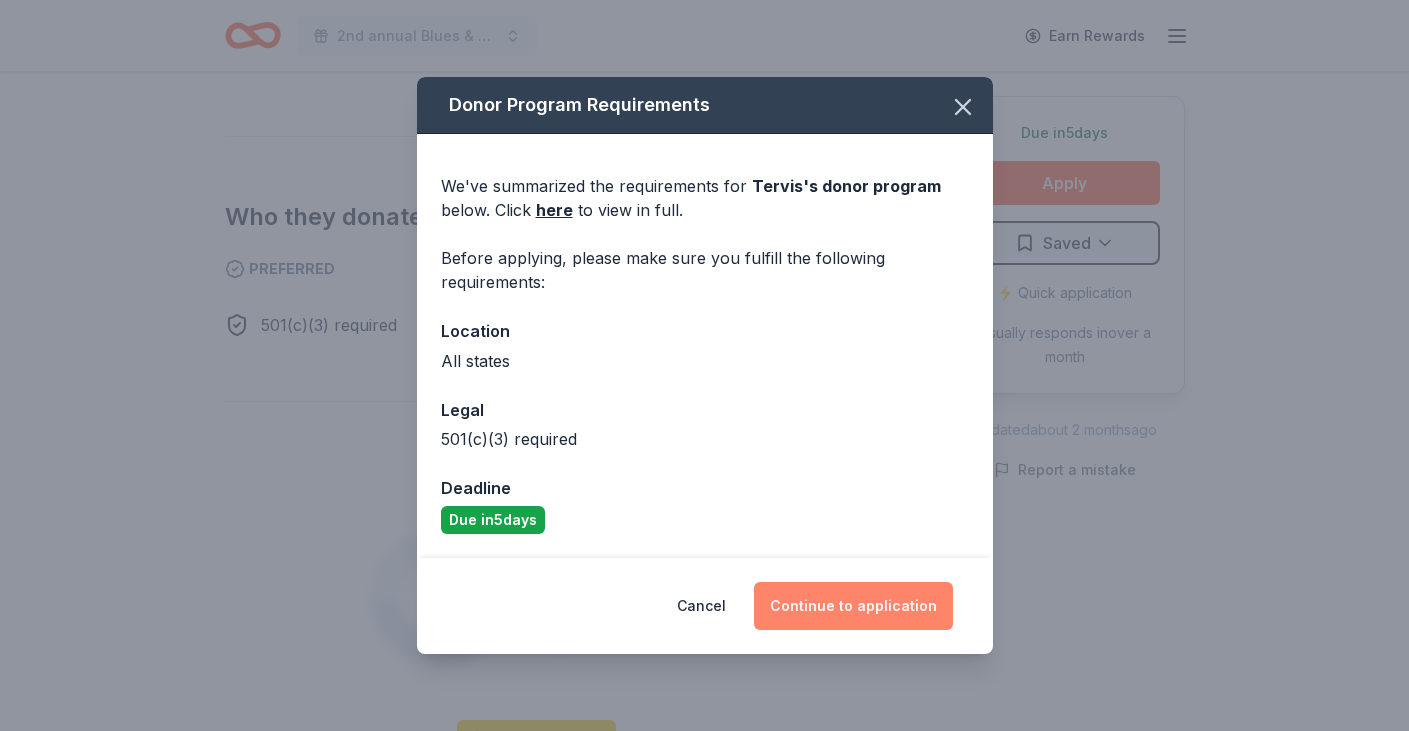 click on "Continue to application" at bounding box center (853, 606) 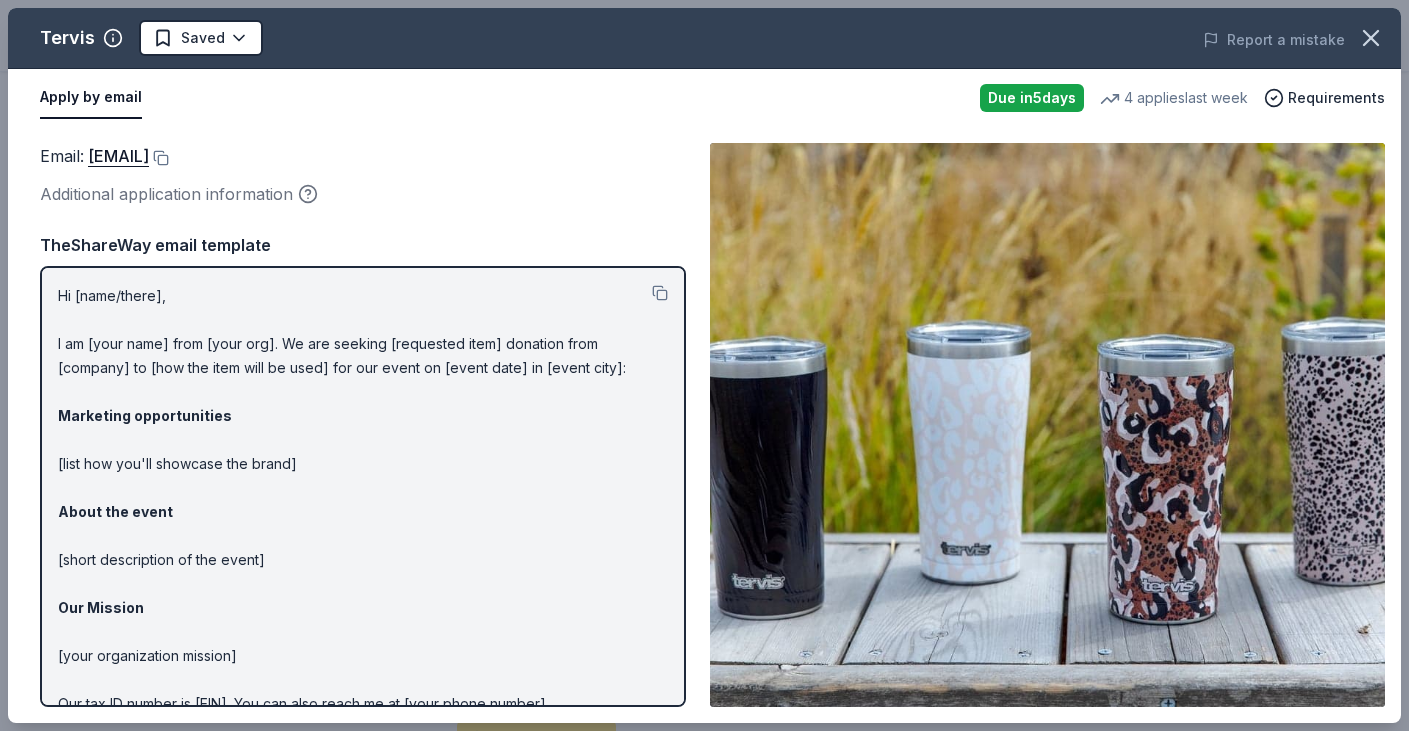 scroll, scrollTop: 0, scrollLeft: 0, axis: both 